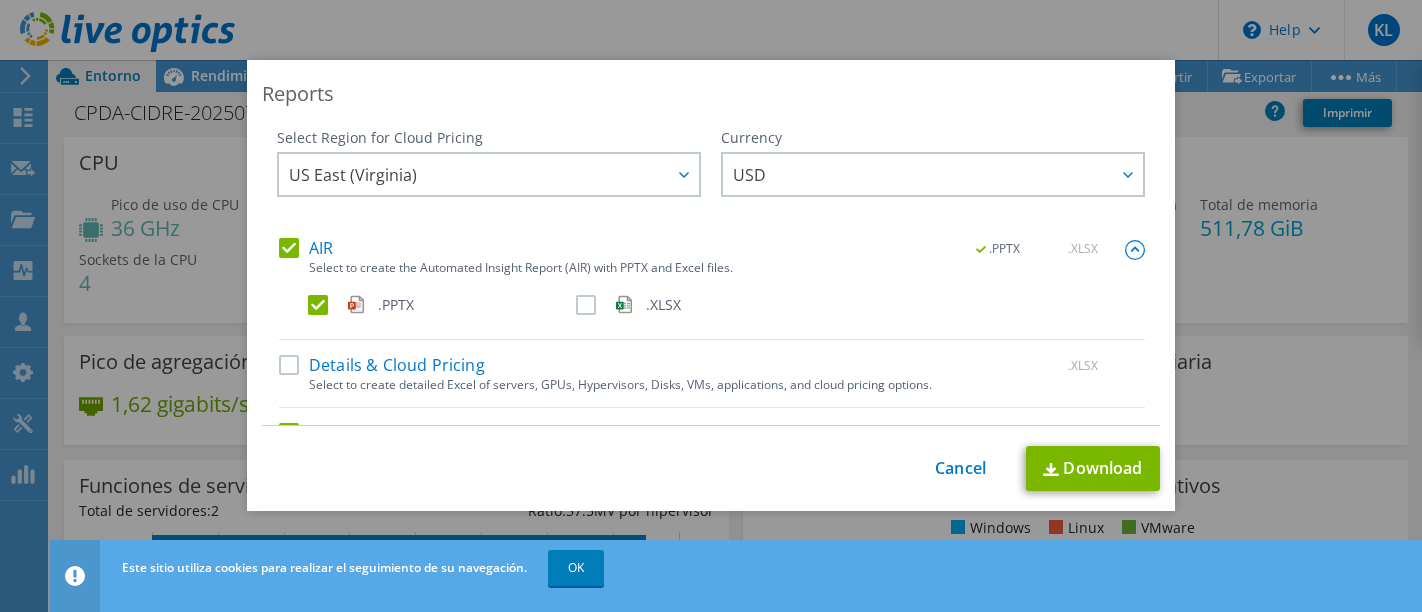 select on "USD" 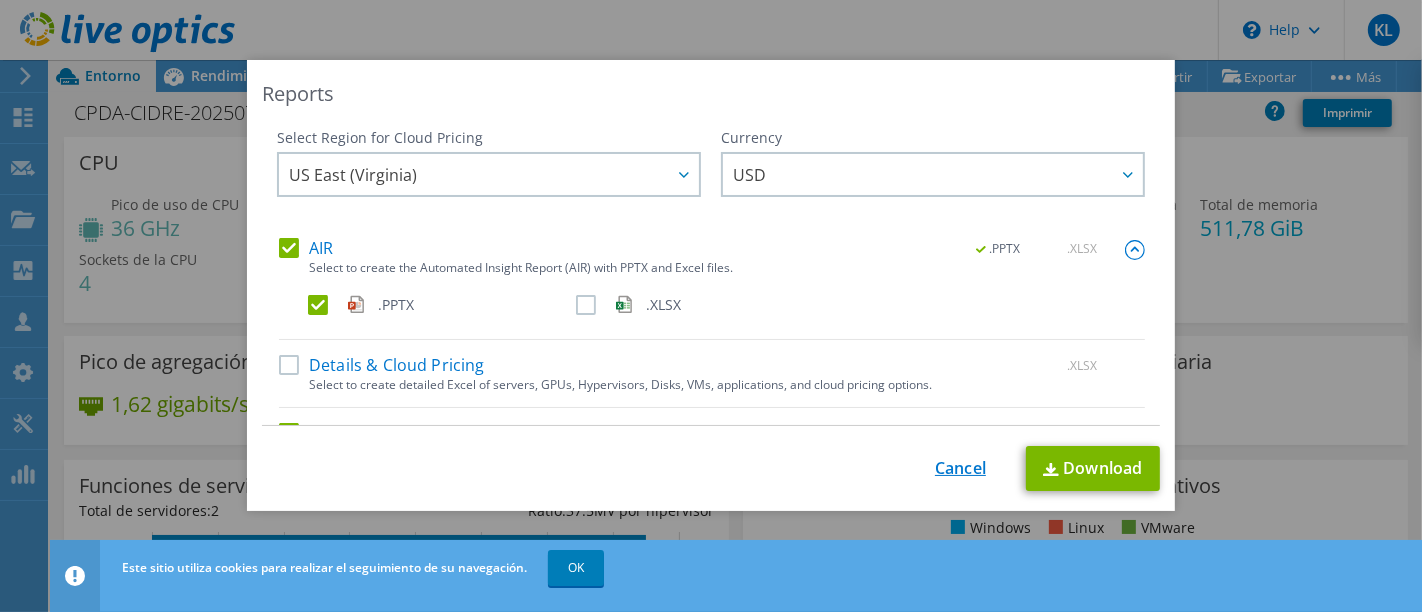 click on "Cancel" at bounding box center (960, 468) 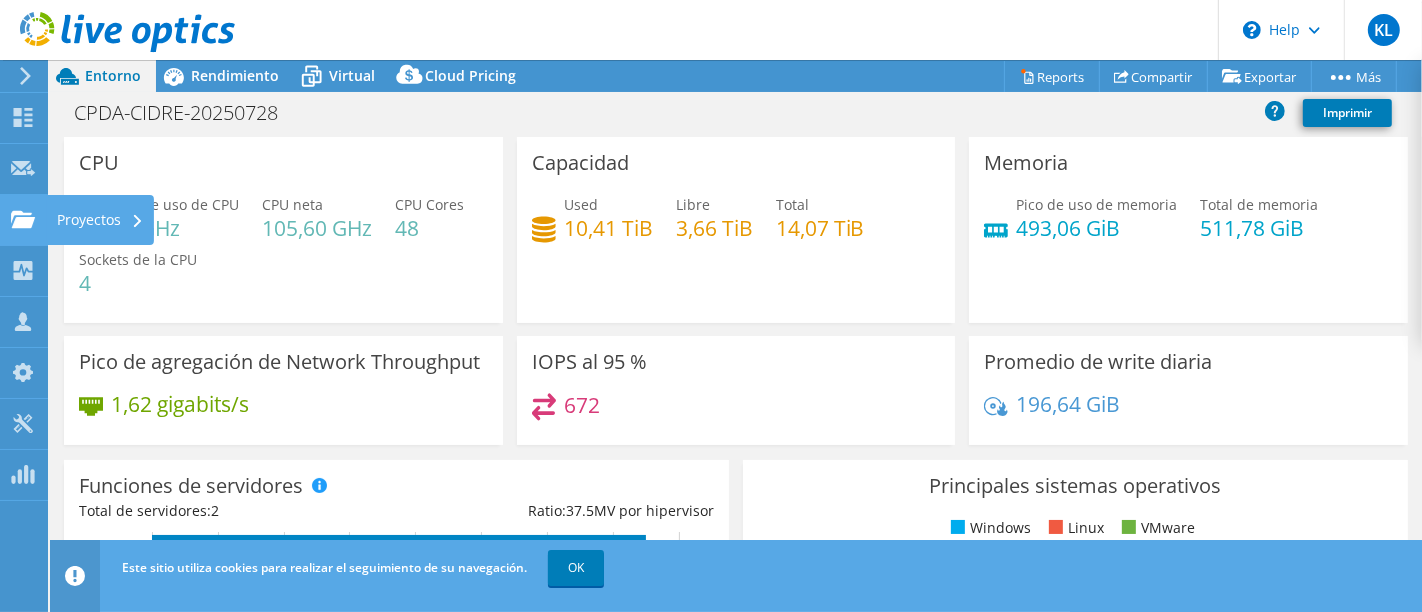 click 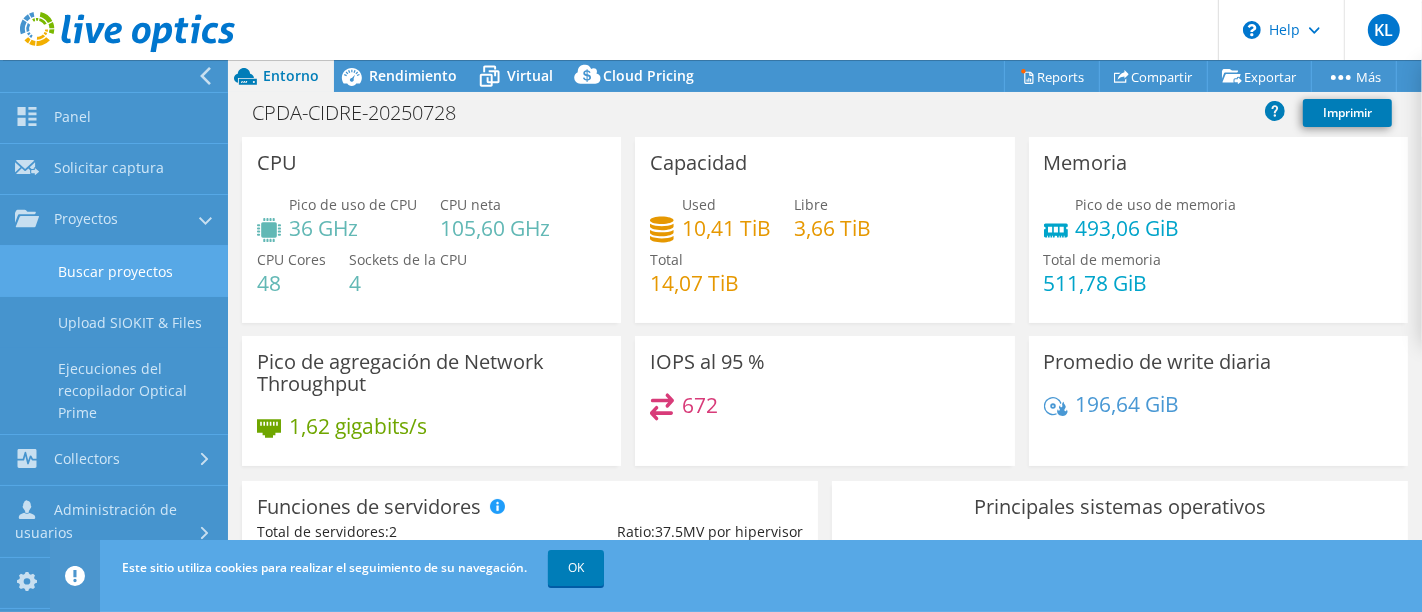 click on "Buscar proyectos" at bounding box center [114, 271] 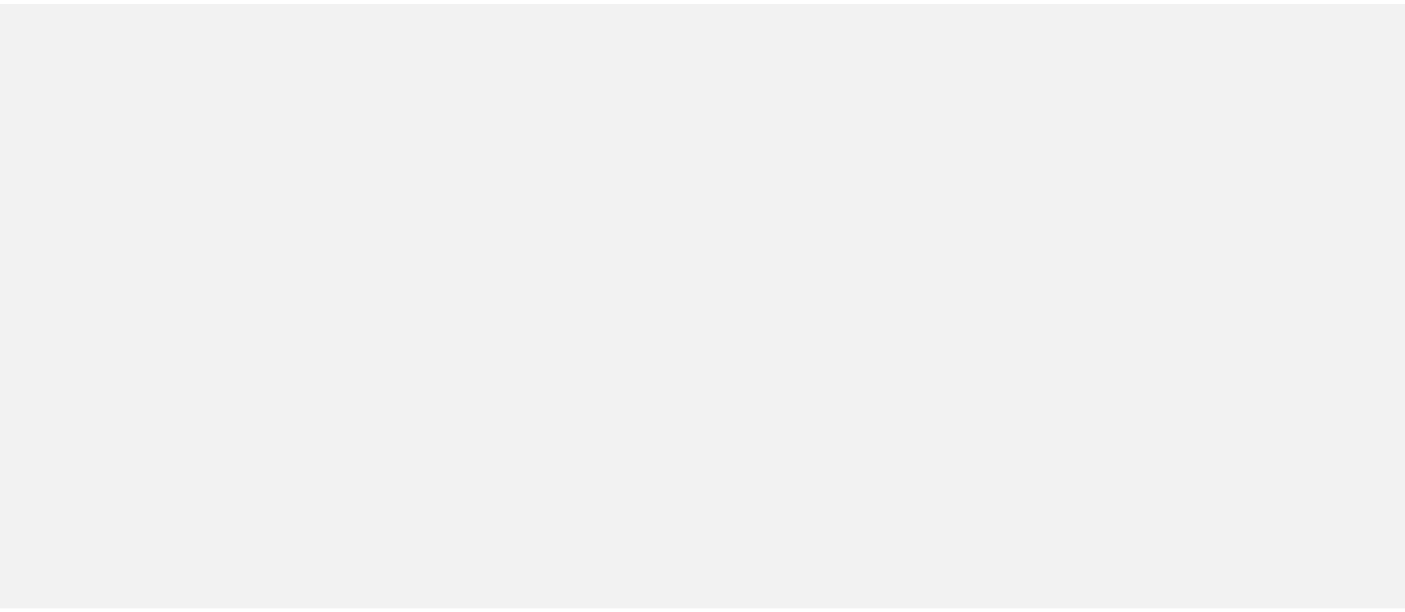 scroll, scrollTop: 0, scrollLeft: 0, axis: both 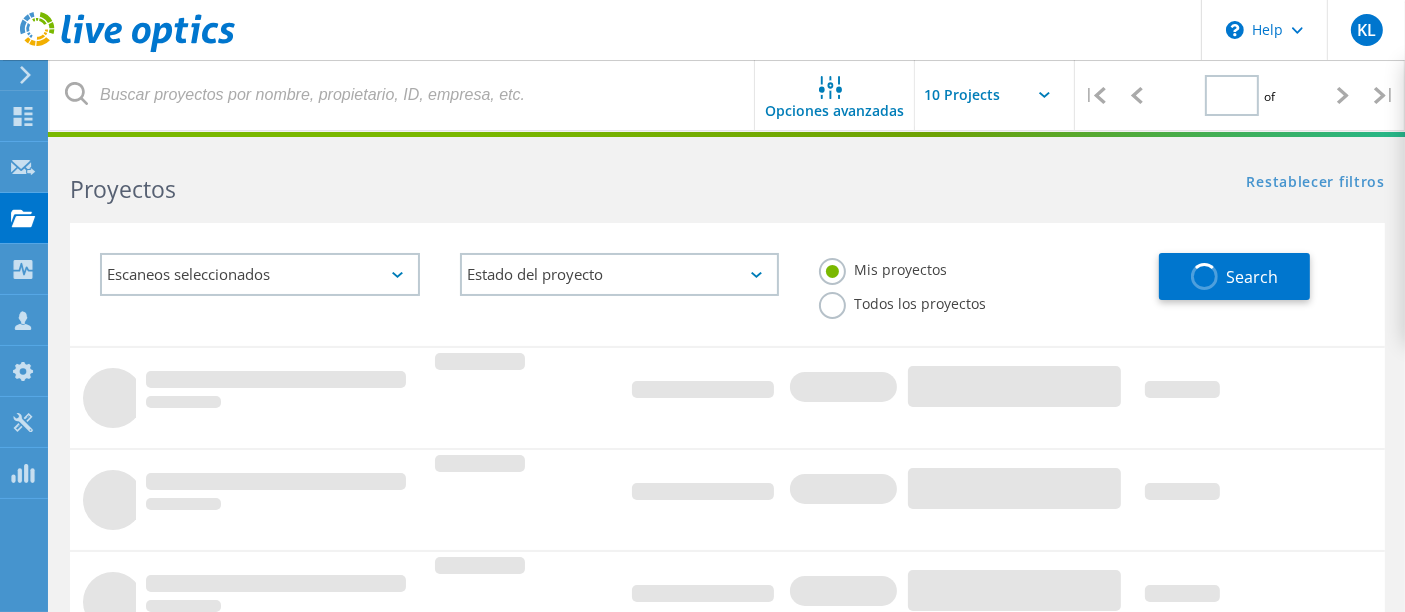 type on "1" 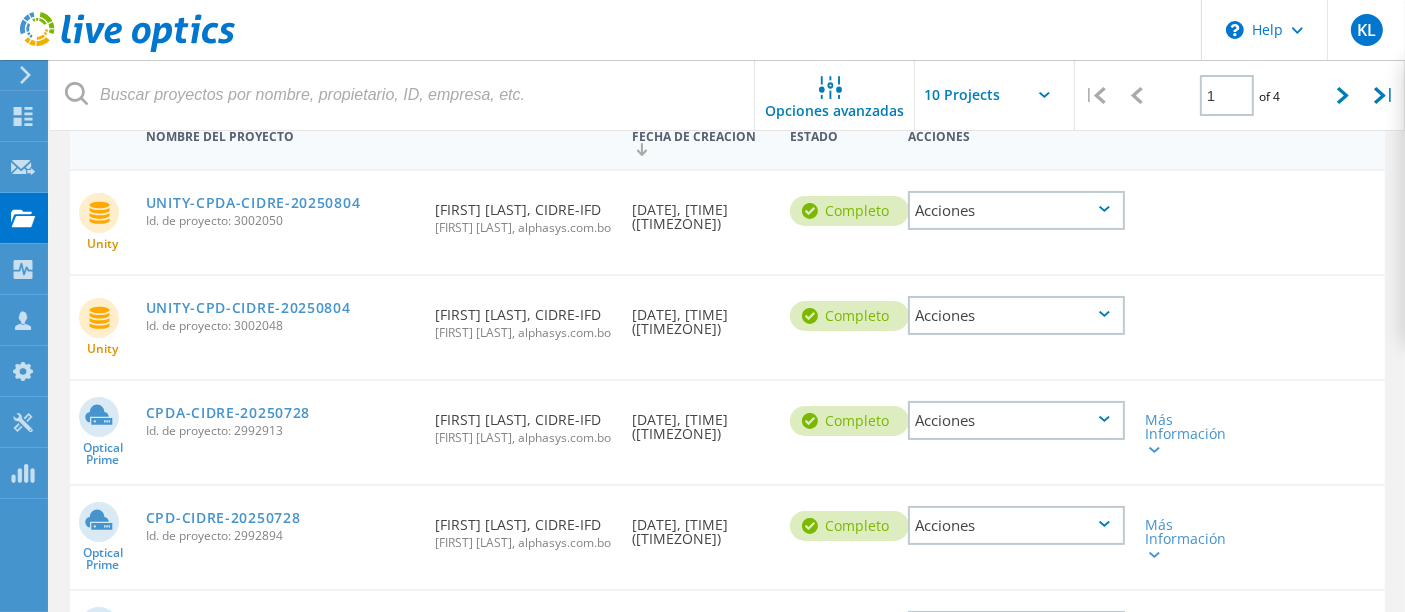 scroll, scrollTop: 241, scrollLeft: 0, axis: vertical 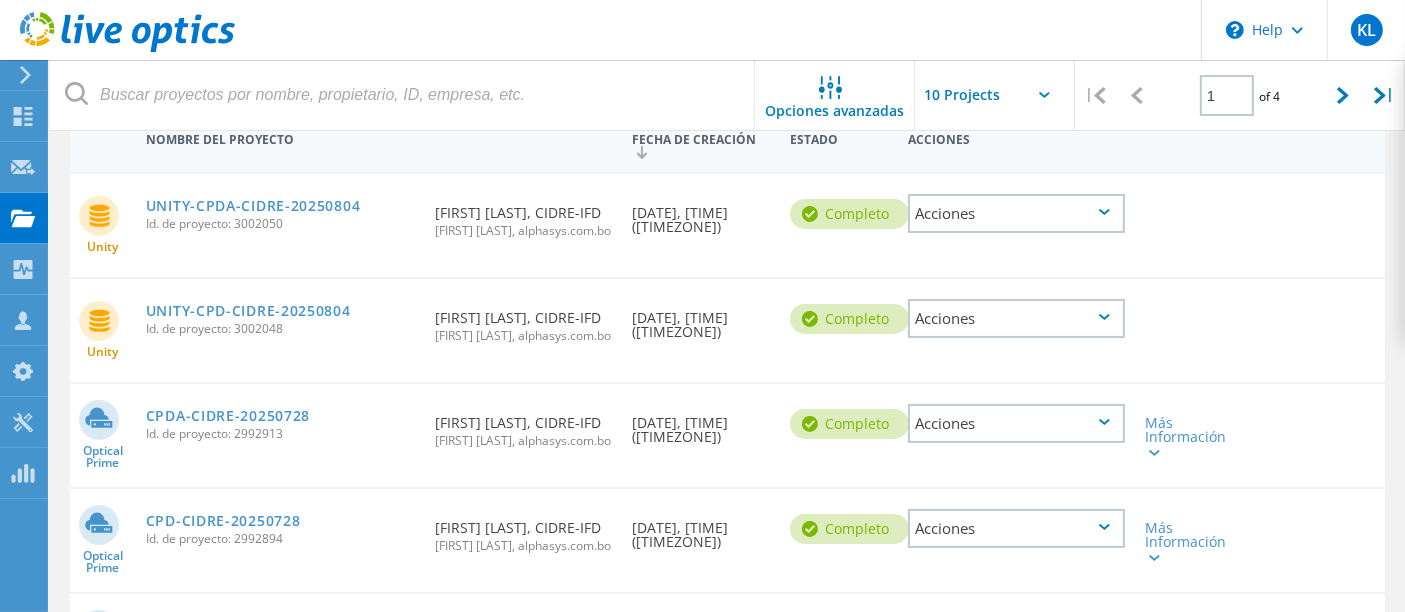 click on "Acciones" 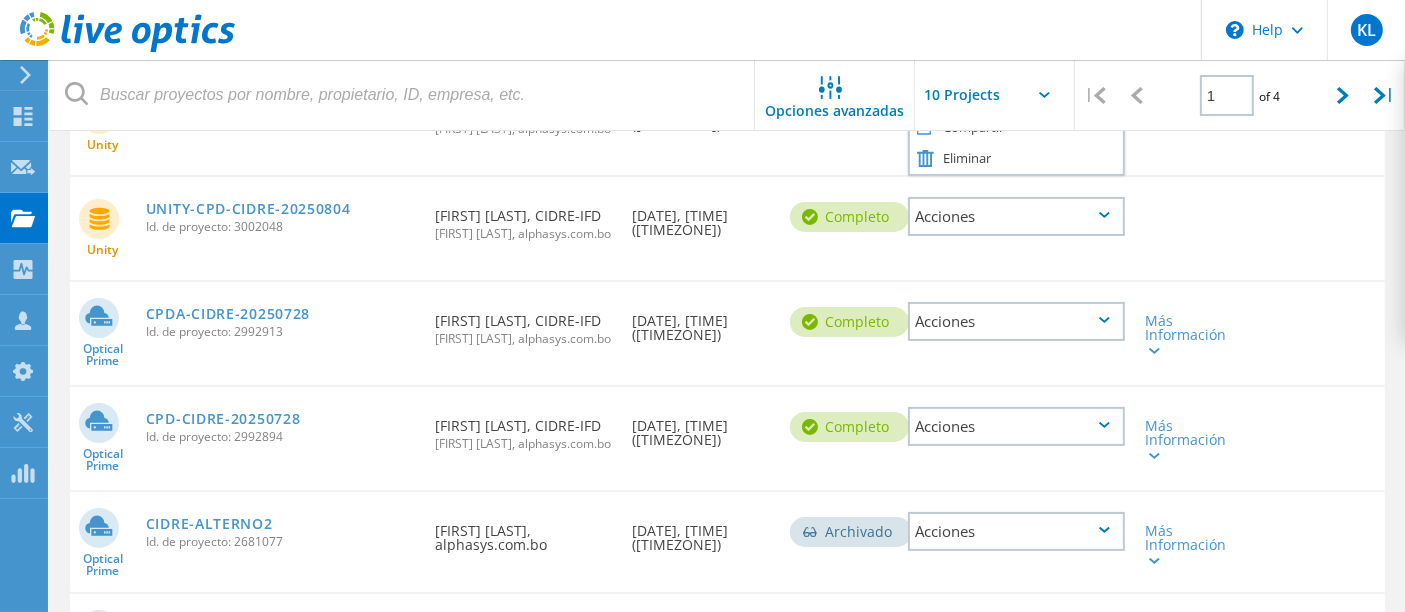 scroll, scrollTop: 343, scrollLeft: 0, axis: vertical 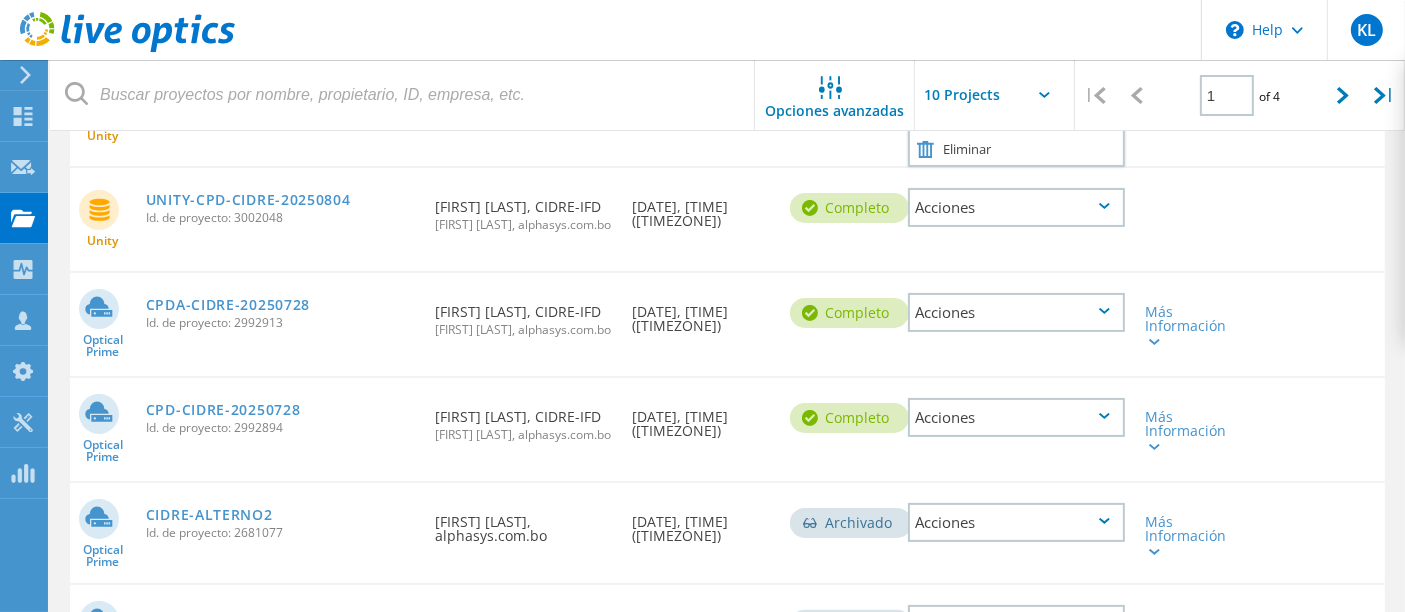 click on "Acciones" 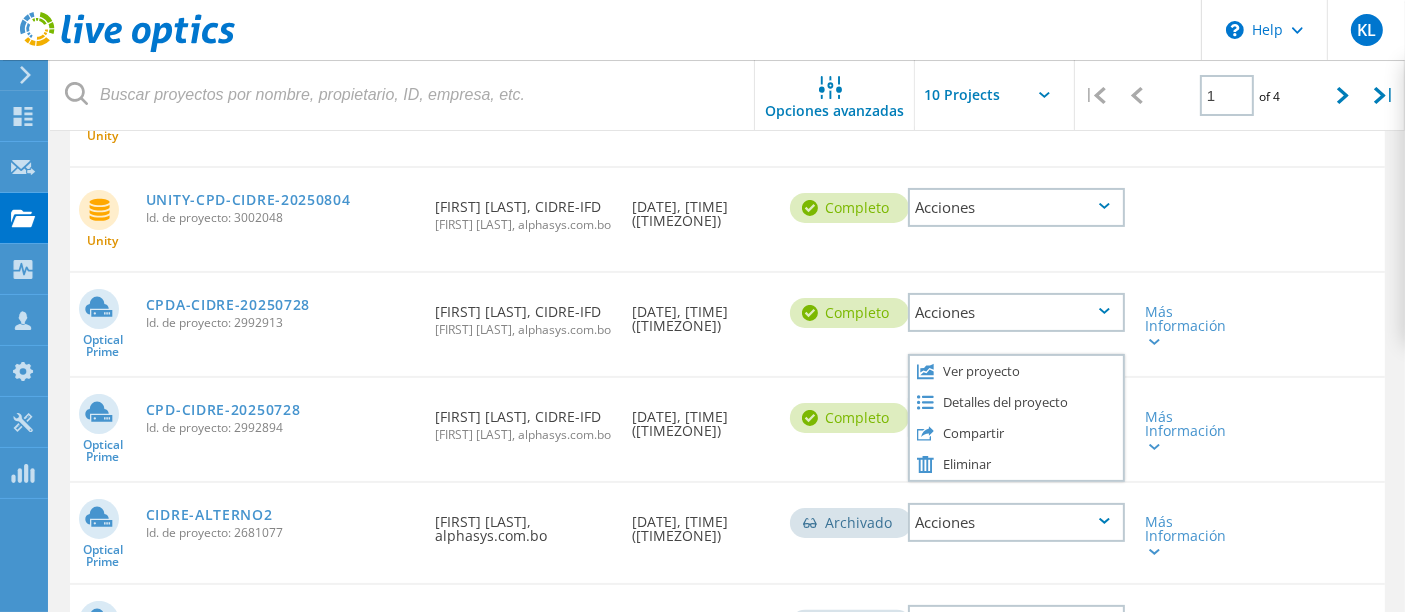 click on "Nombre del proyecto      Fecha de creación   Estado  Acciones        Unity  UNITY-CPDA-CIDRE-20250804  Id. de proyecto: 3002050  Solicitado por  Walter Garron, CIDRE-IFD   Karen Llave, alphasys.com.bo Fecha de creación  08/04/2025, 10:41 (-04:00)   completo
Acciones       Unity  UNITY-CPD-CIDRE-20250804  Id. de proyecto: 3002048  Solicitado por  Walter Garron, CIDRE-IFD   Karen Llave, alphasys.com.bo Fecha de creación  08/04/2025, 10:39 (-04:00)   completo
Acciones       Optical Prime  CPDA-CIDRE-20250728  Id. de proyecto: 2992913  Solicitado por  Walter Garron, CIDRE-IFD   Karen Llave, alphasys.com.bo Fecha de creación  07/28/2025, 09:53 (-04:00)   completo
Acciones   Más Información  Ejecuciones del Collector 1 Servidores 2 Discos 4 Disks del clúster 23 Id. de proyecto 2992913 ID de acuerdo de SFDC 0 Duración 07:00:00:54 Hora de inicio 07/28/2025, 09:54 (-04:00) Hora de finalización 08/04/2025, 09:54 (-04:00) Capacity local usada 1082 Capacity compartida usada (GB) 9579 220.8 ESPS 1 4" 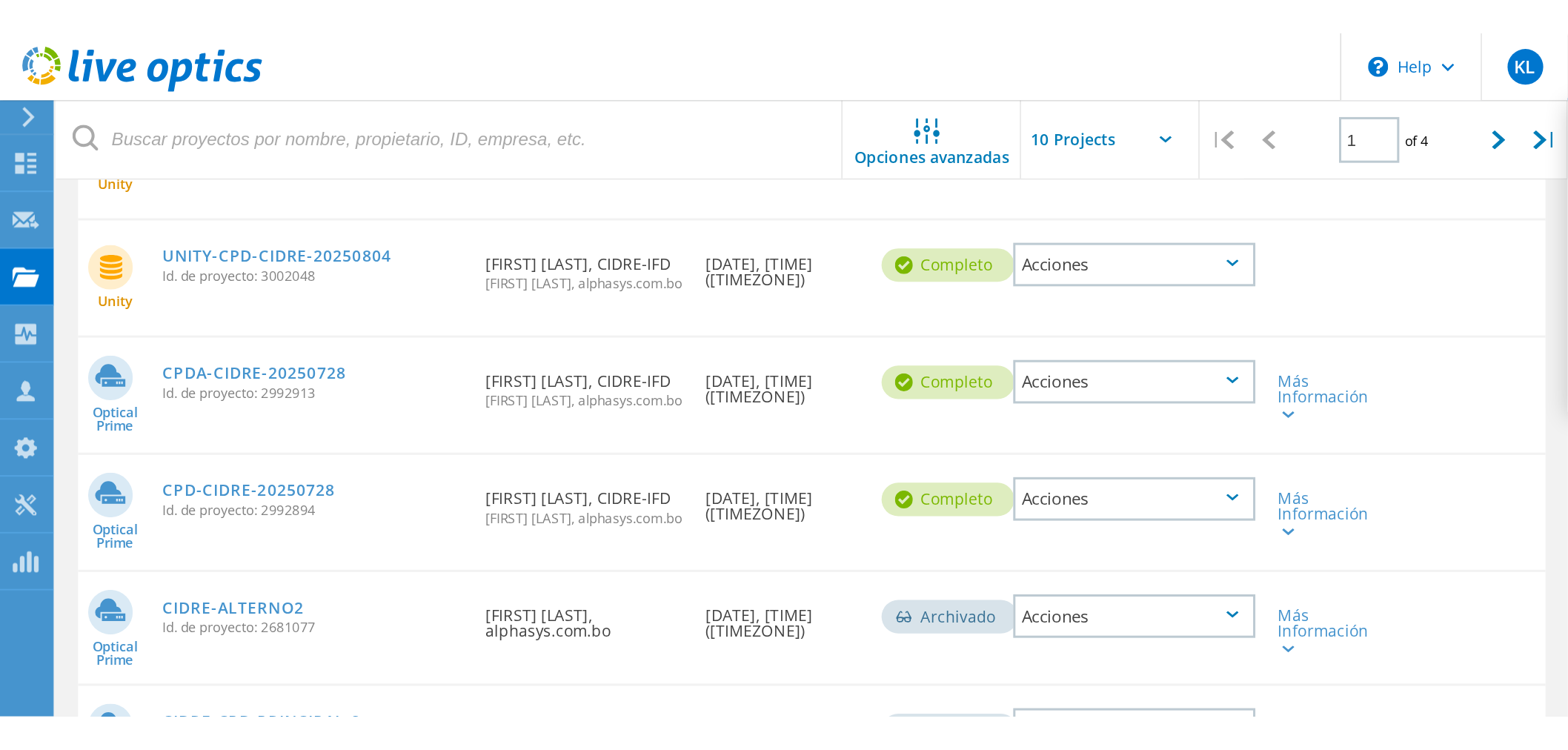 scroll, scrollTop: 254, scrollLeft: 0, axis: vertical 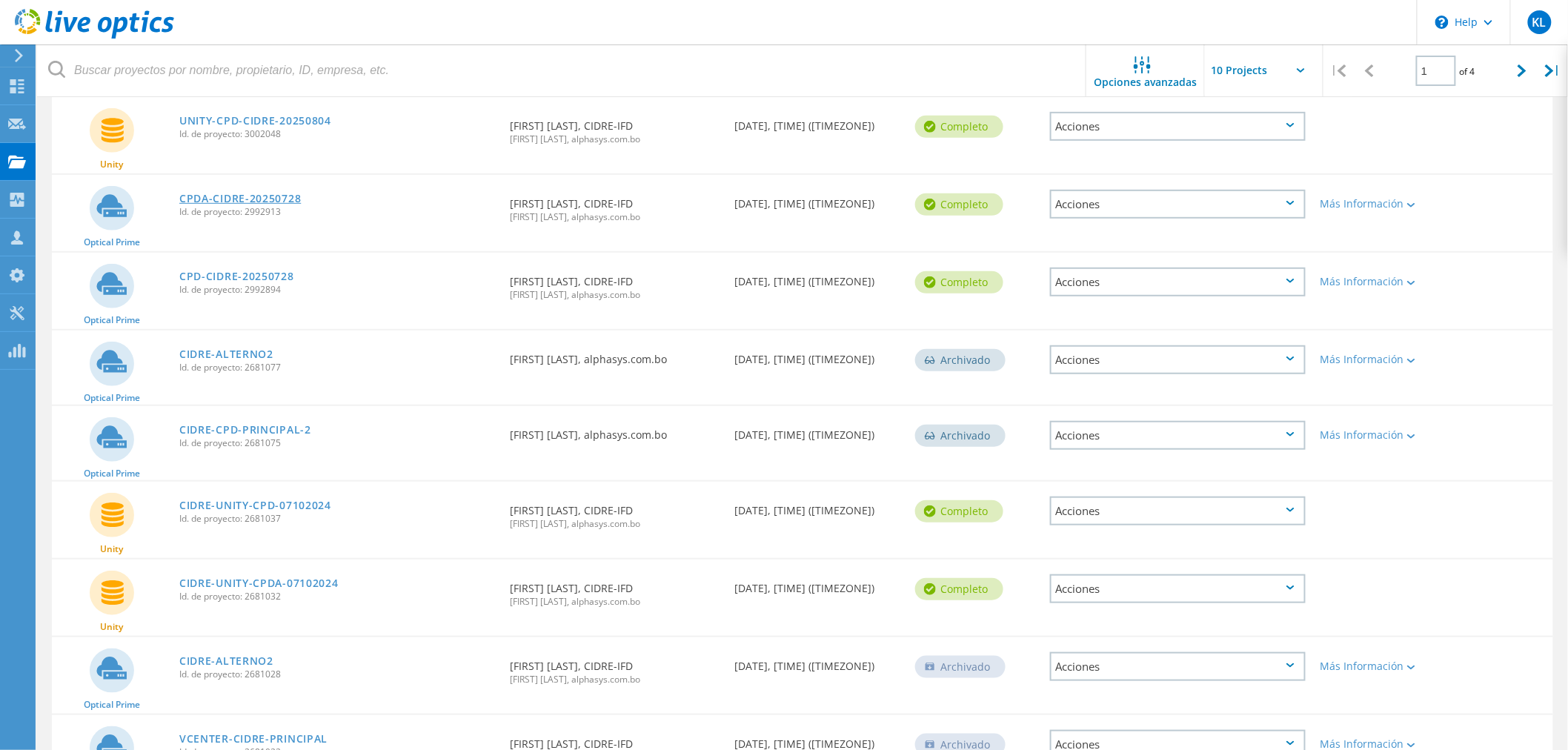 click on "CPDA-CIDRE-20250728" 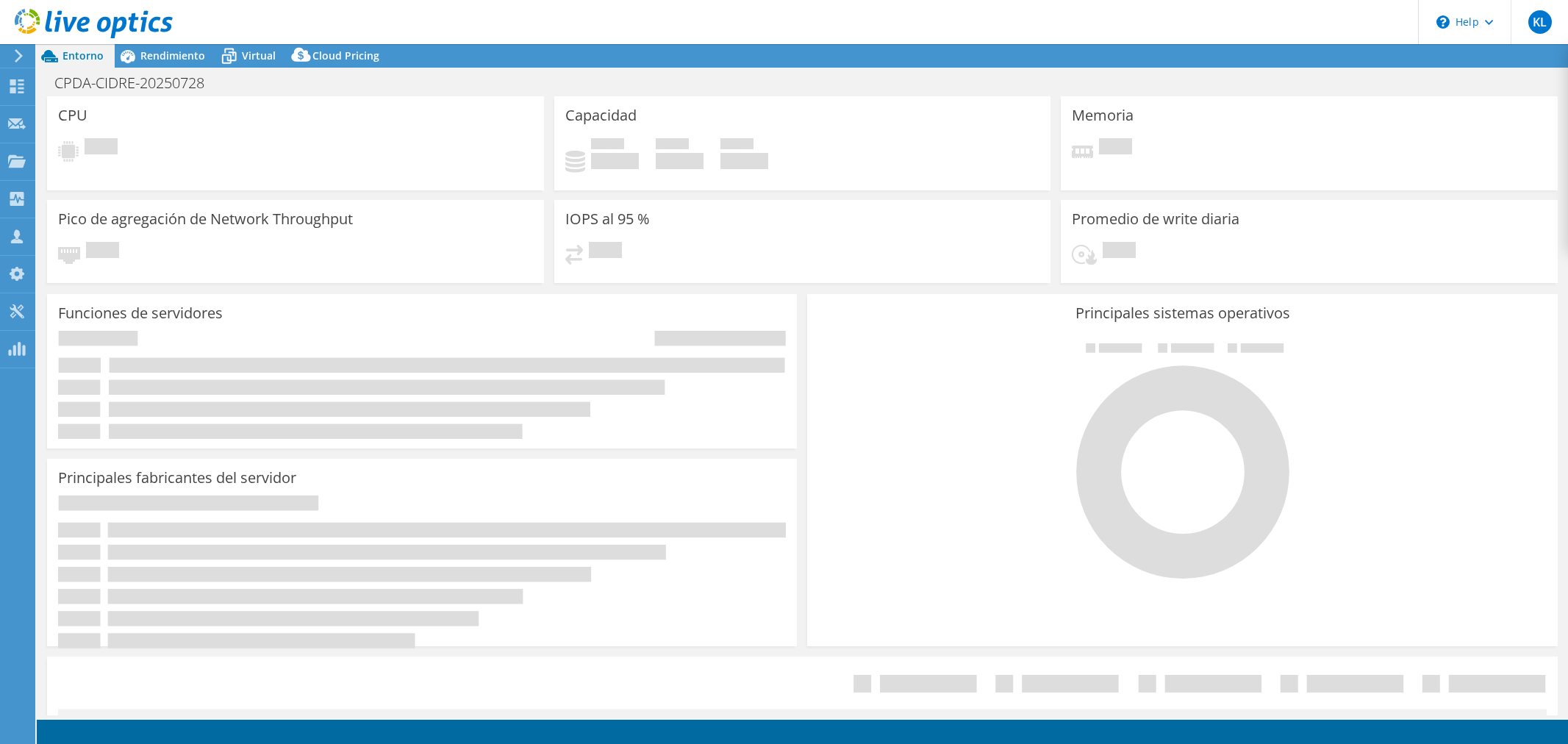 scroll, scrollTop: 0, scrollLeft: 0, axis: both 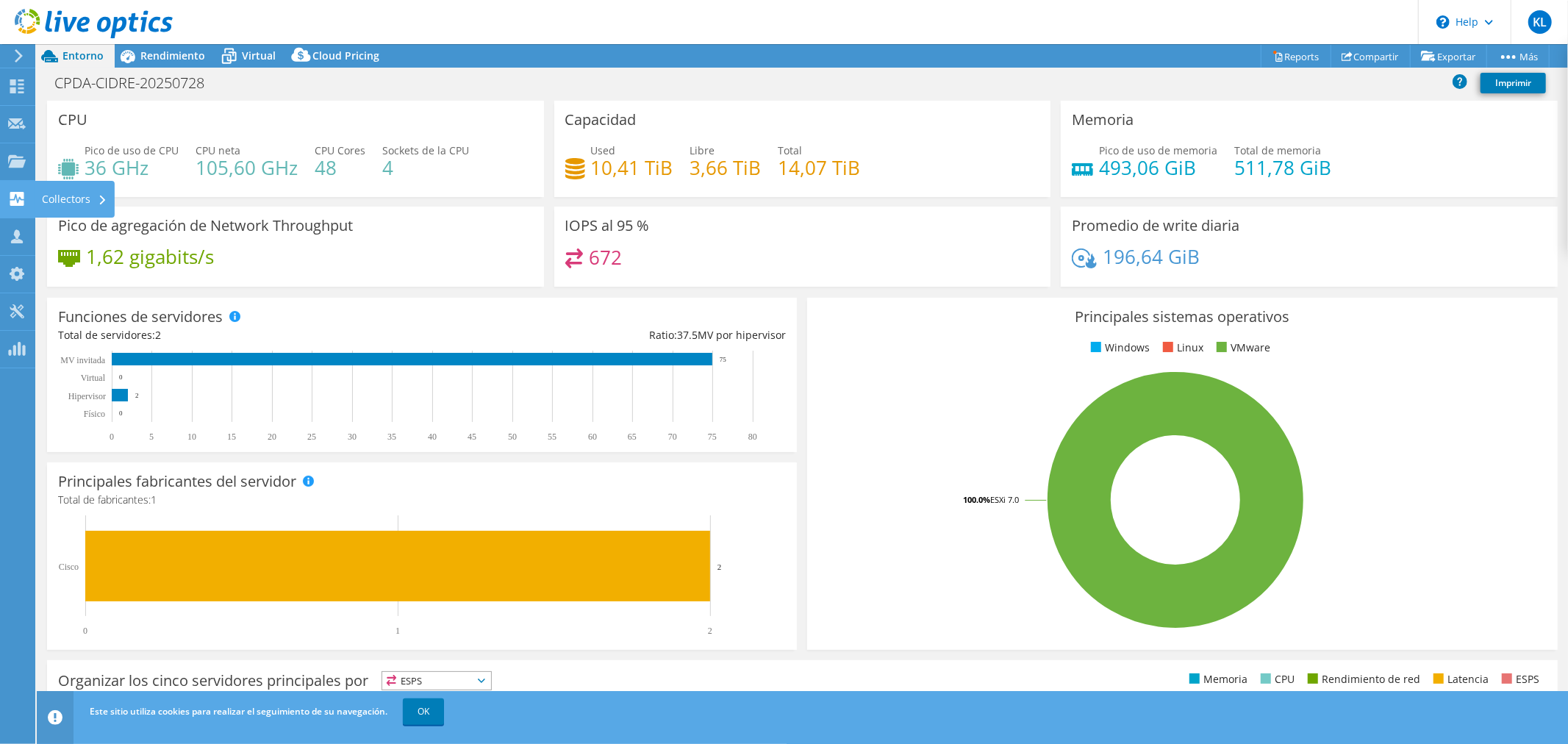 click 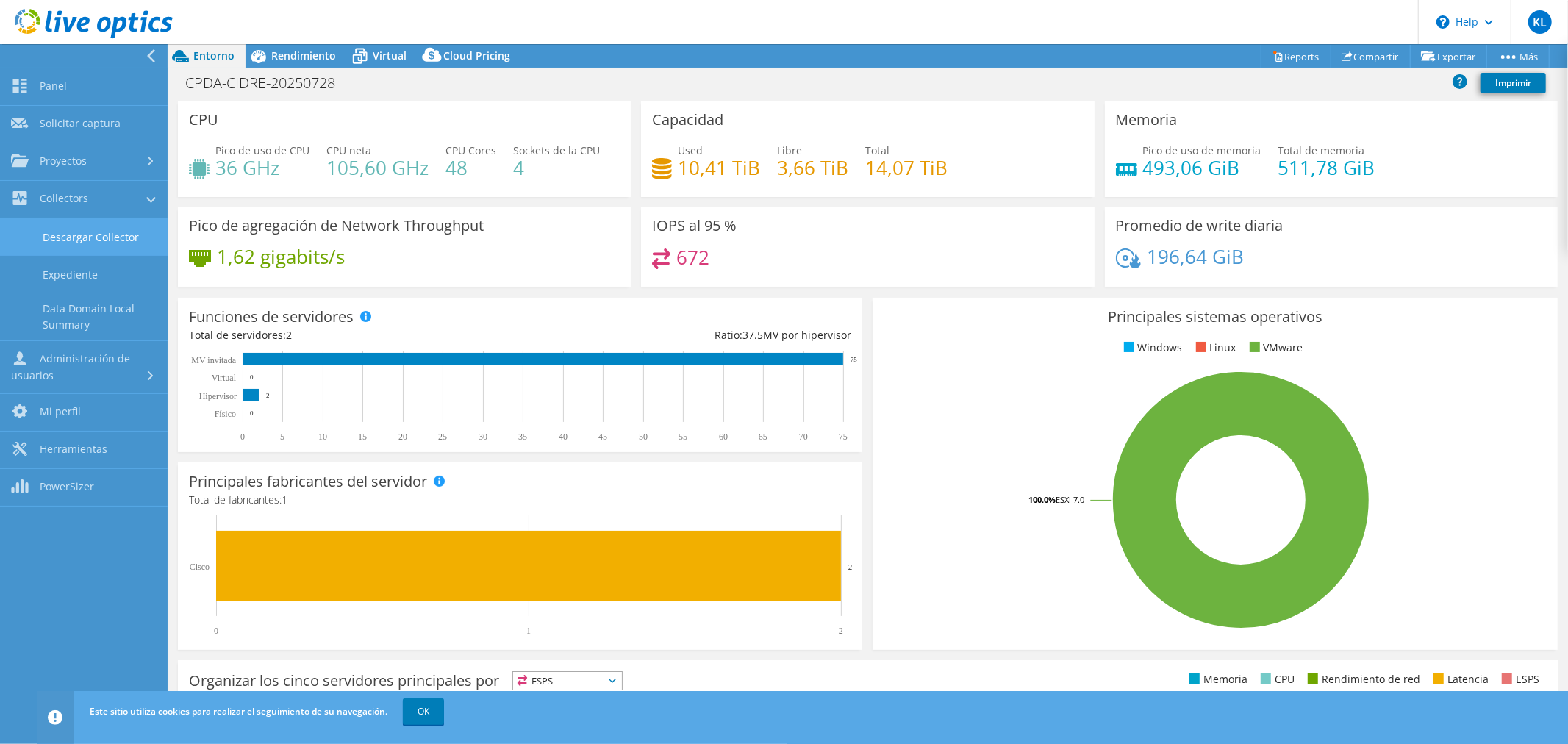 click on "Descargar Collector" at bounding box center (84, 237) 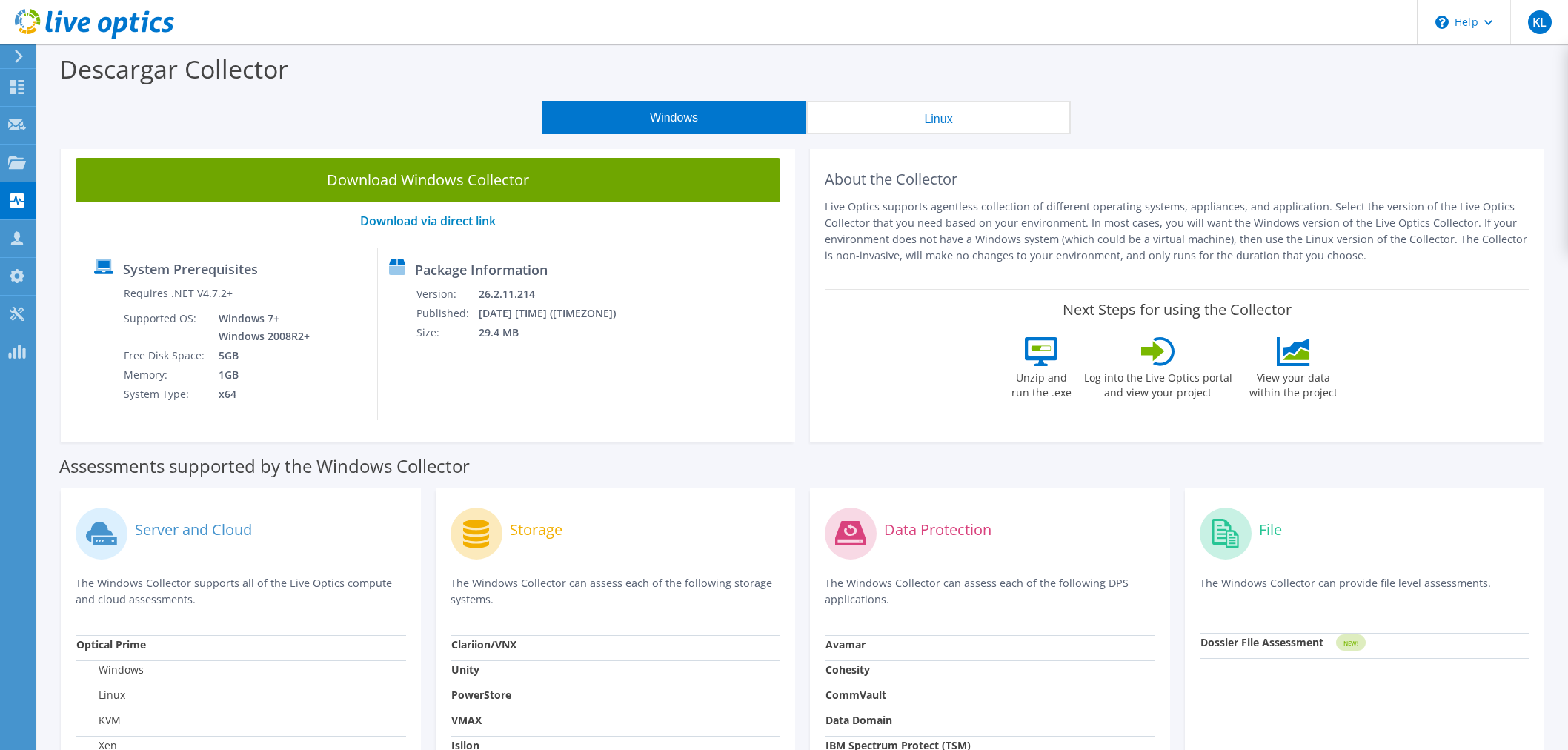 scroll, scrollTop: 0, scrollLeft: 0, axis: both 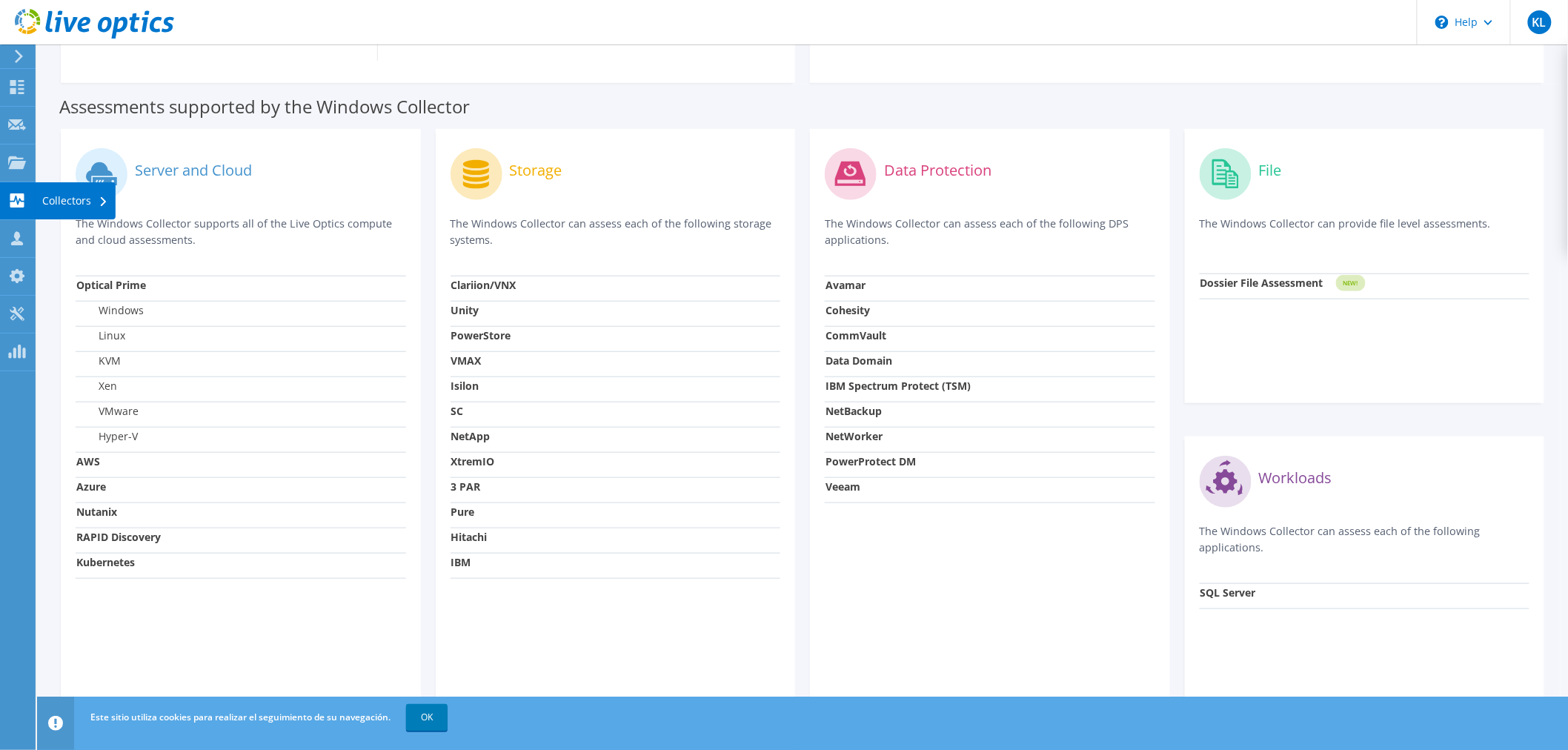 click 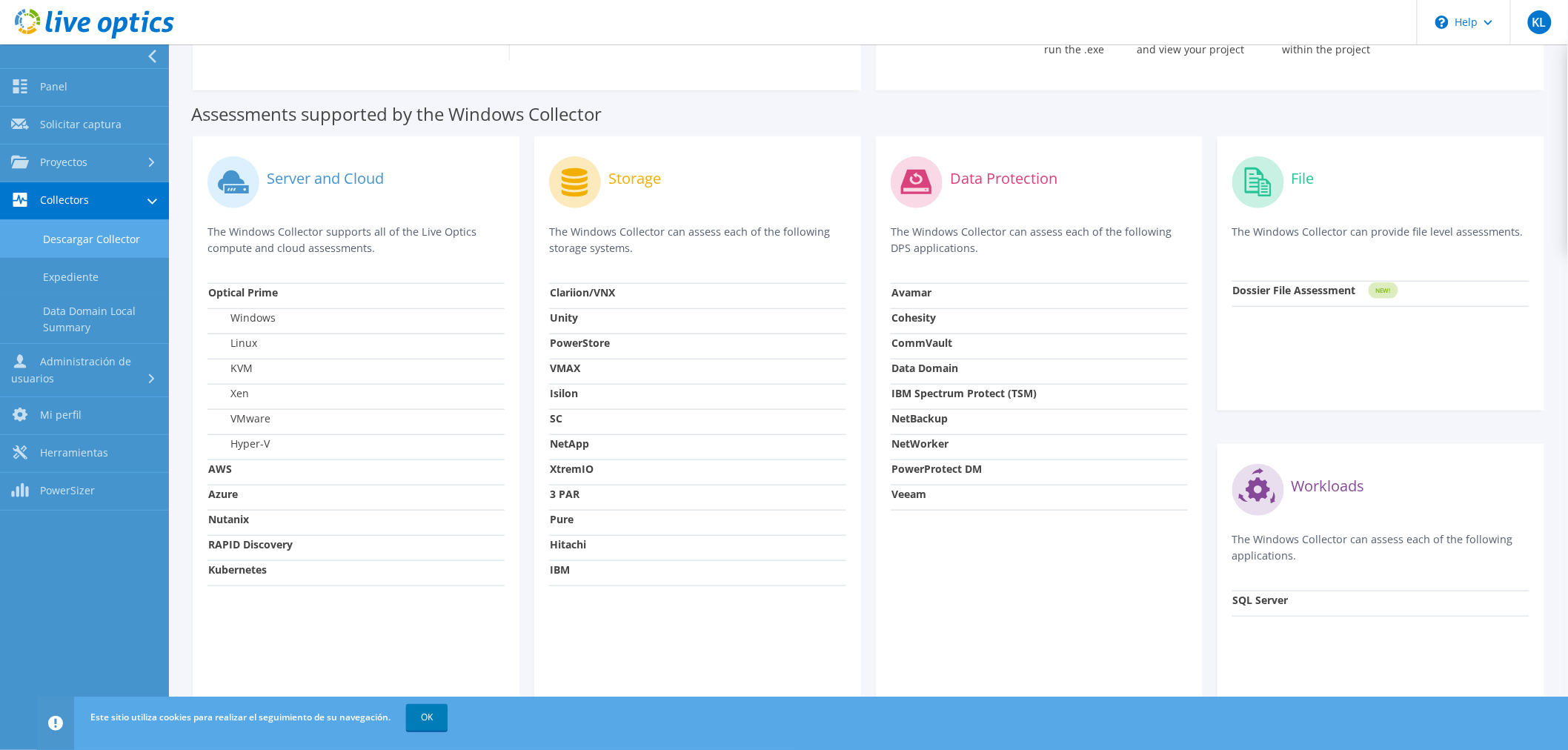 click on "Descargar Collector" at bounding box center [84, 239] 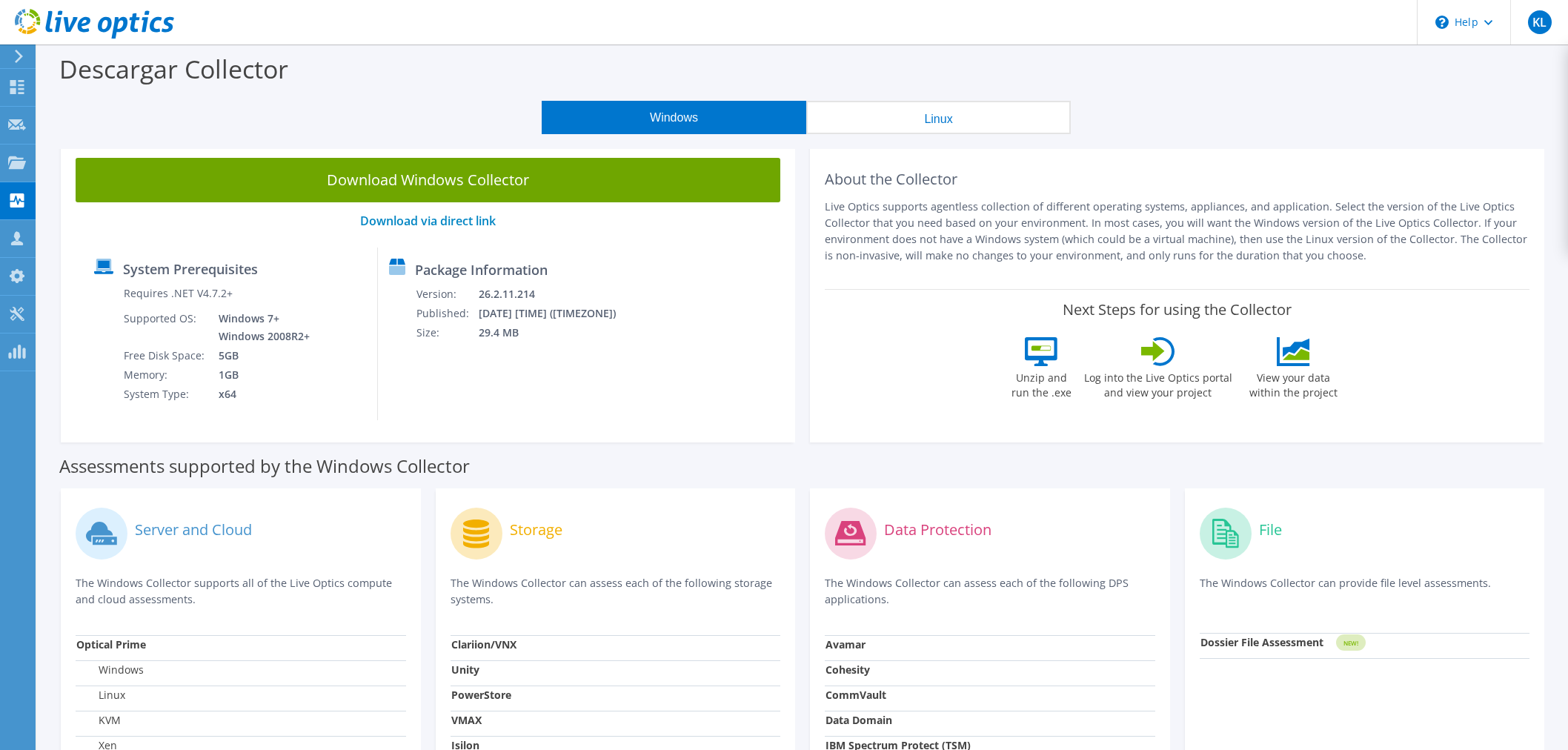 scroll, scrollTop: 0, scrollLeft: 0, axis: both 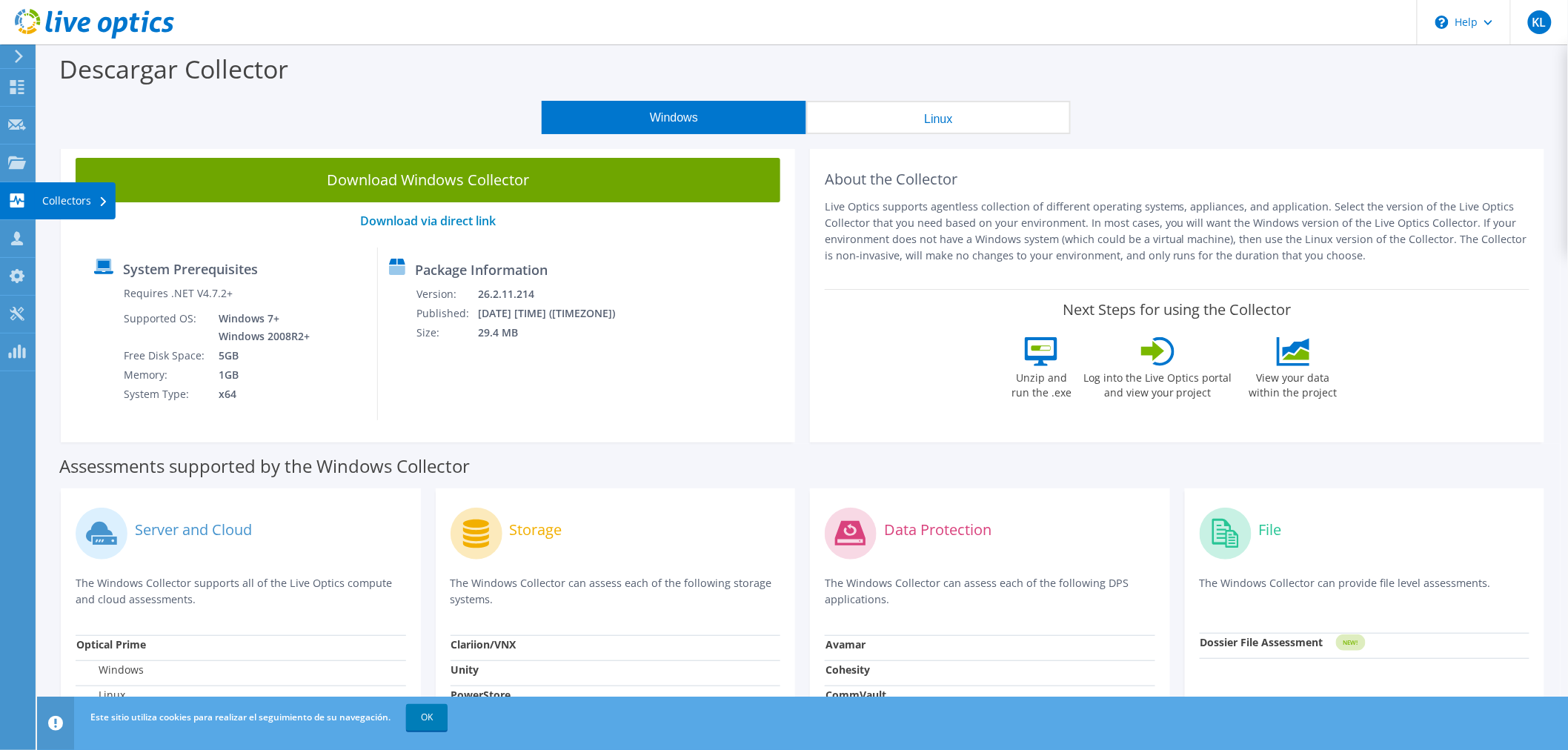 click 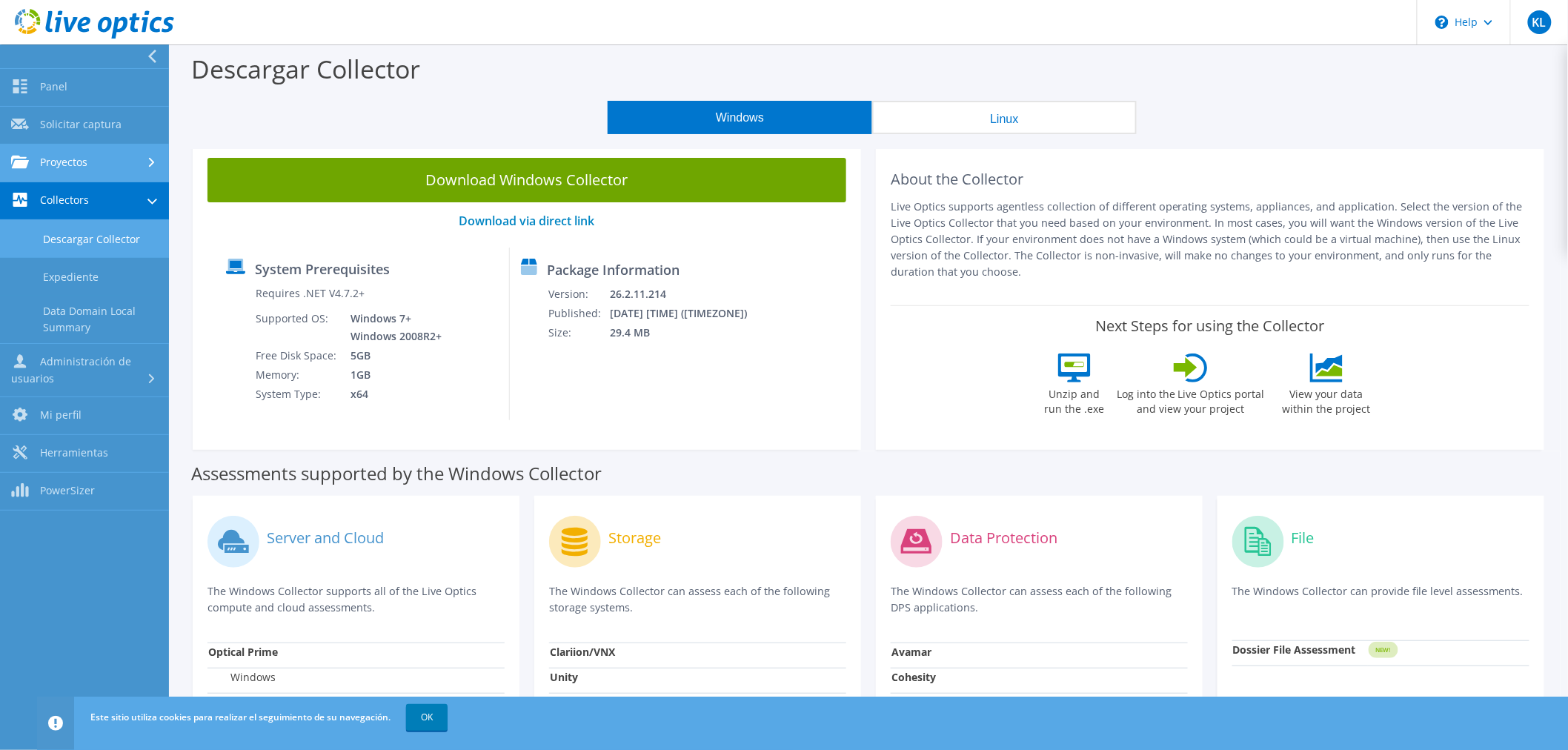 click on "Proyectos" at bounding box center [84, 163] 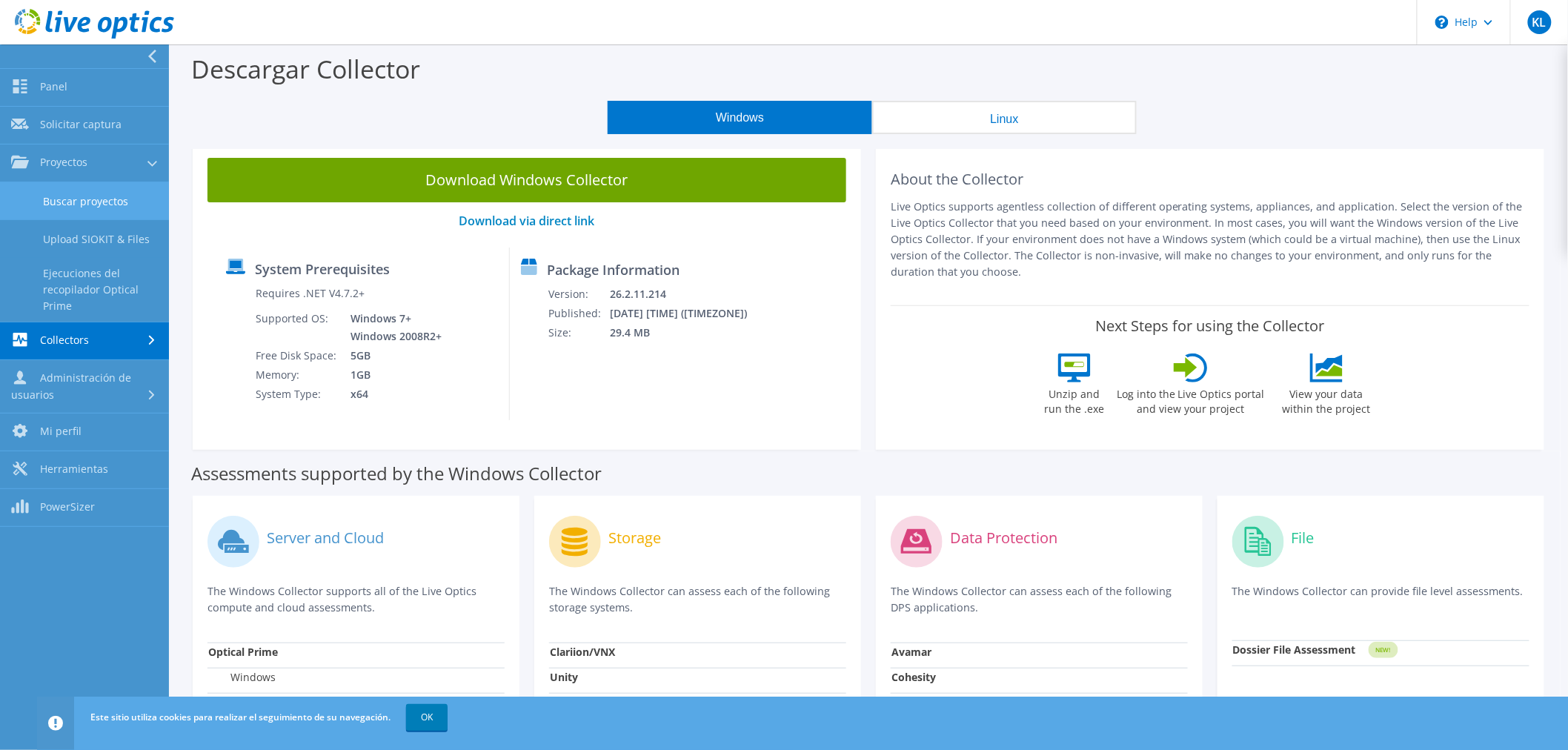 click on "Buscar proyectos" at bounding box center [84, 201] 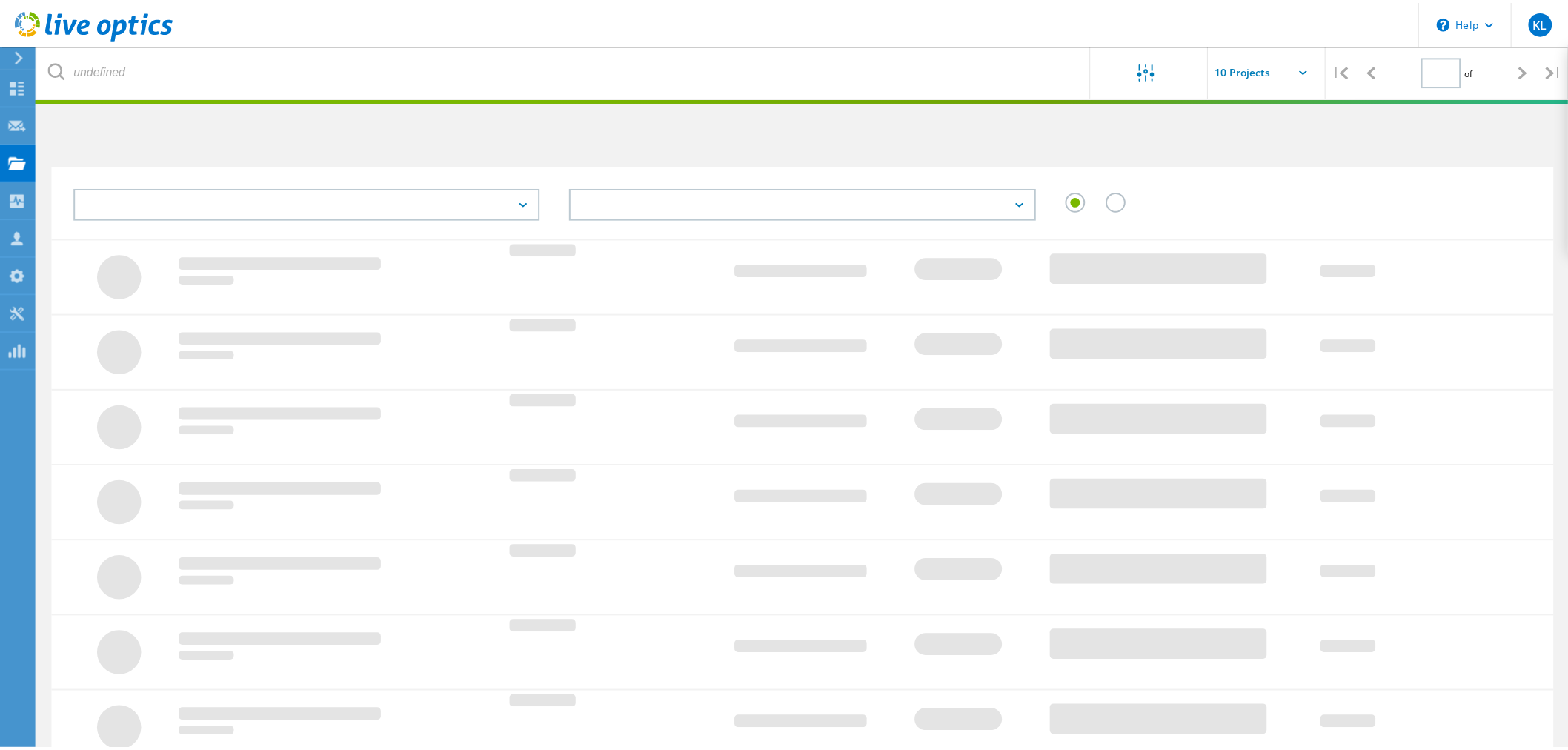 scroll, scrollTop: 0, scrollLeft: 0, axis: both 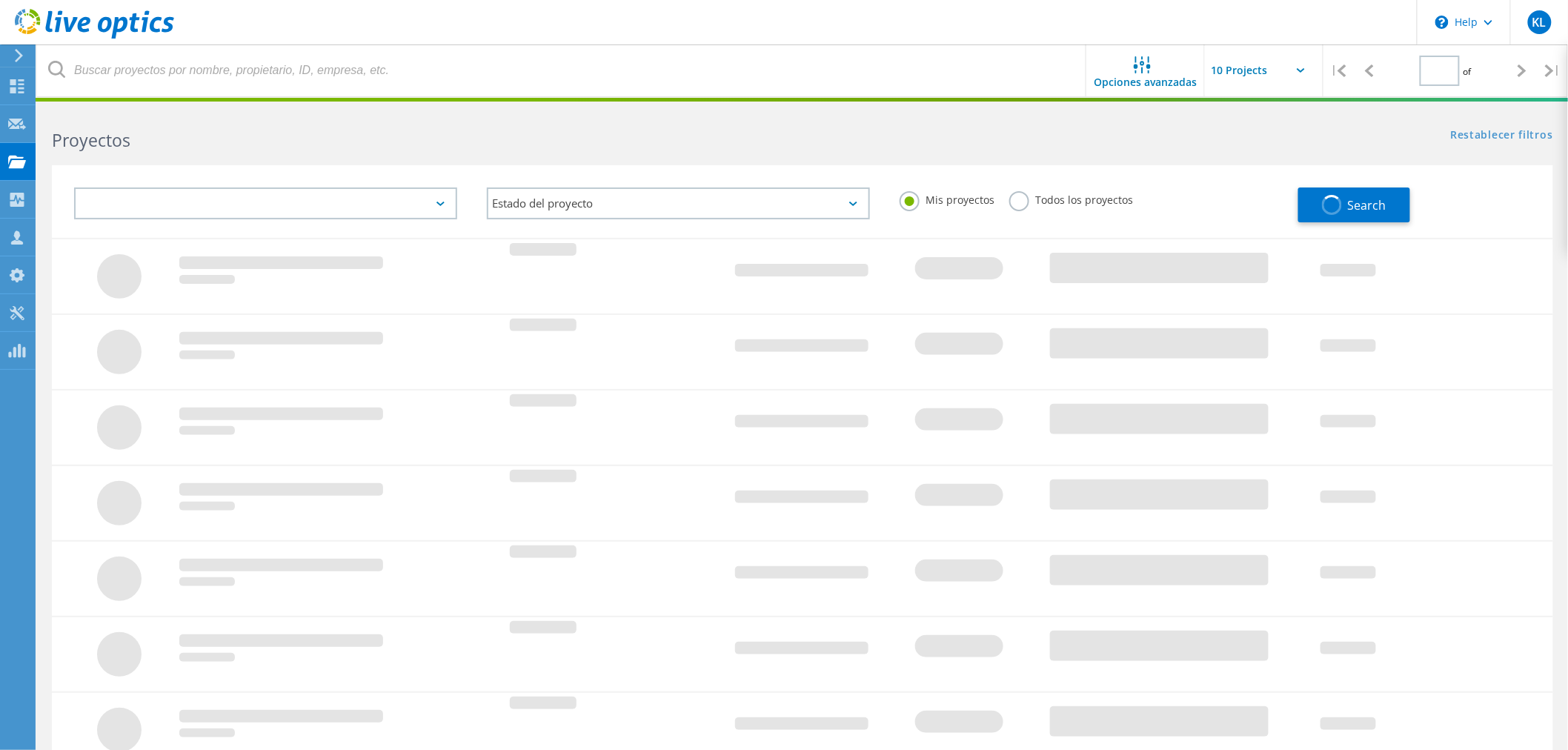 type on "1" 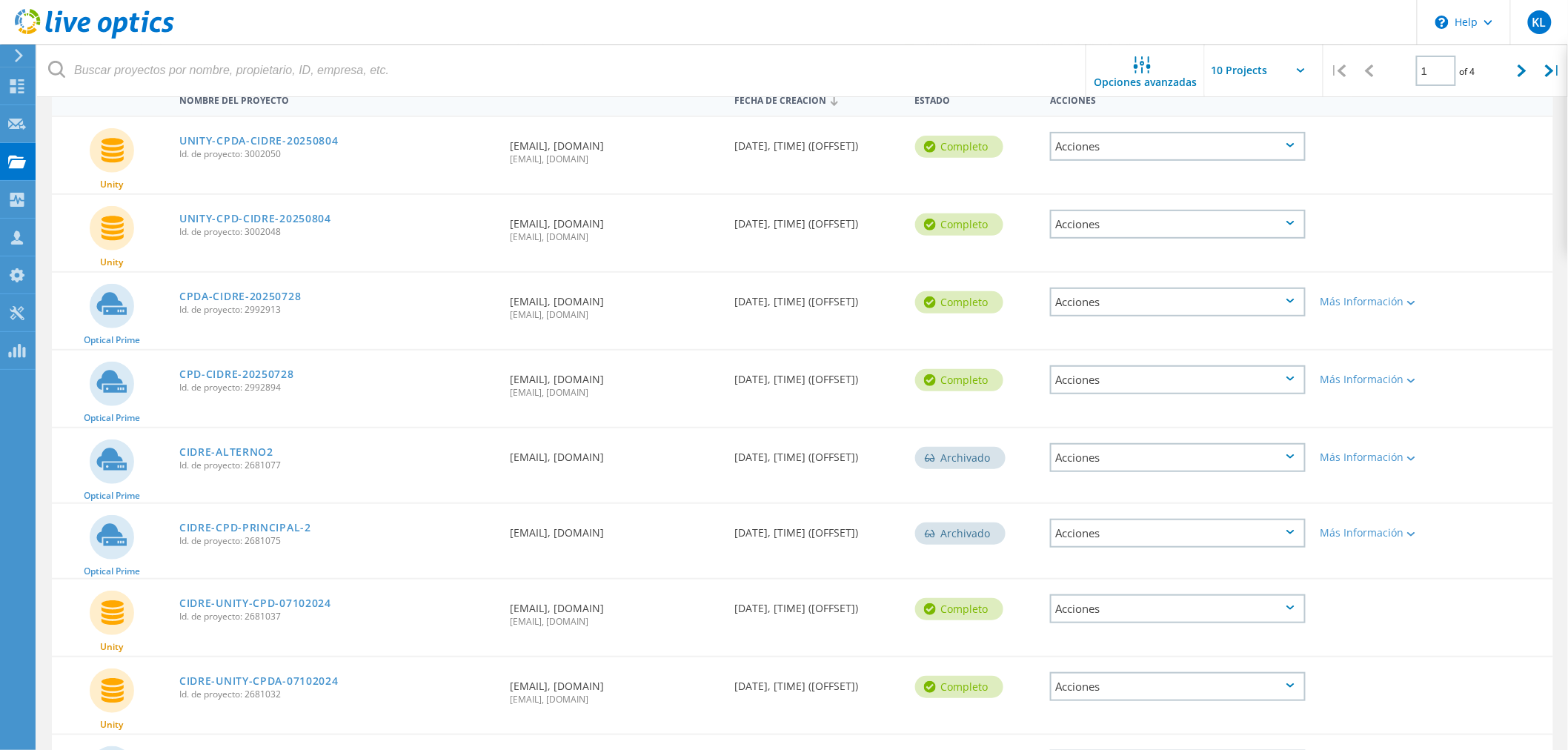 scroll, scrollTop: 153, scrollLeft: 0, axis: vertical 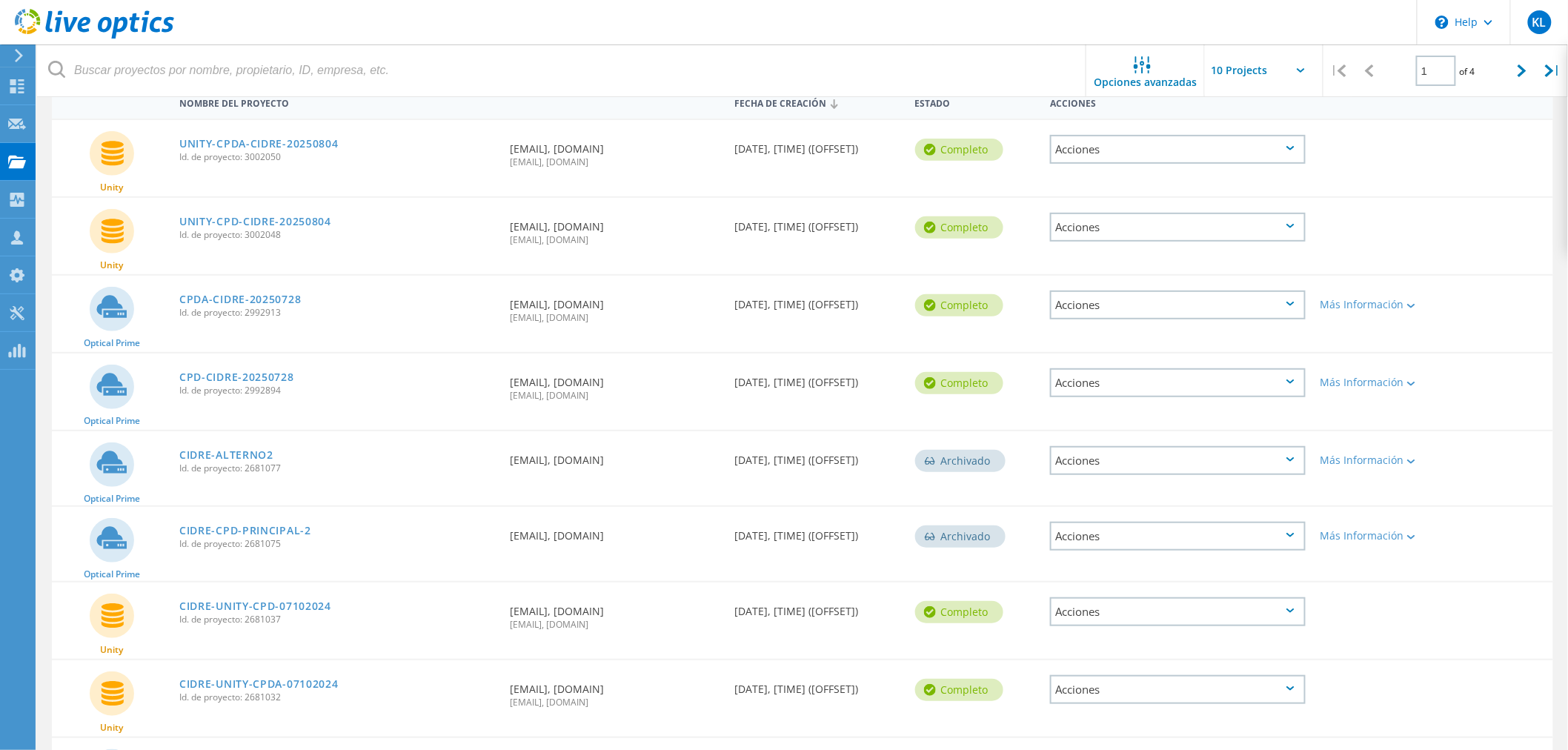 click on "Acciones" 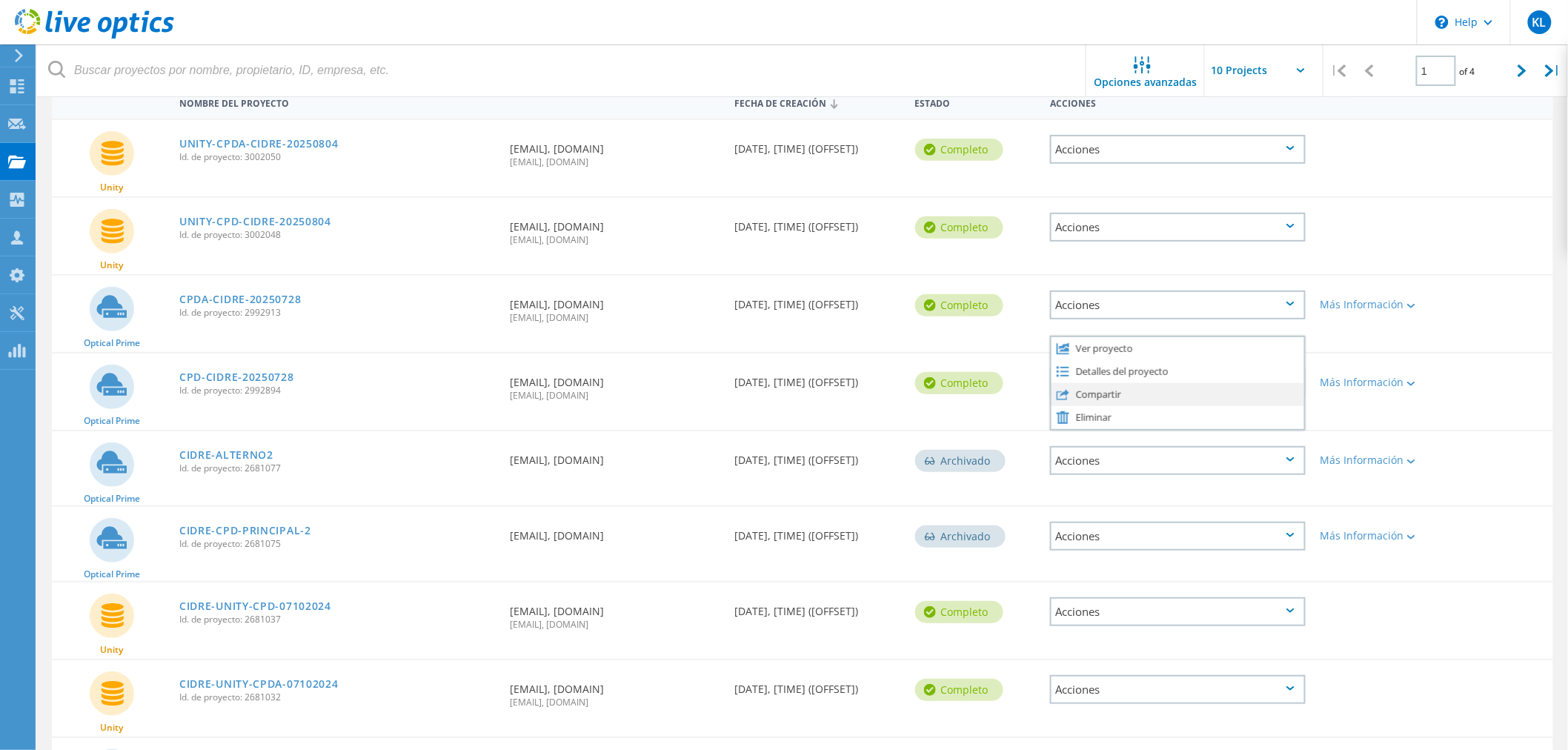 click on "Compartir" 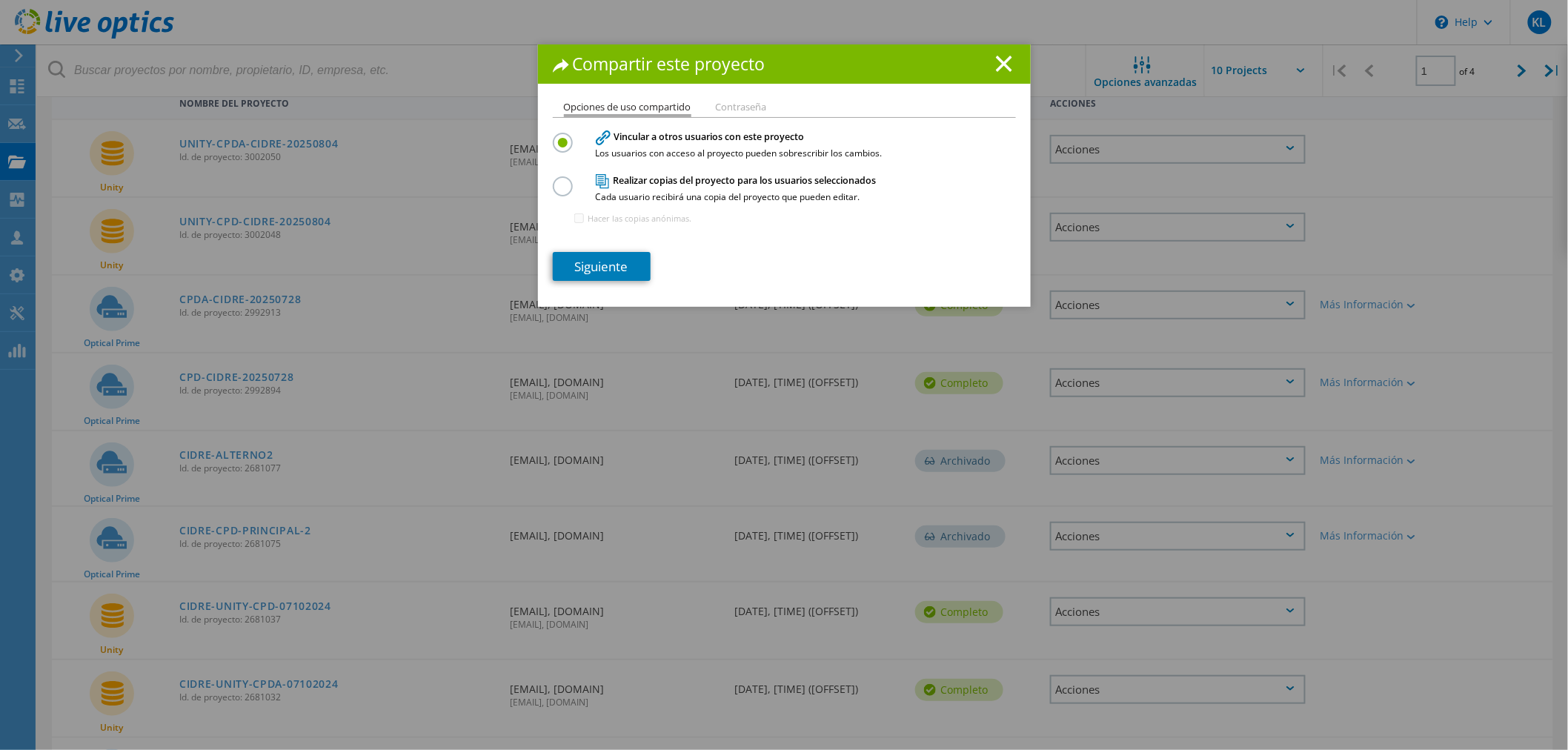 click at bounding box center (565, 178) 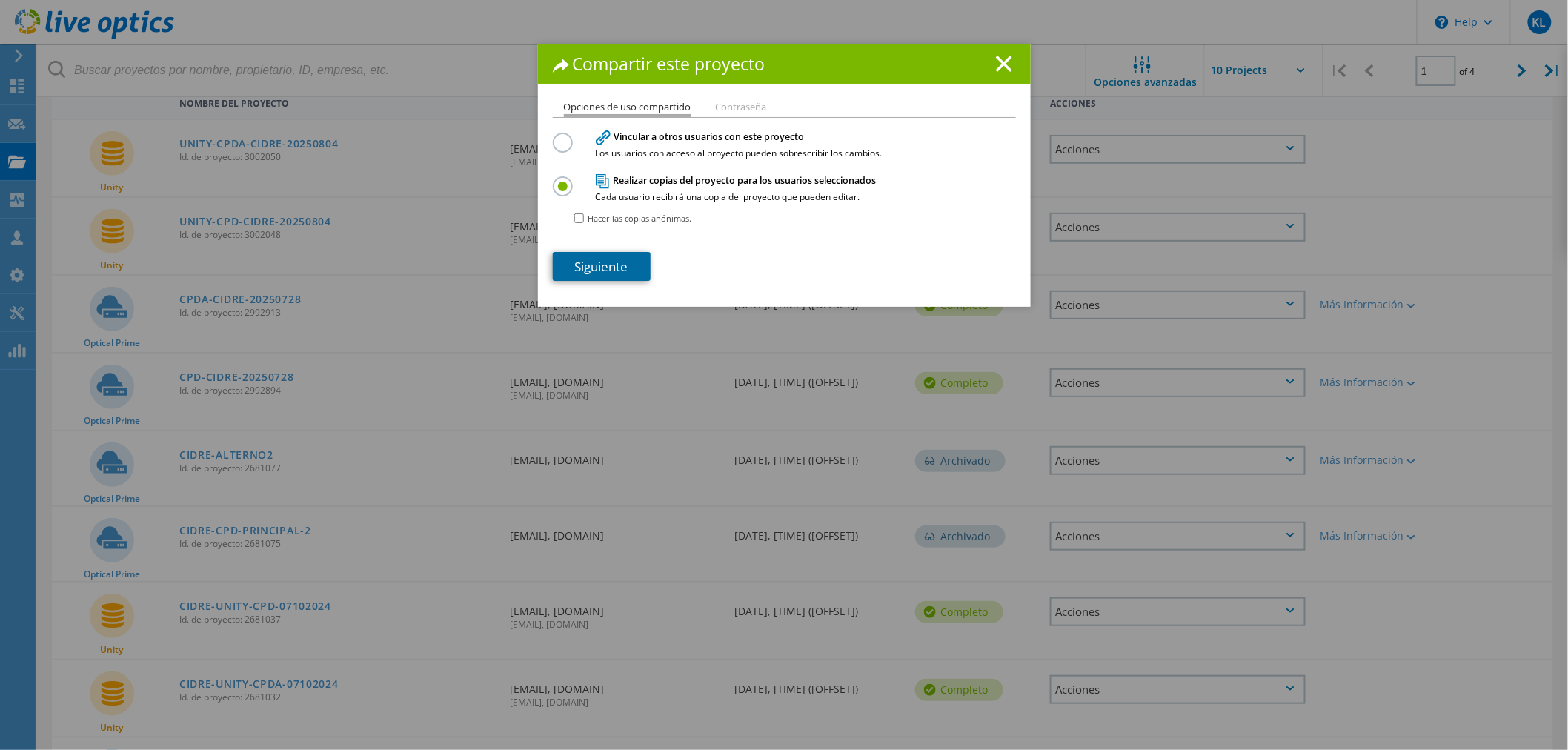 click on "Siguiente" at bounding box center (602, 266) 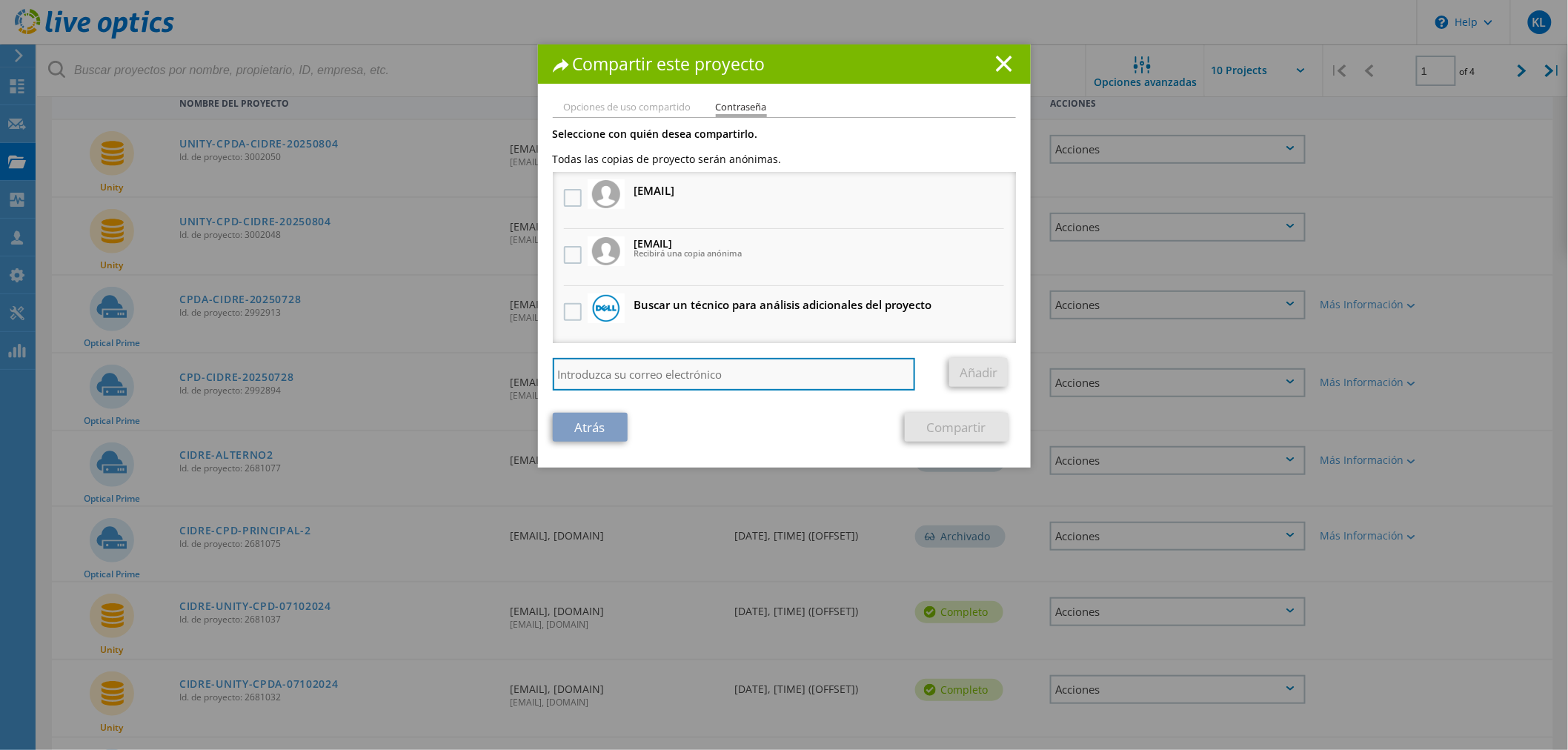 click at bounding box center [734, 374] 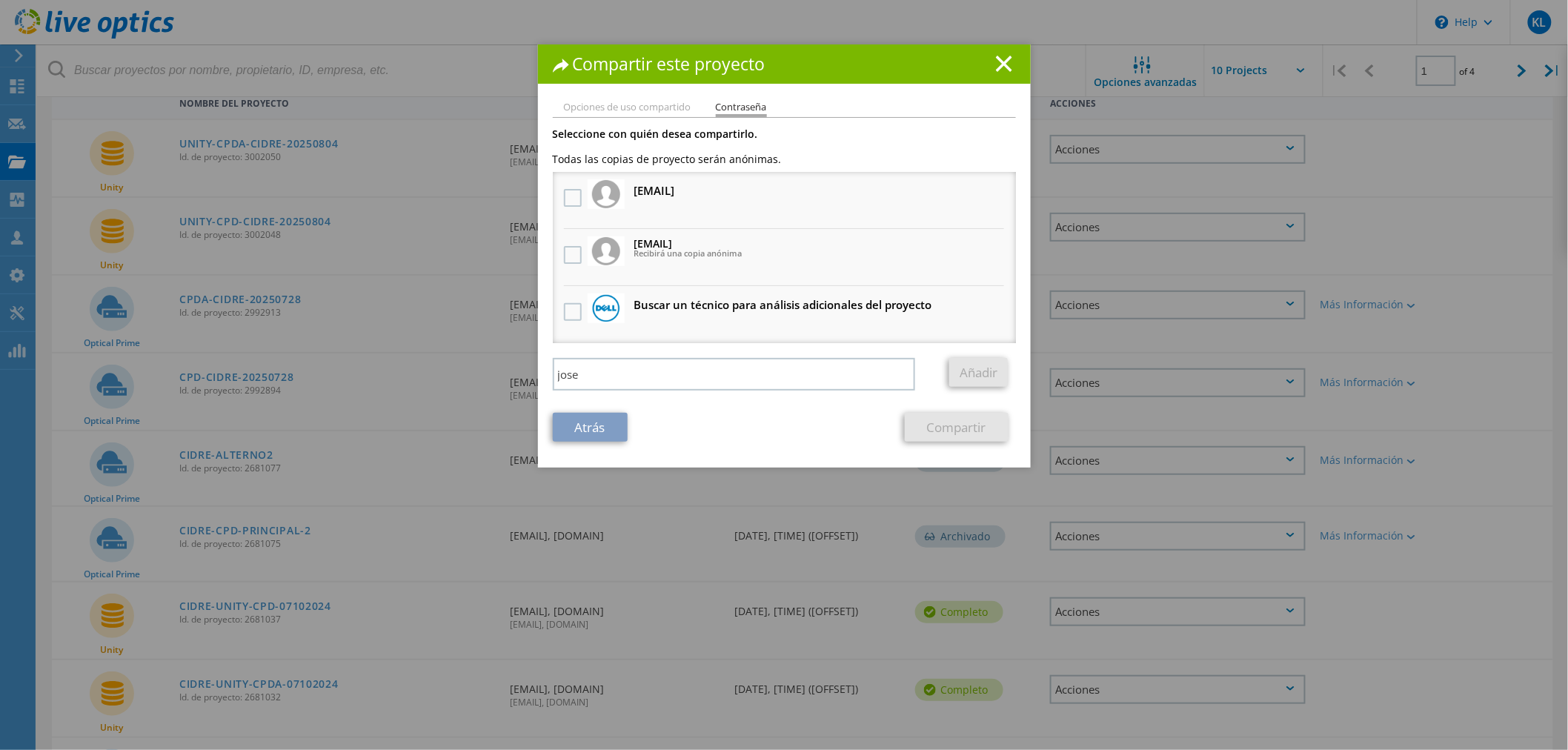 click on "Buscar un técnico para análisis adicionales del proyecto" at bounding box center [783, 305] 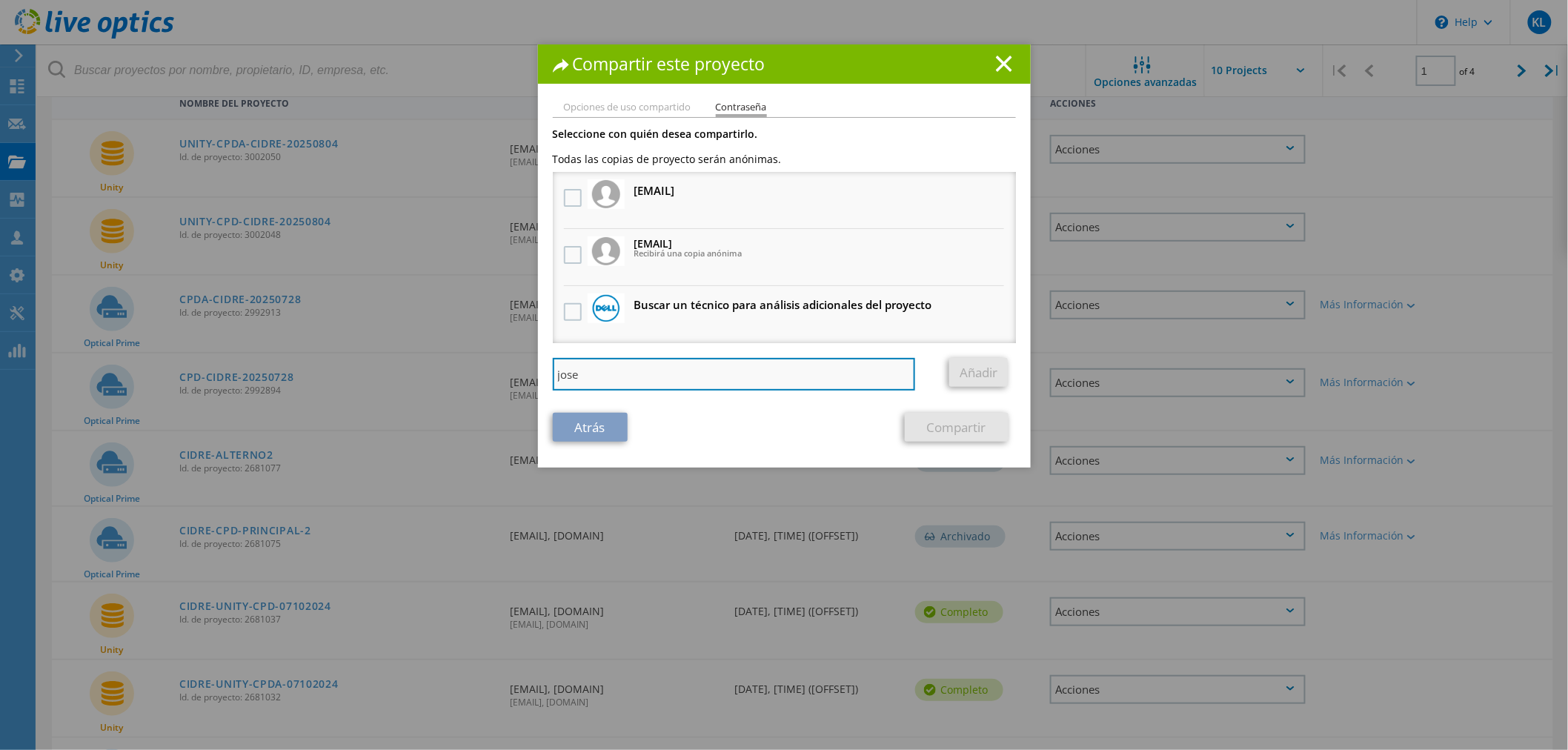 click on "jose" at bounding box center (734, 374) 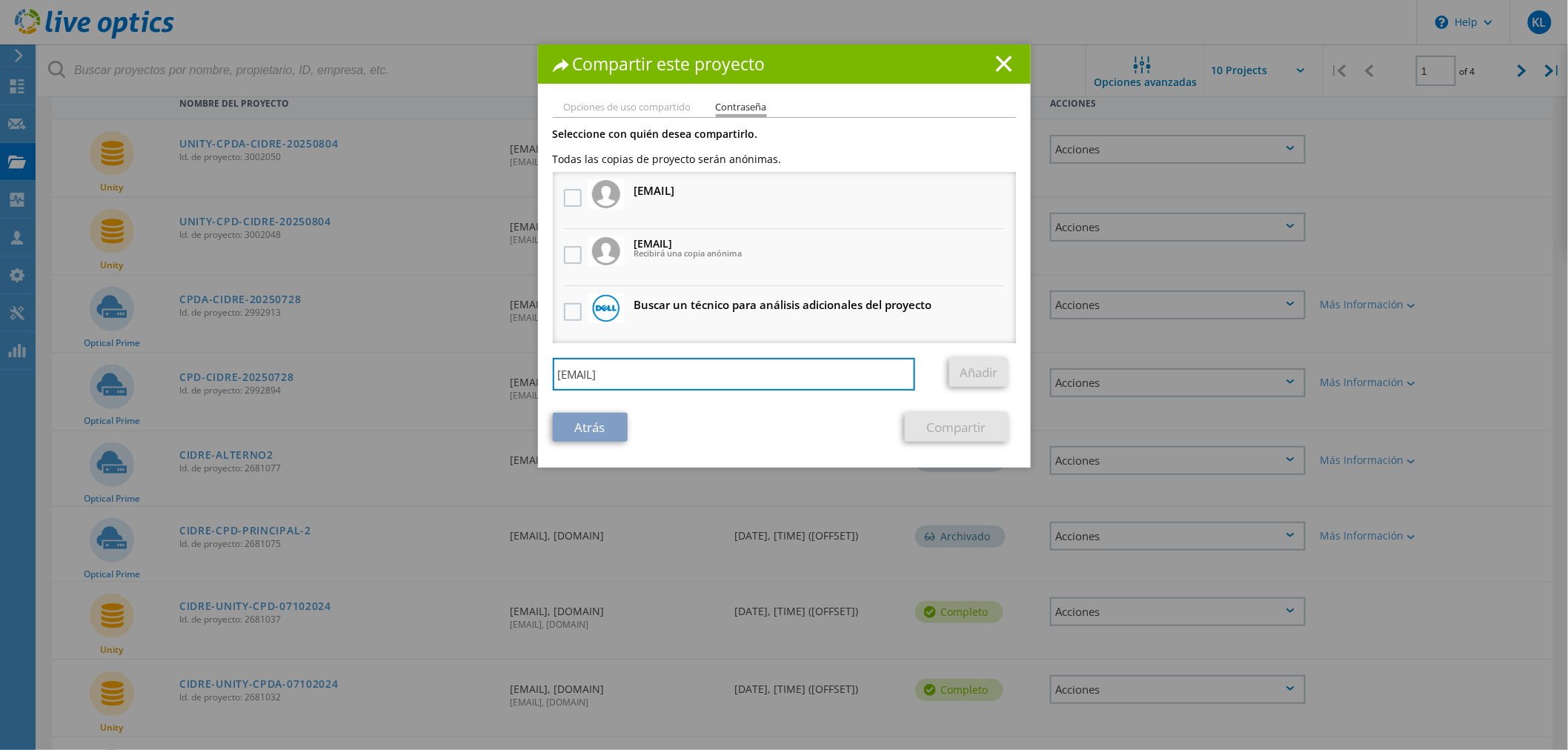 type on "jose.m" 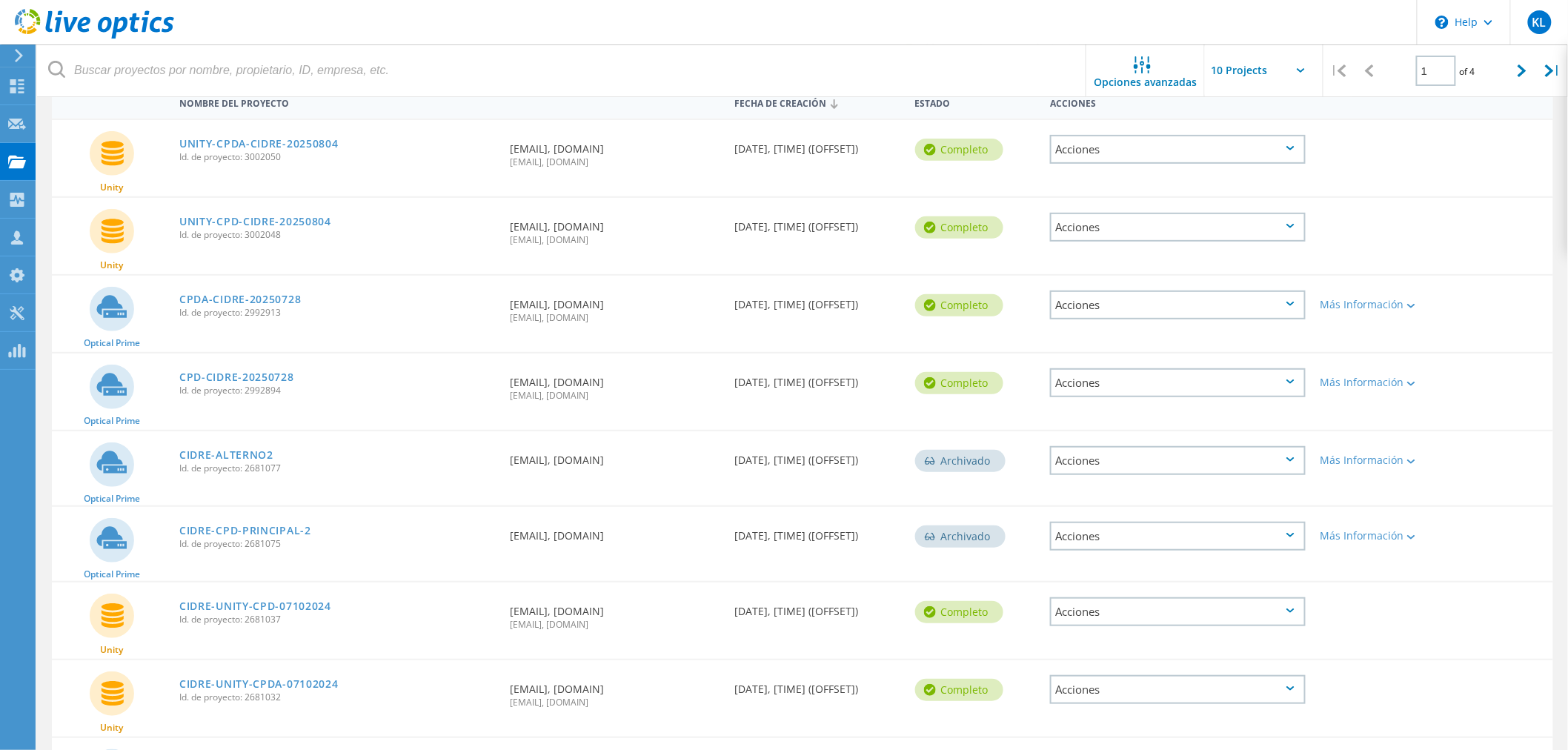 click on "Acciones" 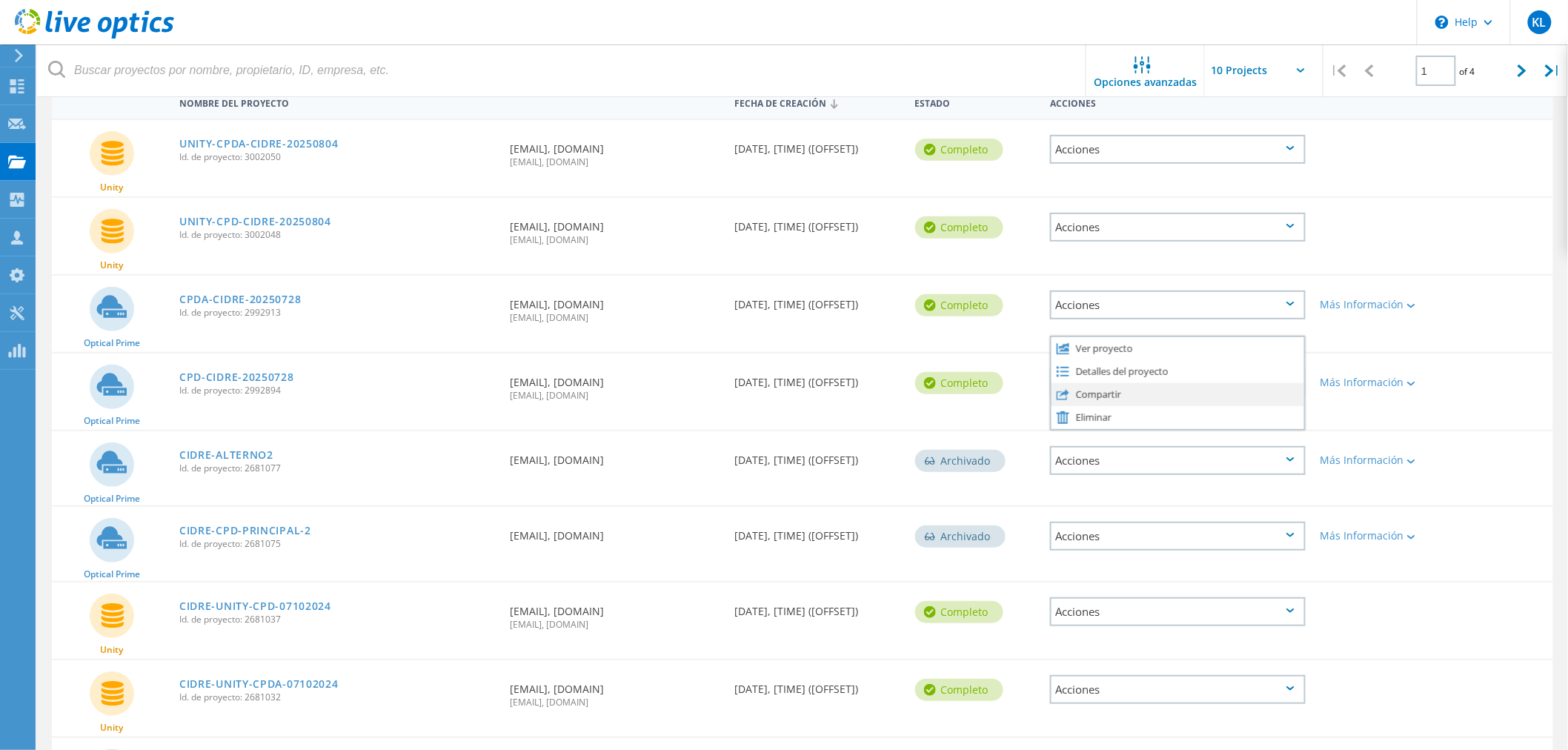 click on "Compartir" 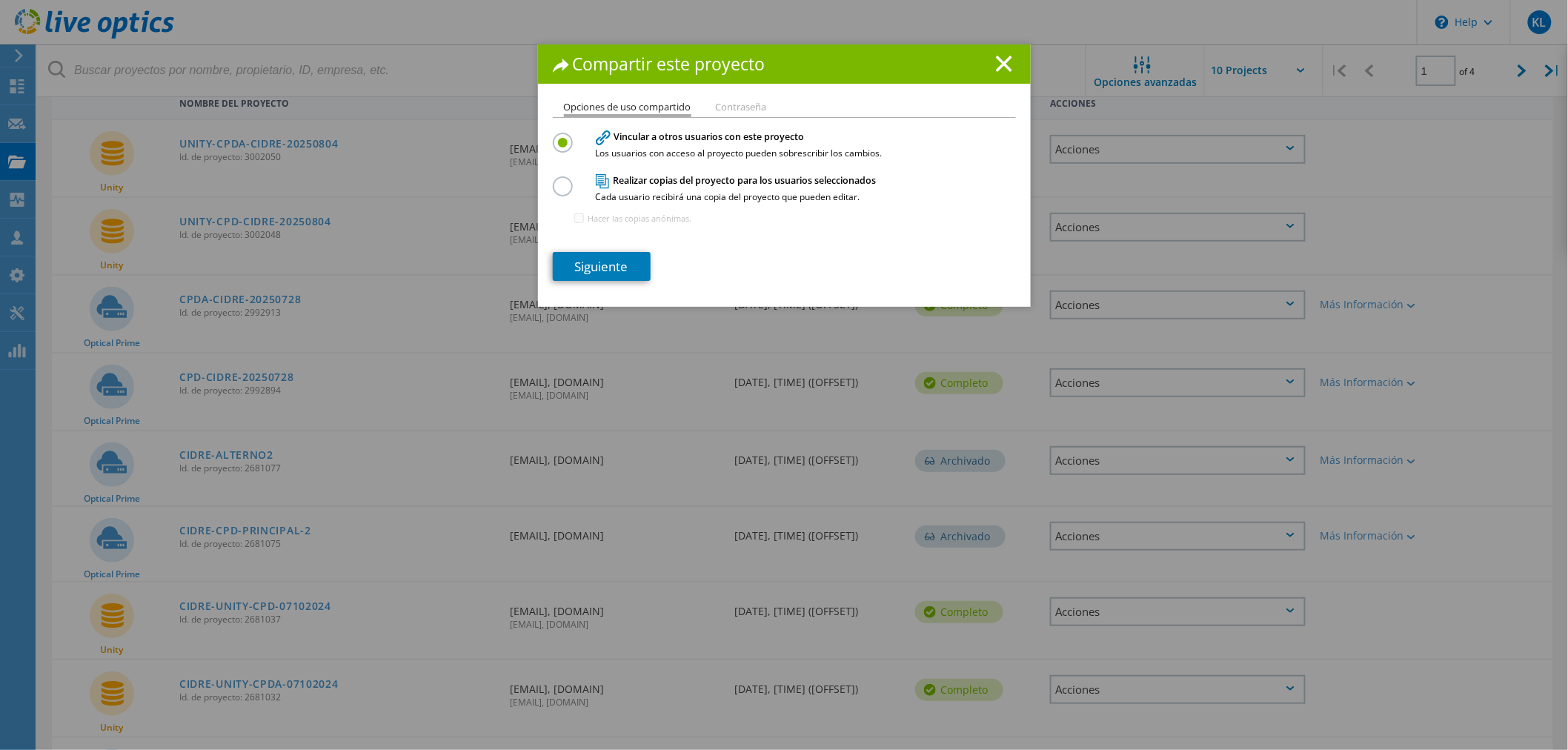 click at bounding box center (565, 178) 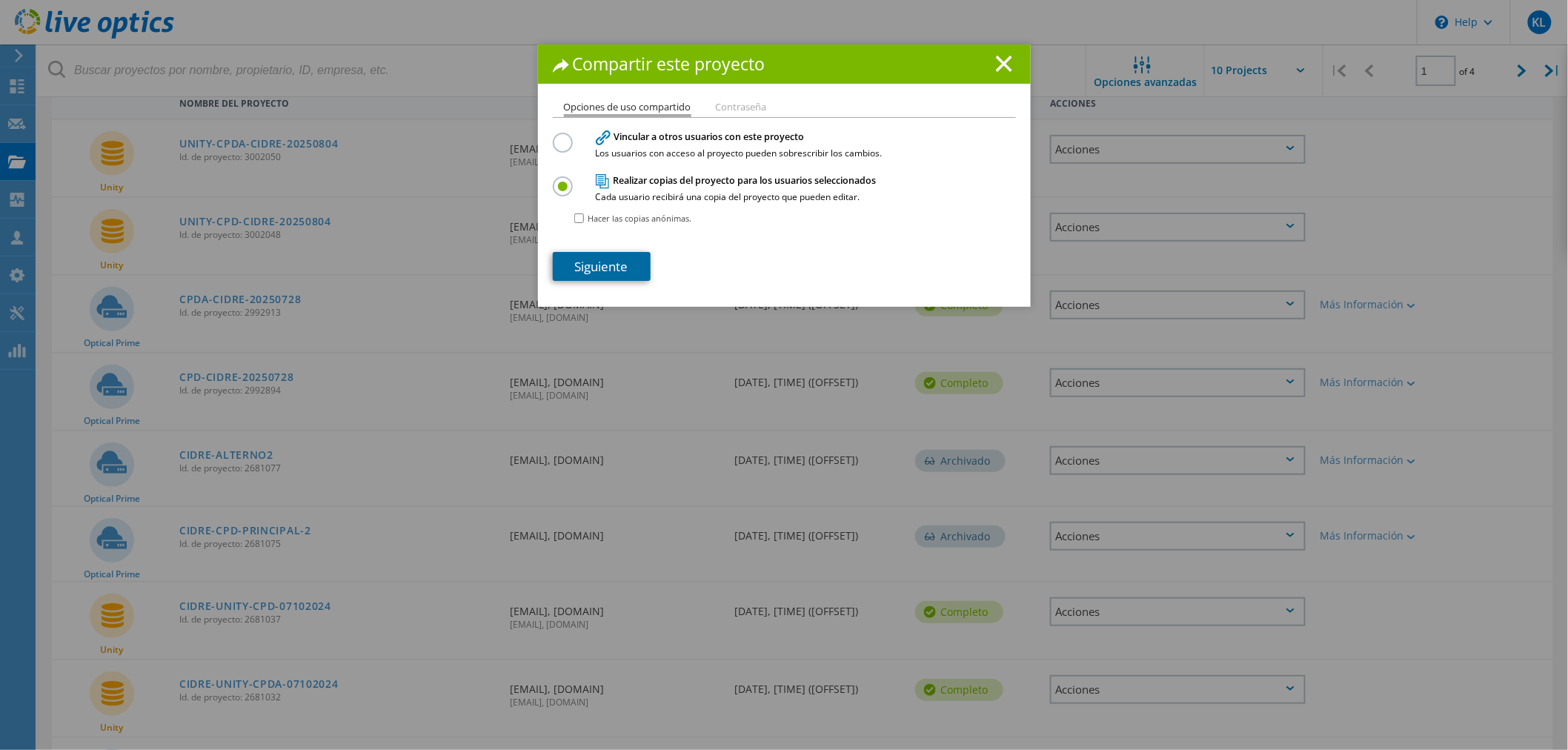 click on "Siguiente" at bounding box center (602, 266) 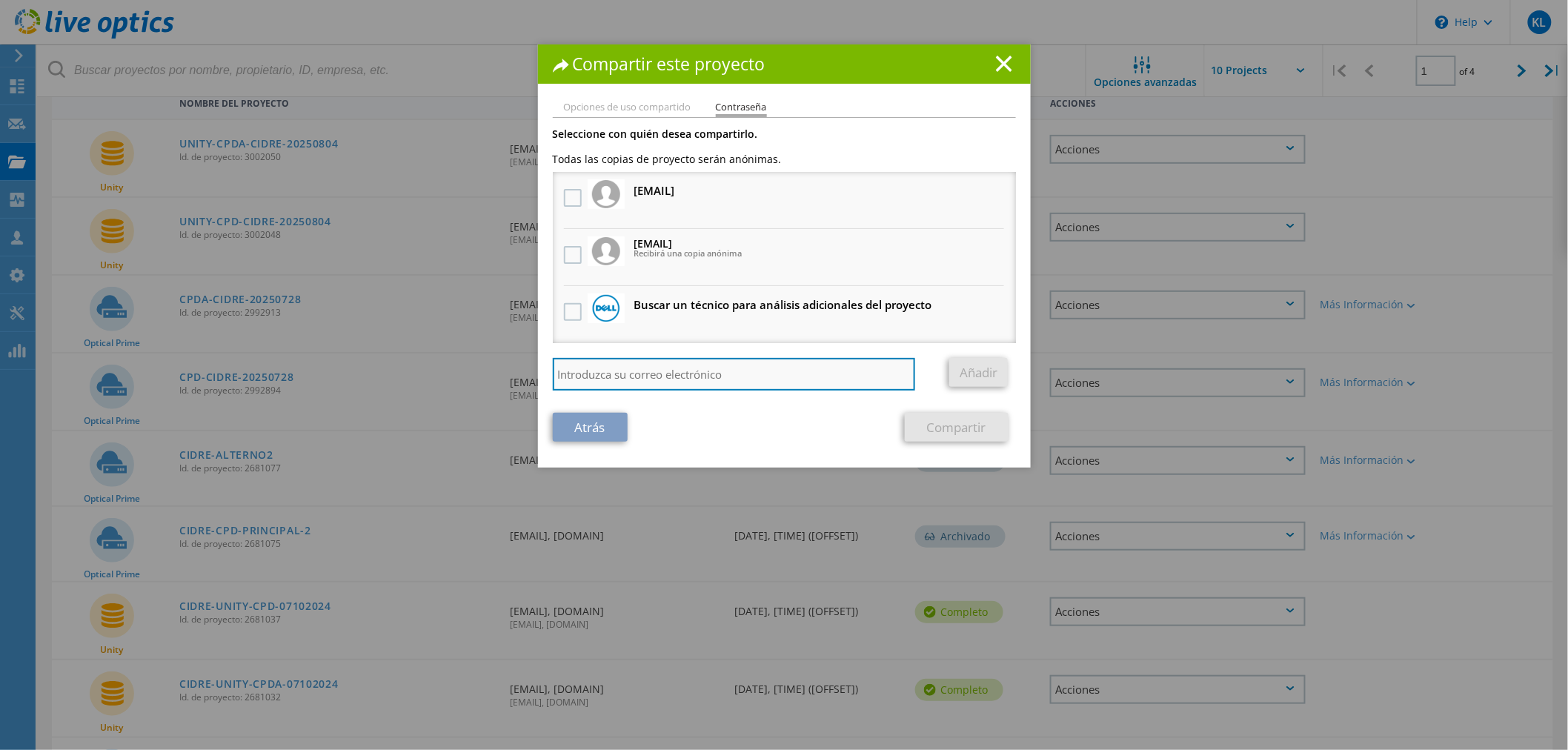 click at bounding box center (734, 374) 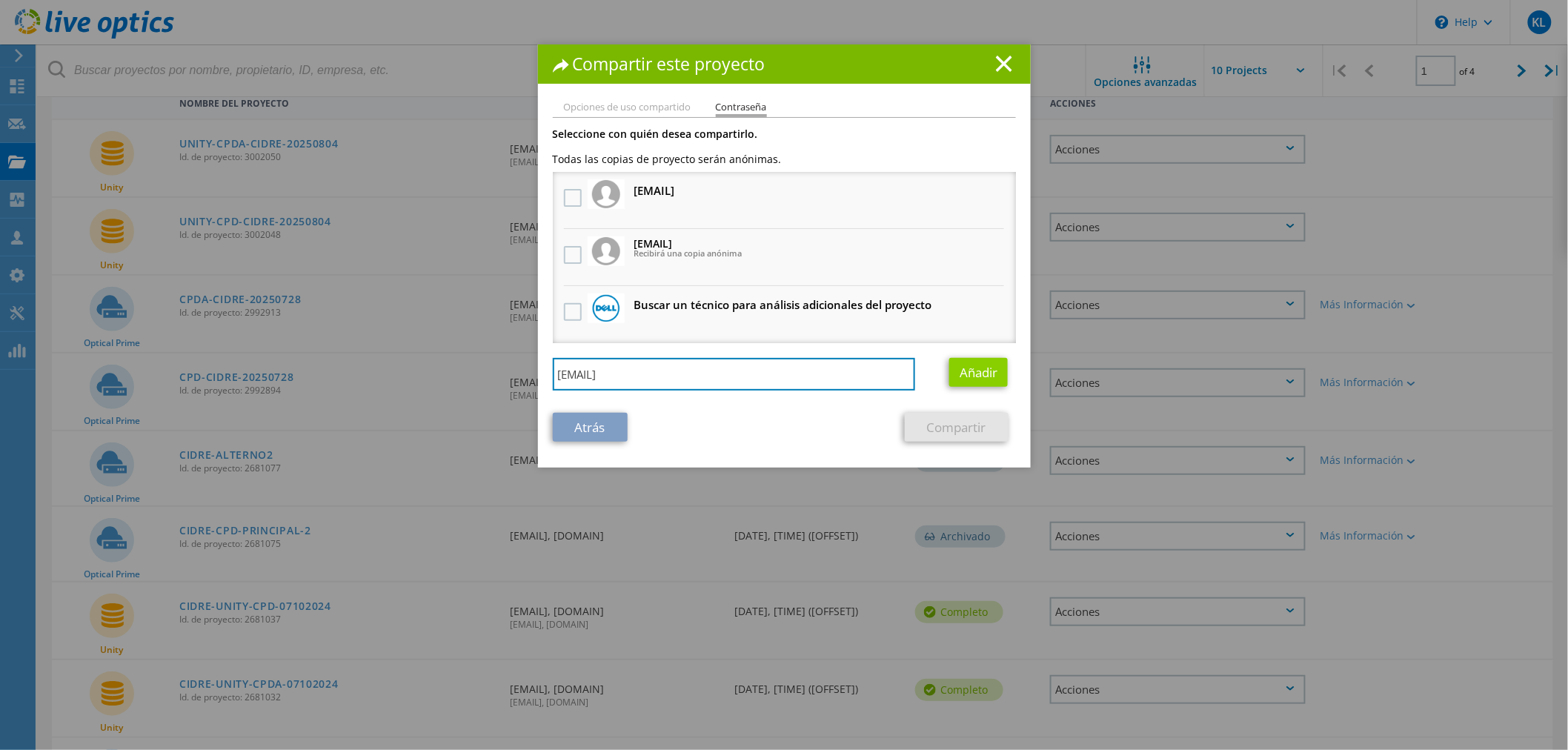 type on "Jose.Aguilera@alphasys.com.bo" 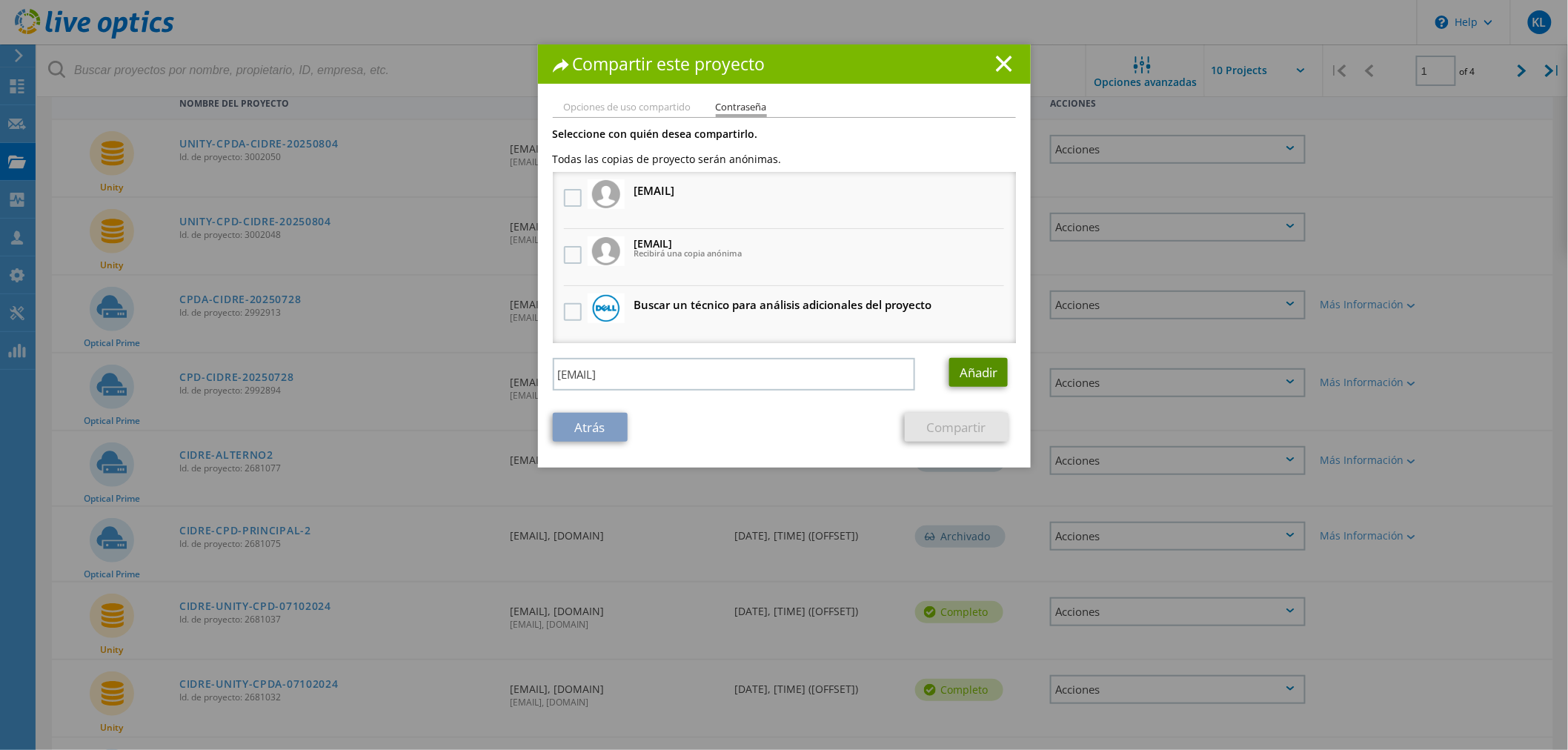 click on "Añadir" at bounding box center [978, 372] 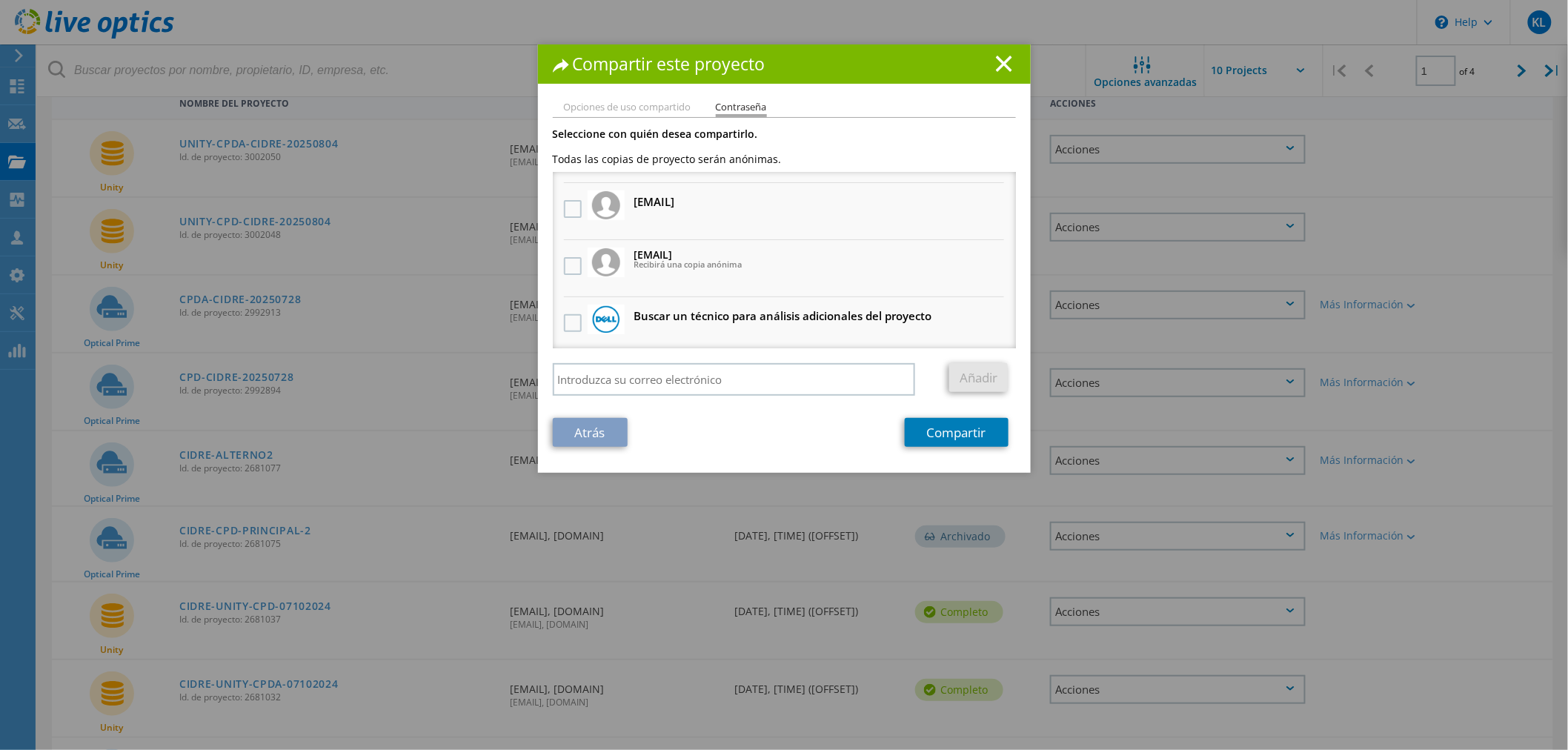 scroll, scrollTop: 0, scrollLeft: 0, axis: both 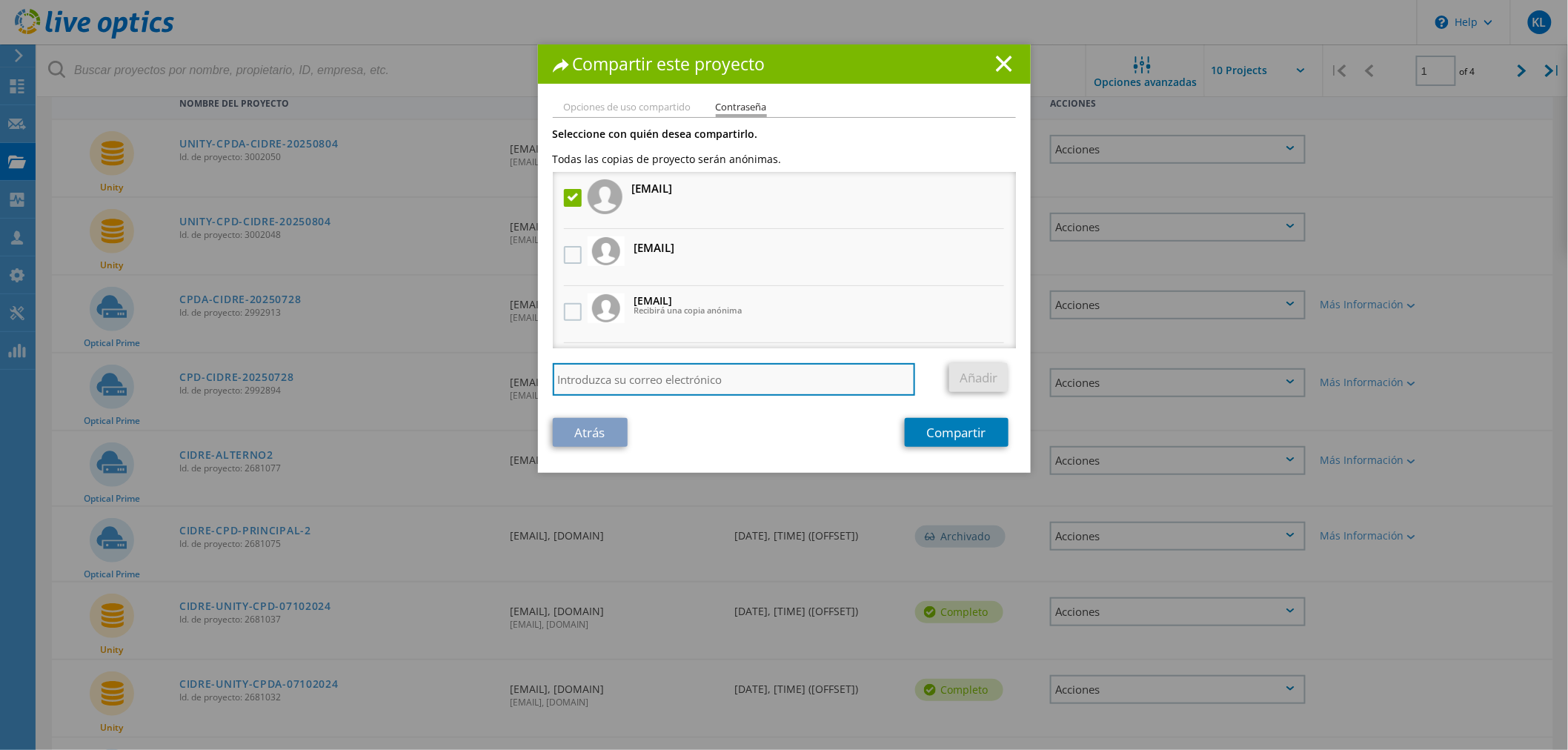 click at bounding box center [734, 379] 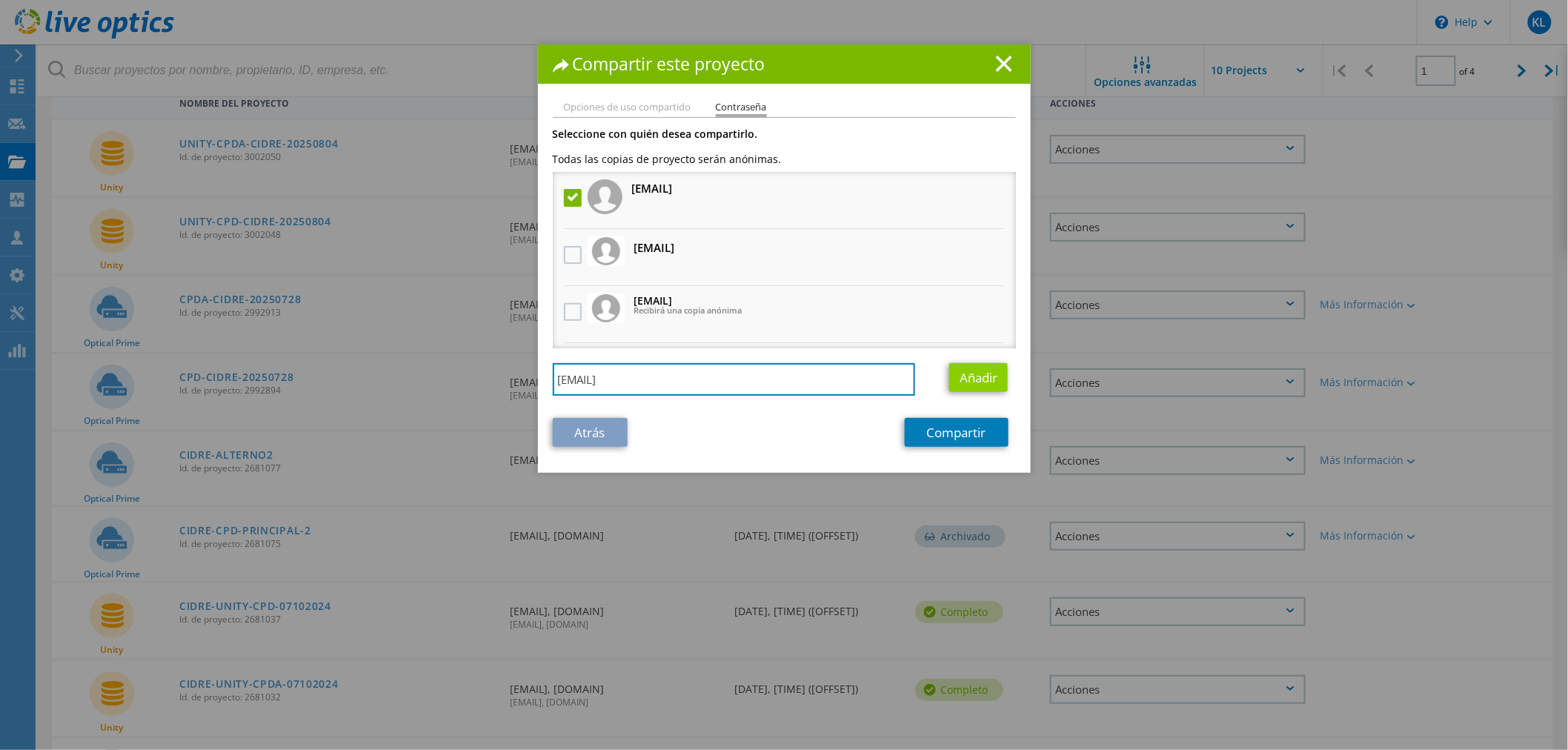 type on "Osvaldo.Unzueta@alphasys.com.bo" 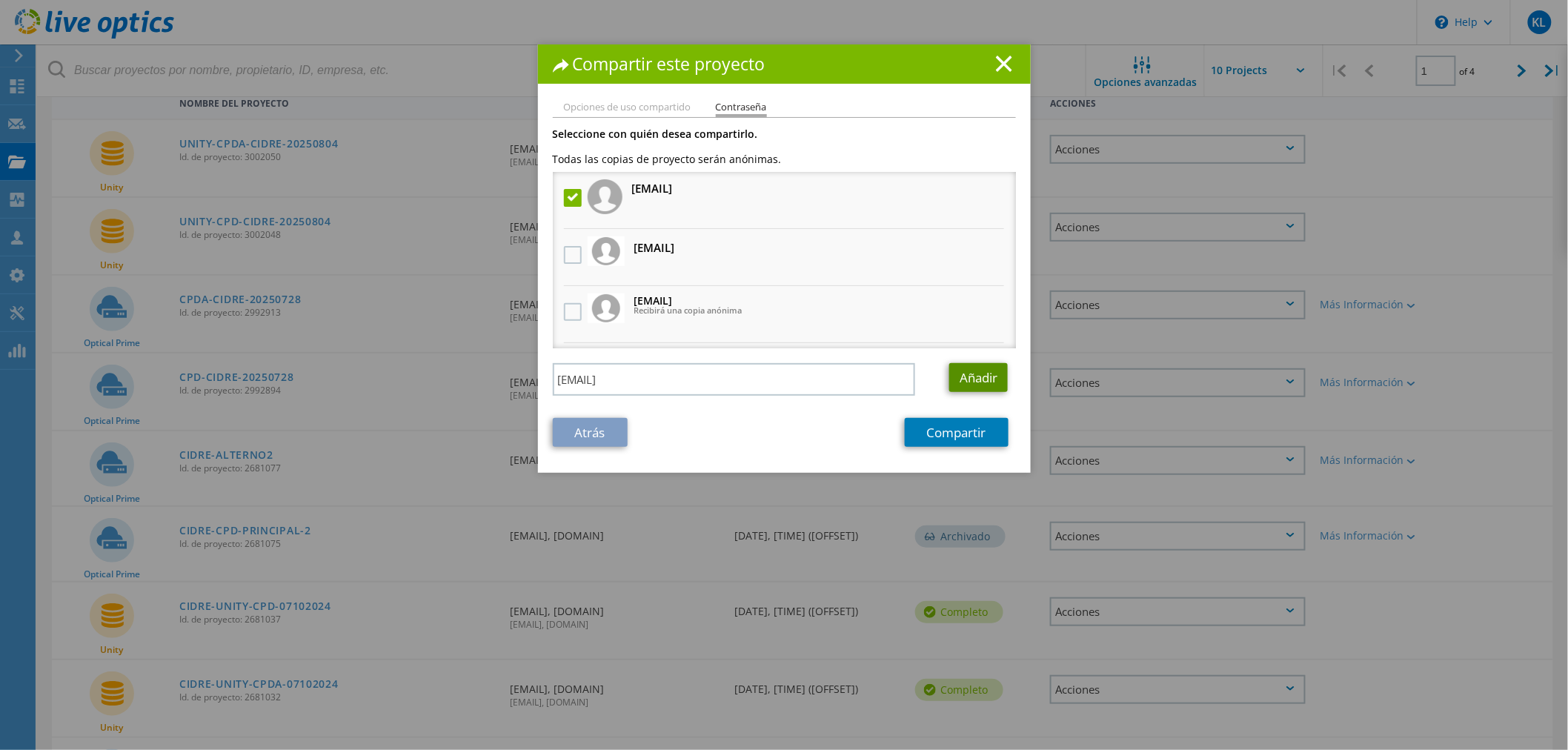 click on "Añadir" at bounding box center [978, 377] 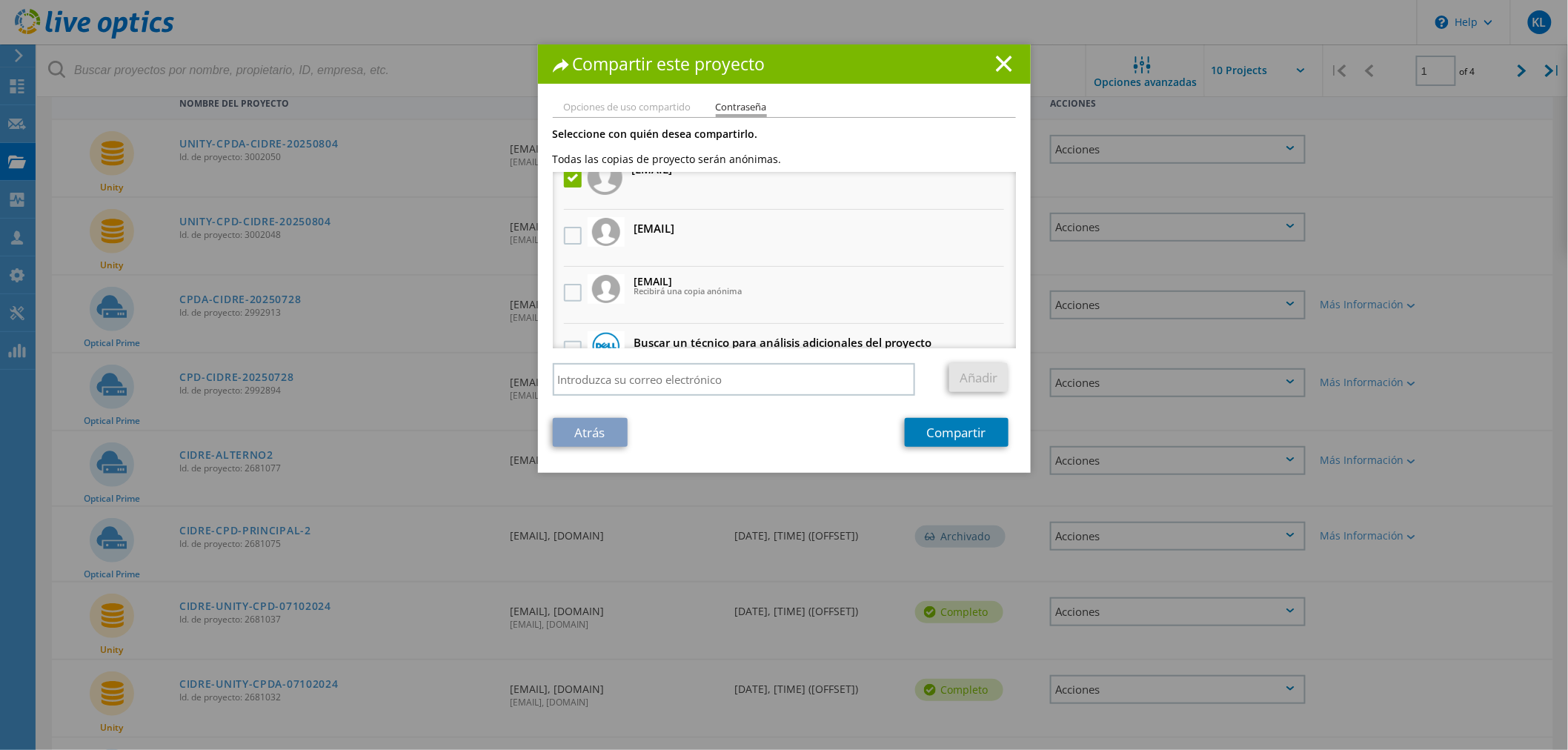 scroll, scrollTop: 102, scrollLeft: 0, axis: vertical 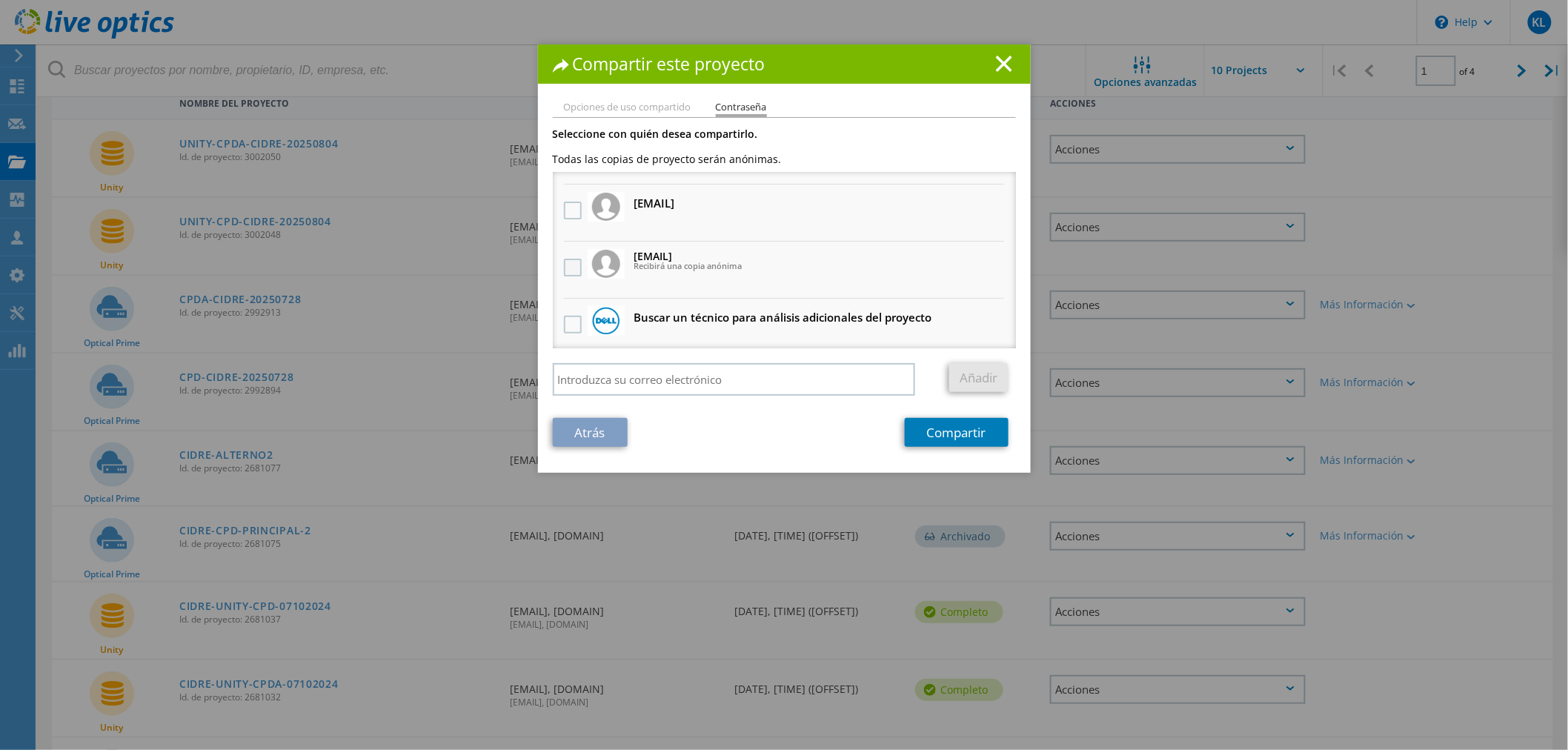click at bounding box center (574, 268) 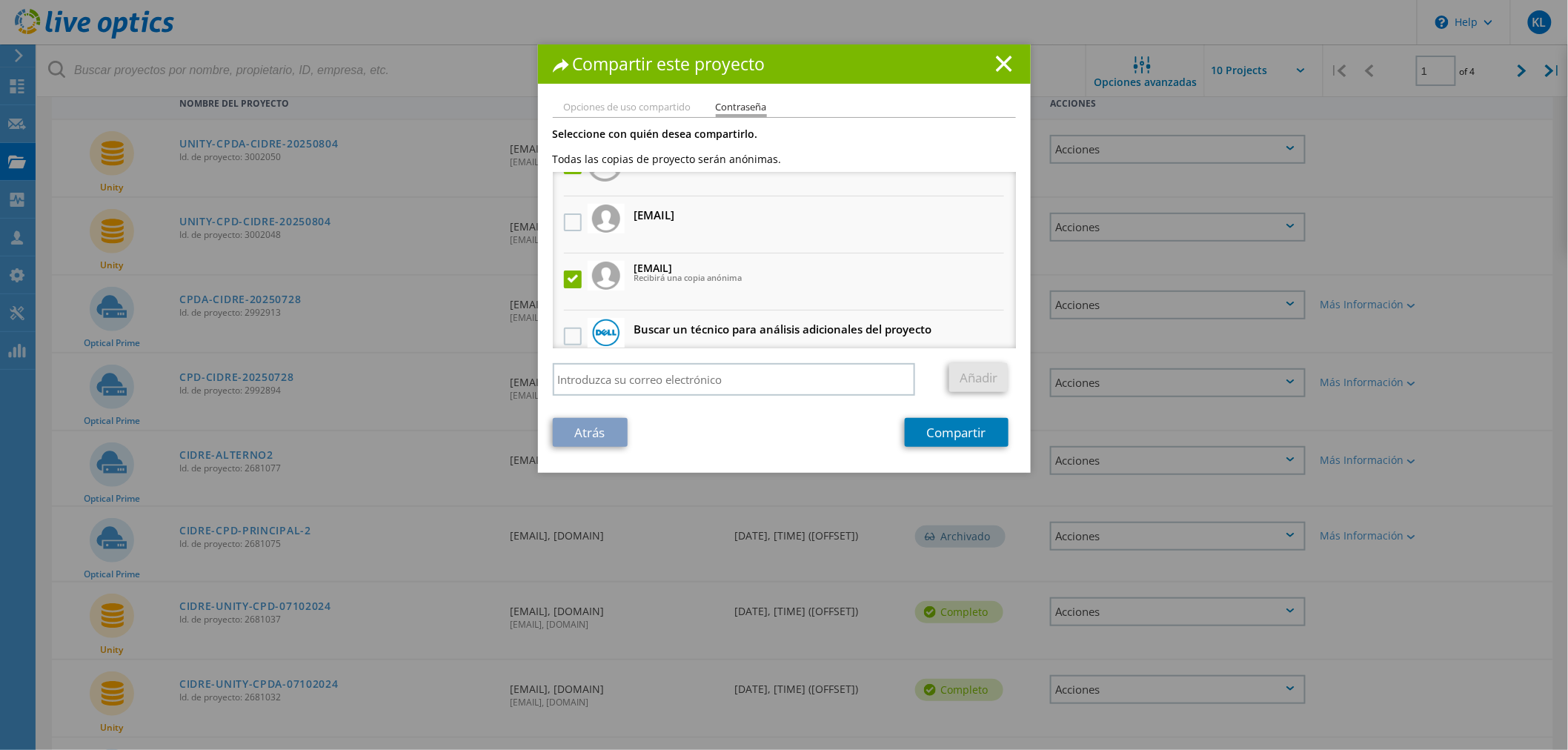scroll, scrollTop: 97, scrollLeft: 0, axis: vertical 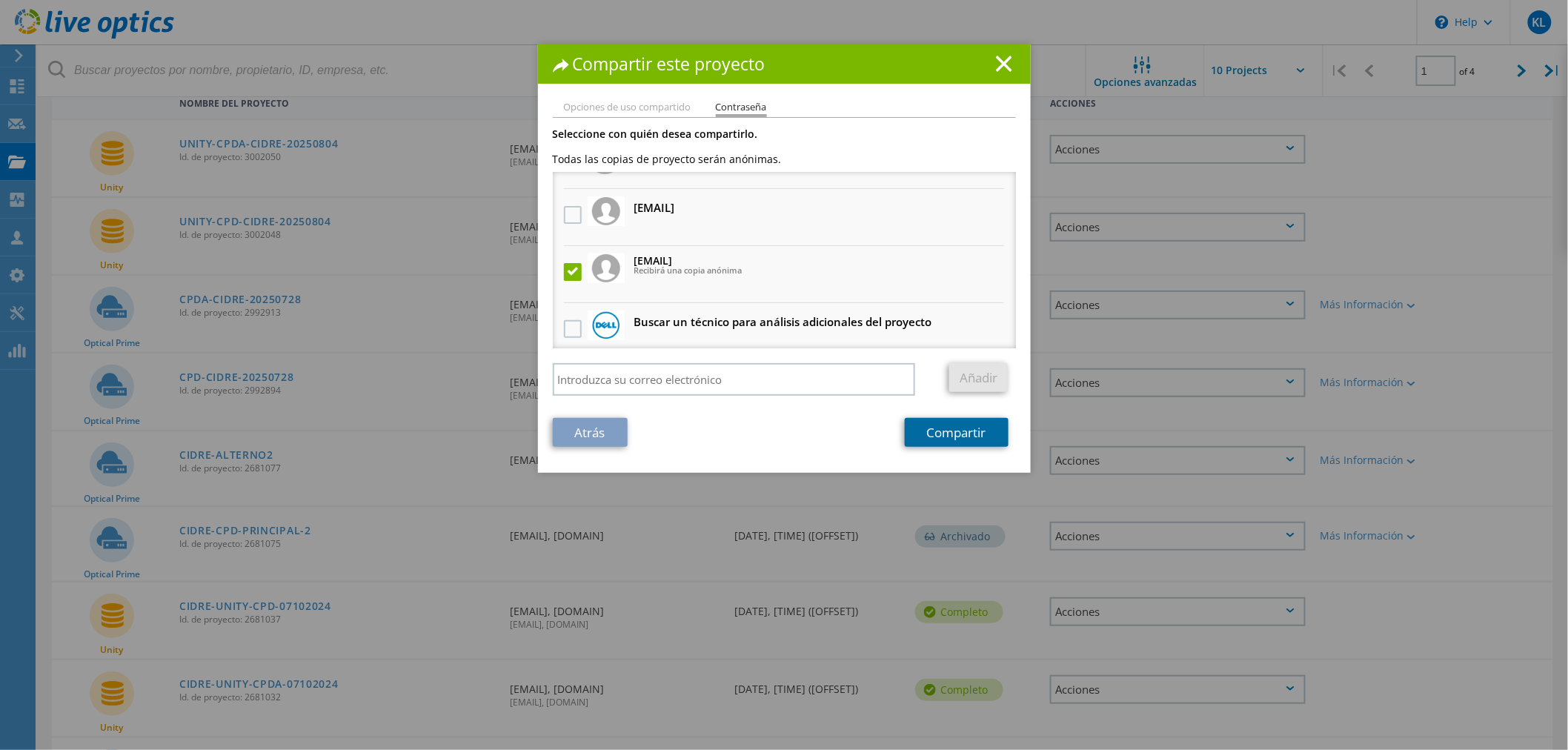click on "Compartir" at bounding box center [957, 432] 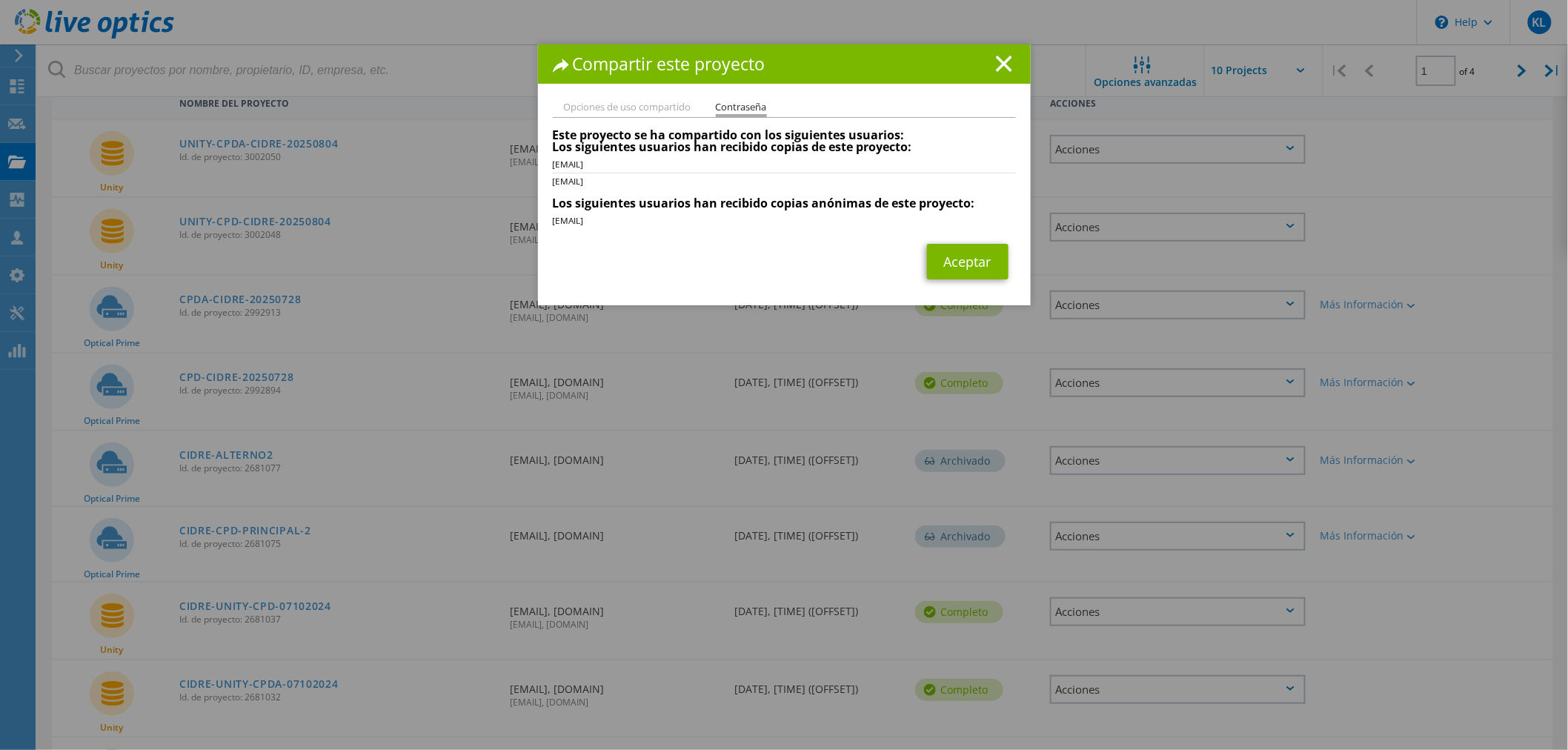click on "Opciones de uso compartido" at bounding box center (628, 108) 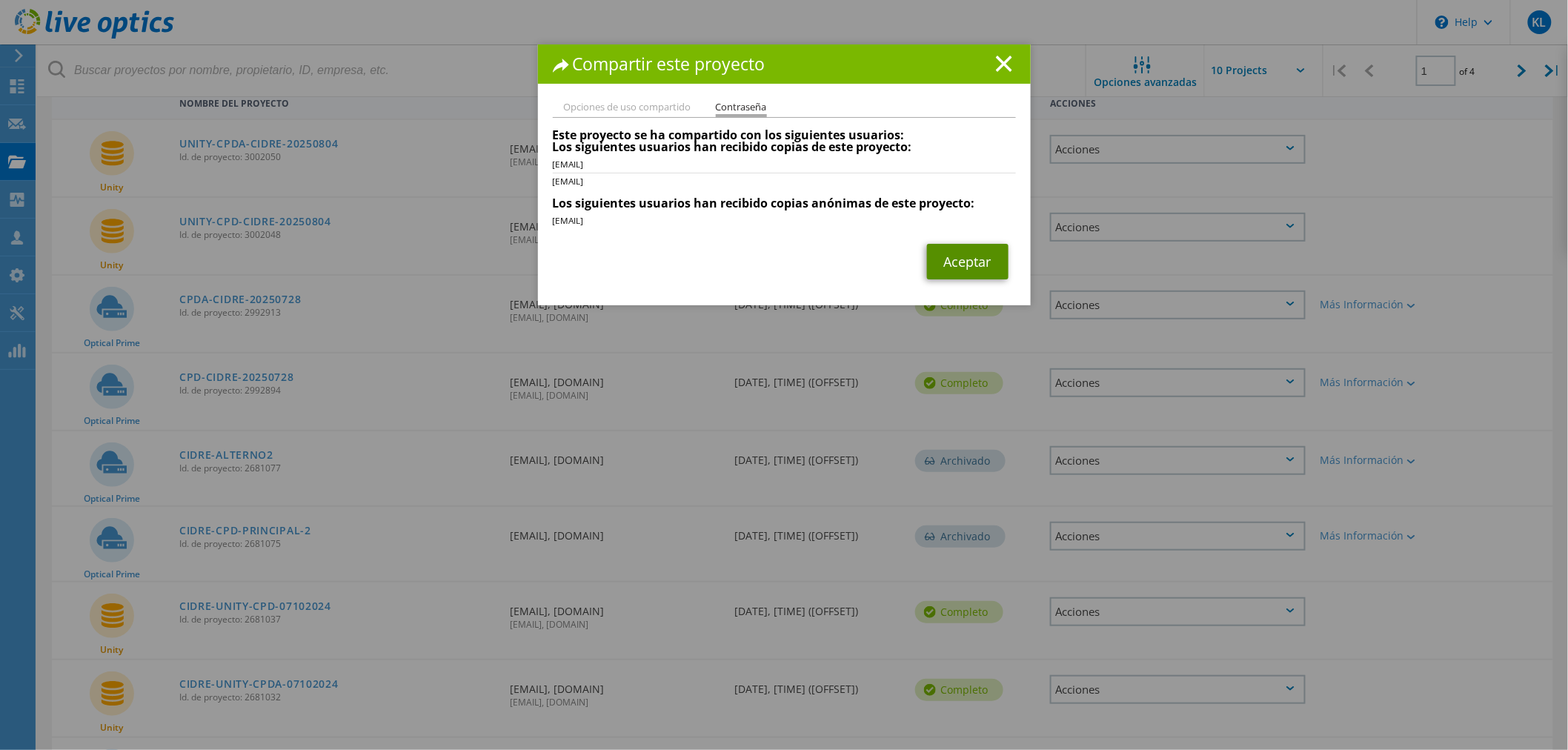click on "Aceptar" at bounding box center [968, 262] 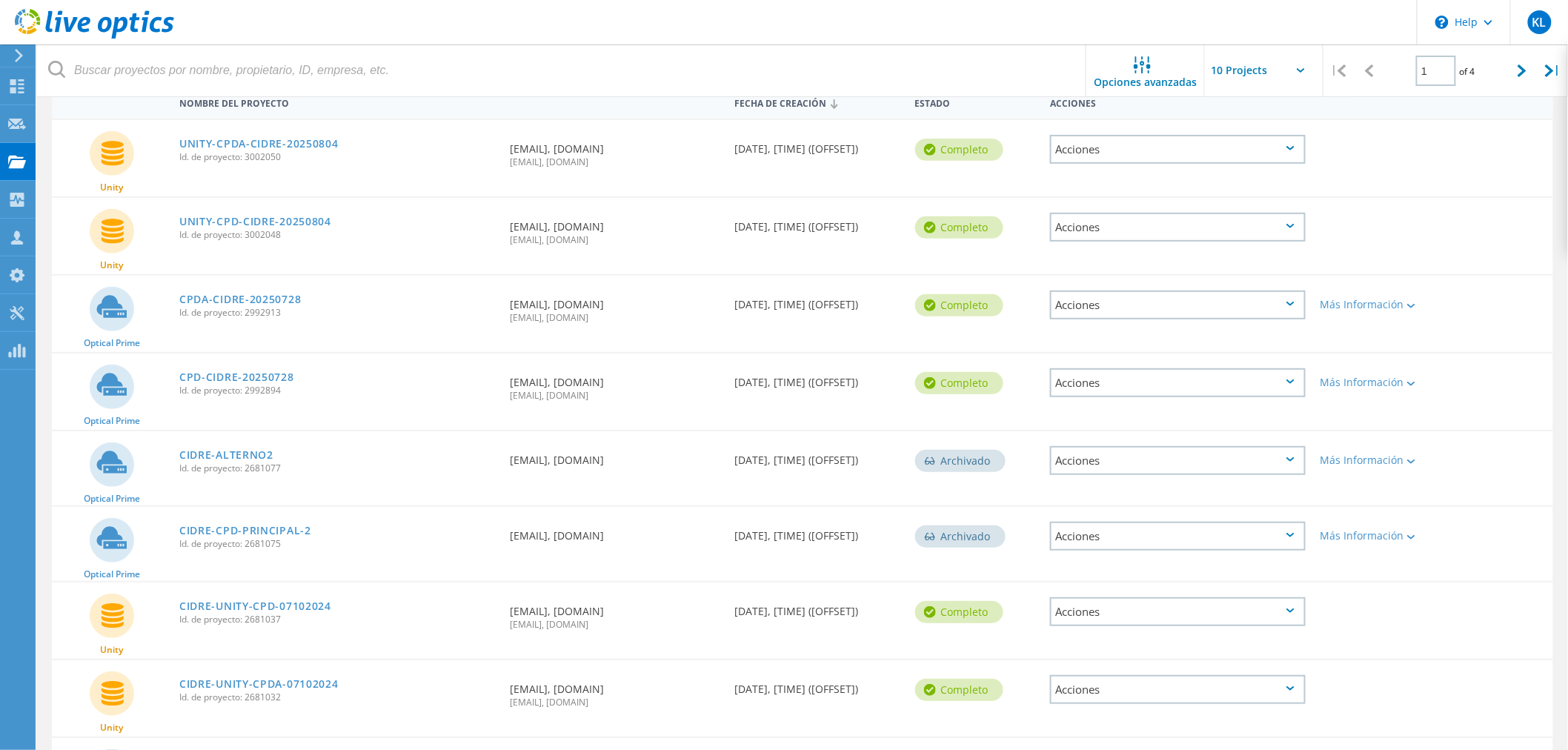 click 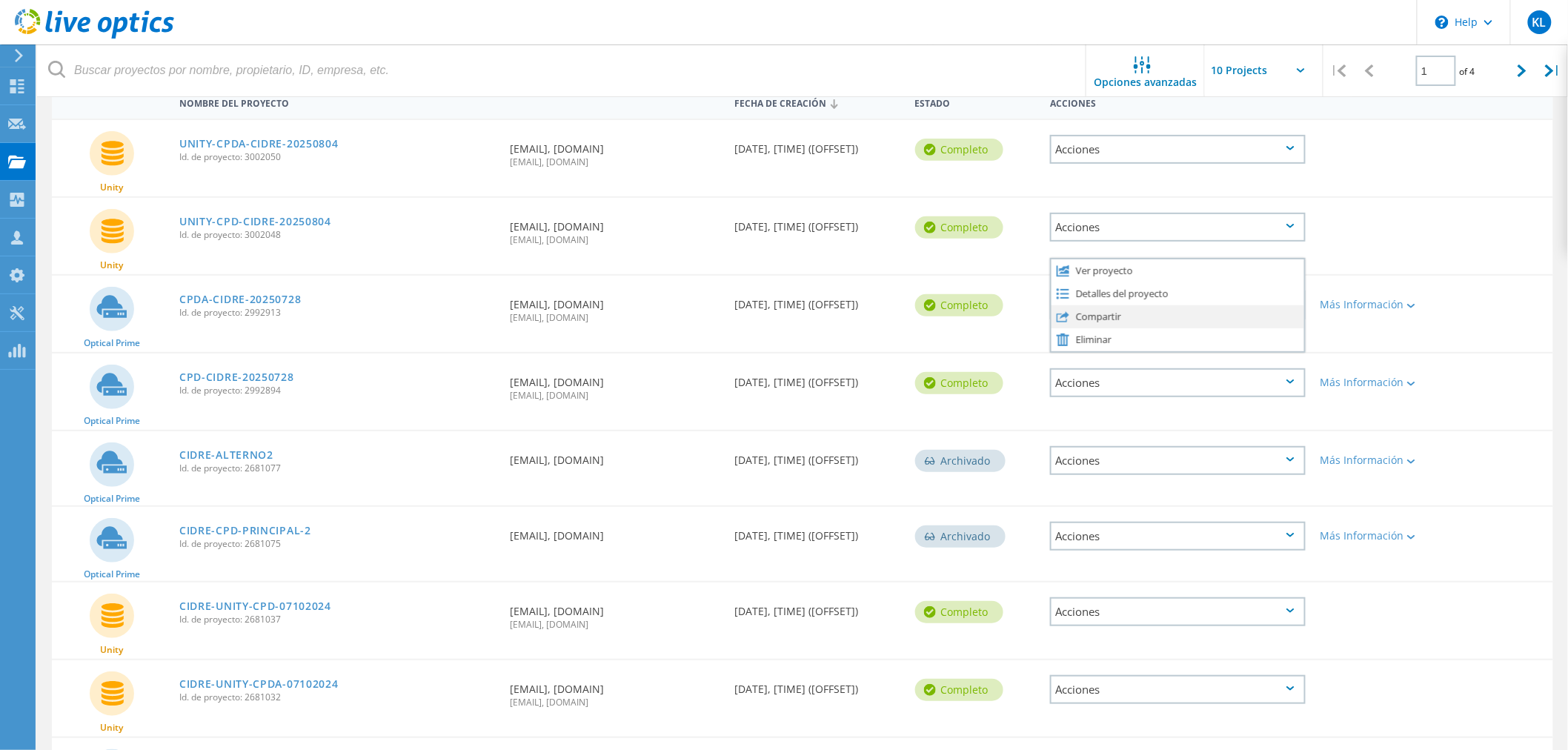 click on "Compartir" 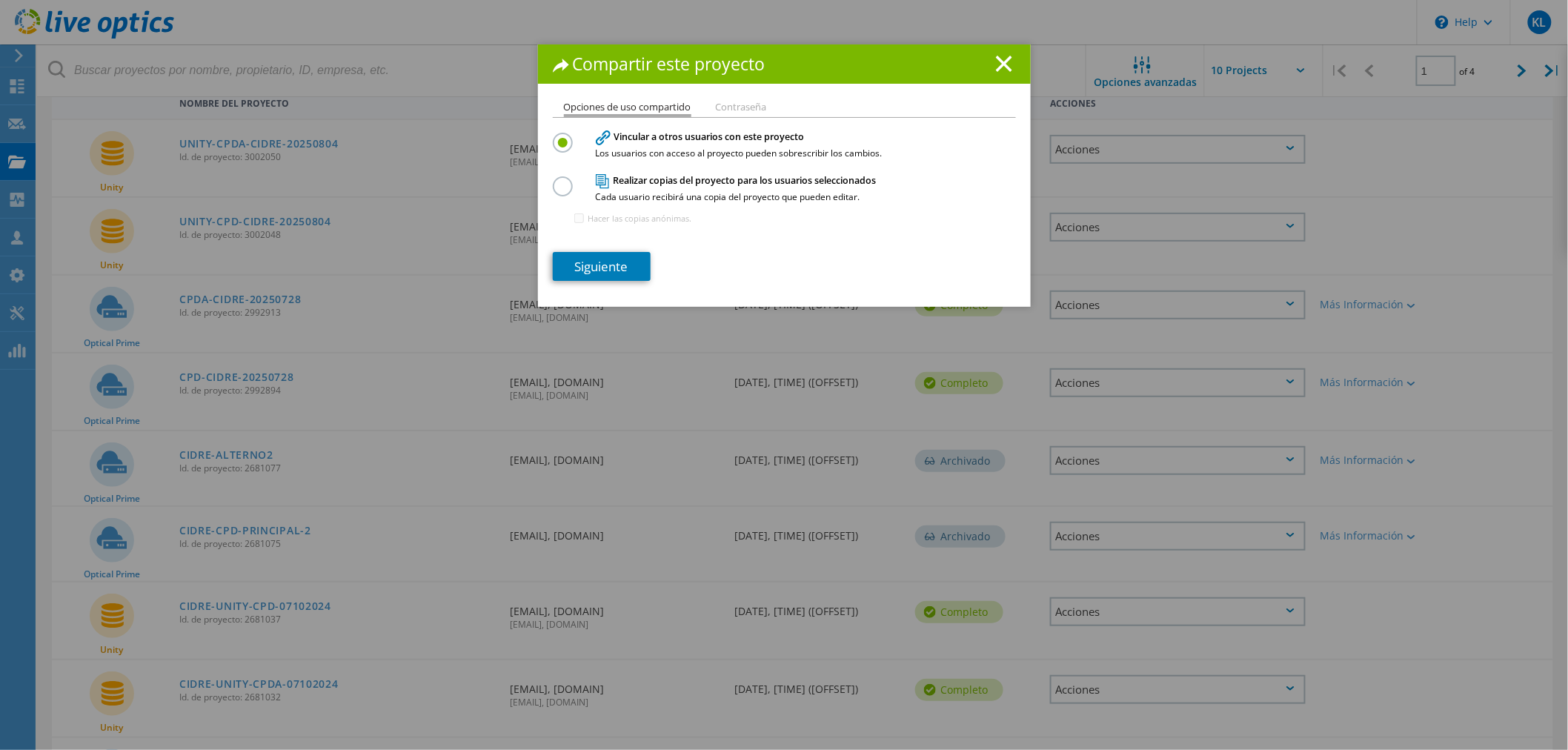 click at bounding box center [565, 178] 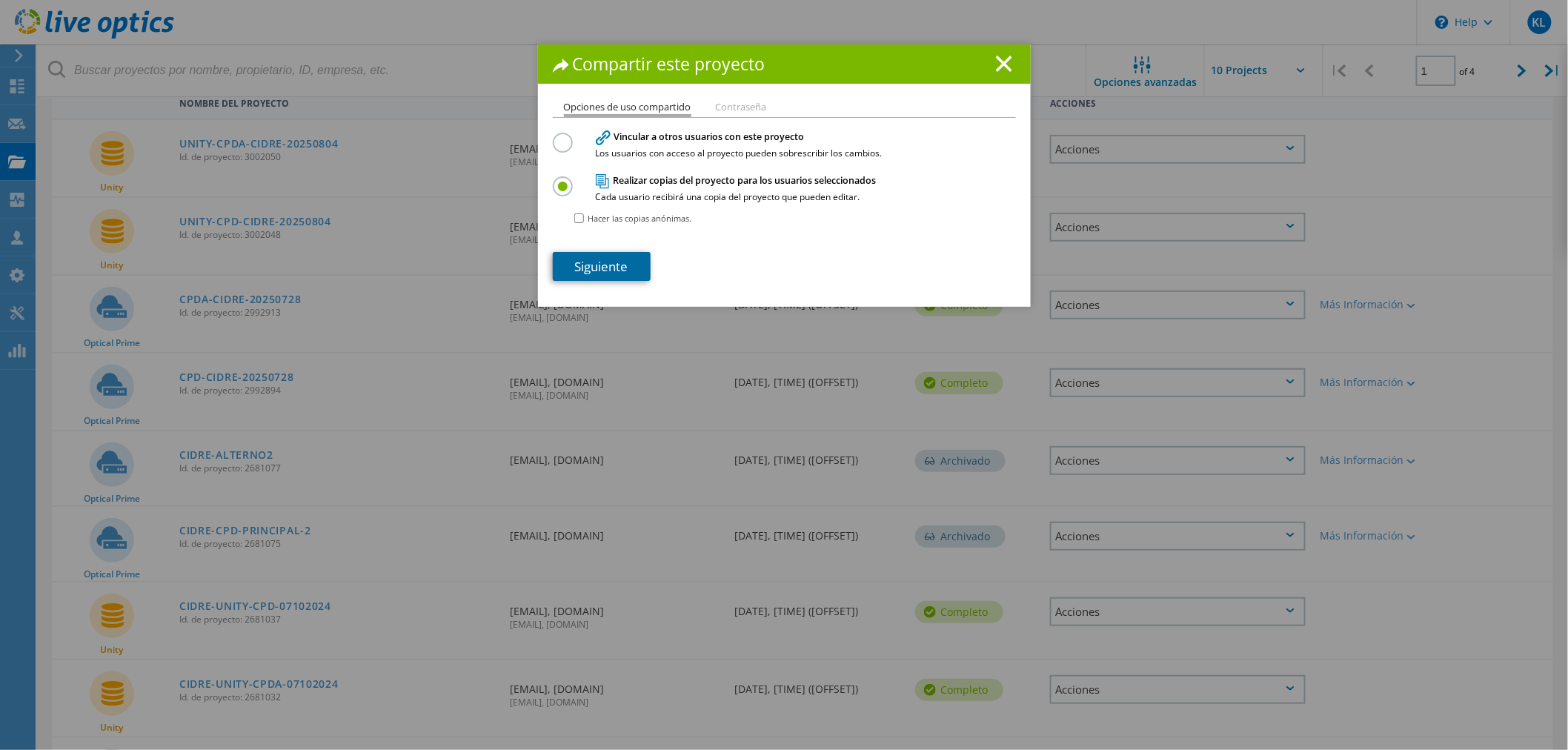 click on "Siguiente" at bounding box center (602, 266) 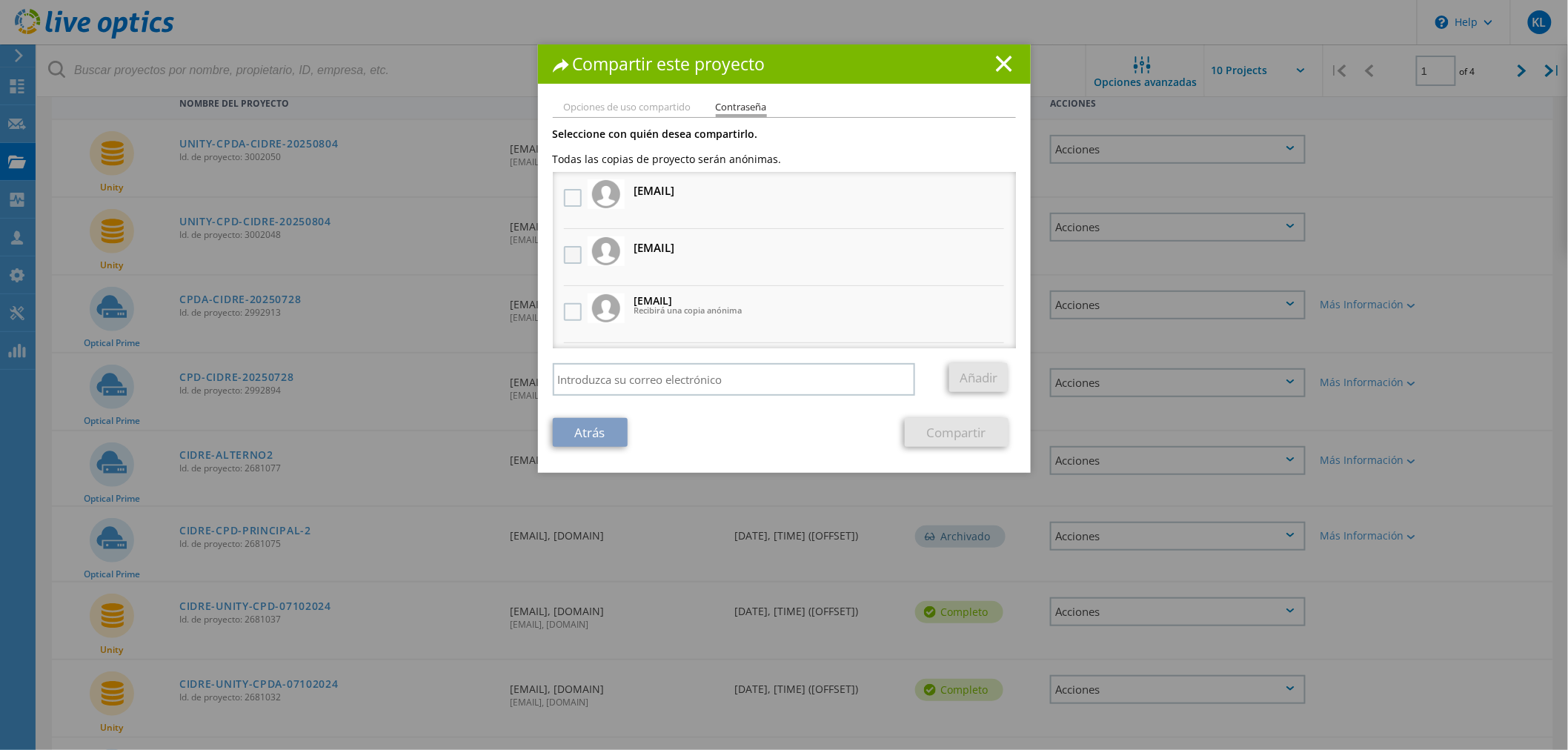 click at bounding box center [574, 255] 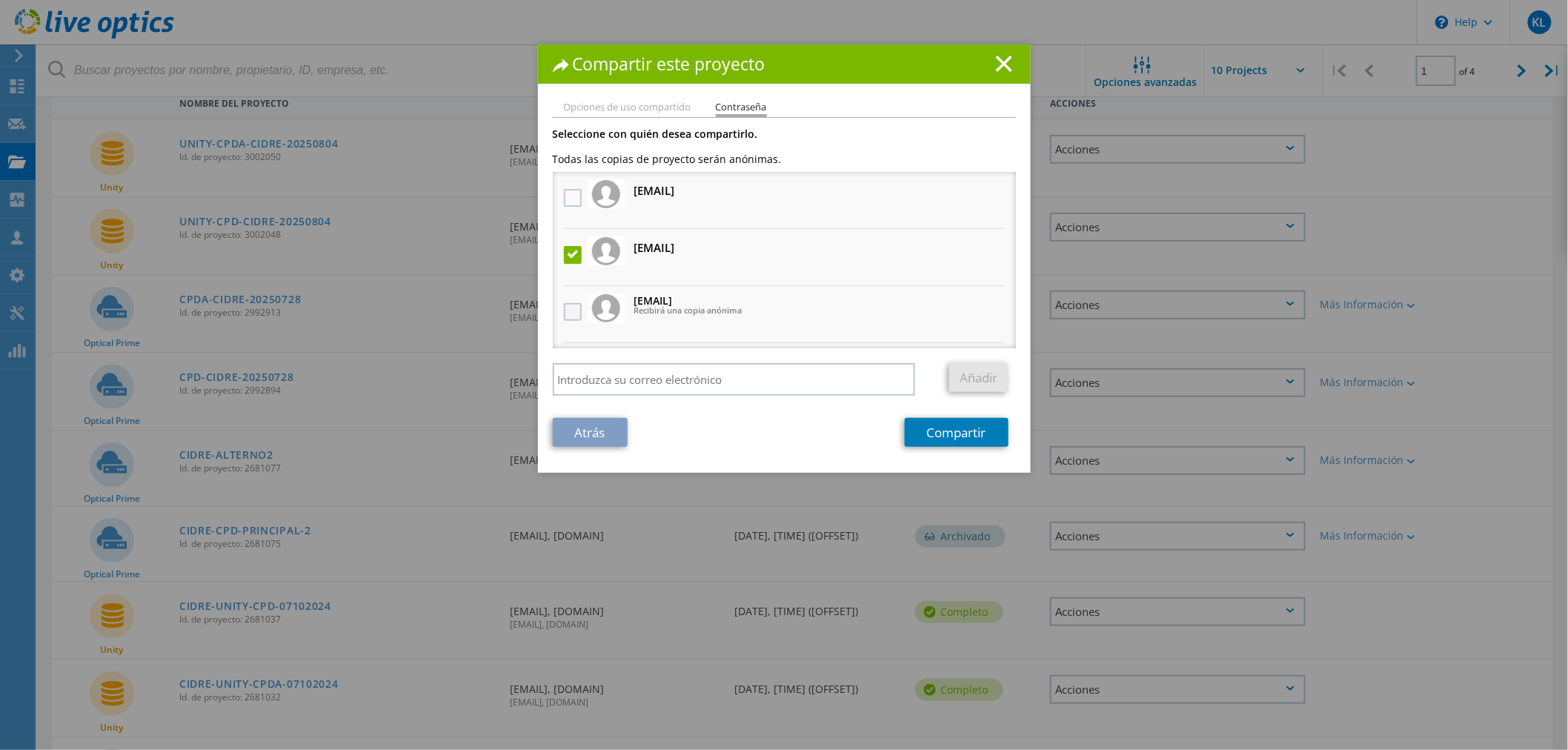 click at bounding box center [574, 312] 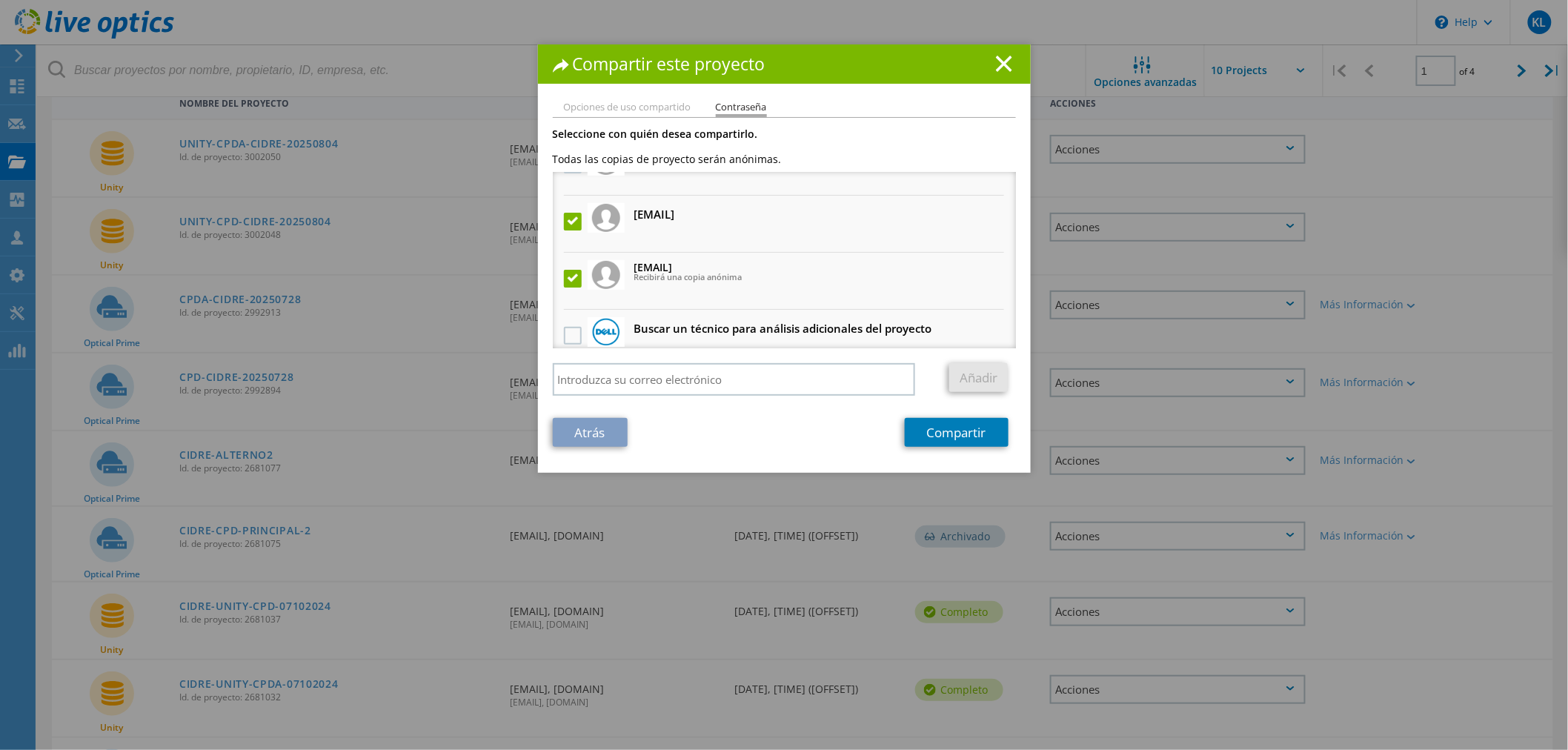 scroll, scrollTop: 46, scrollLeft: 0, axis: vertical 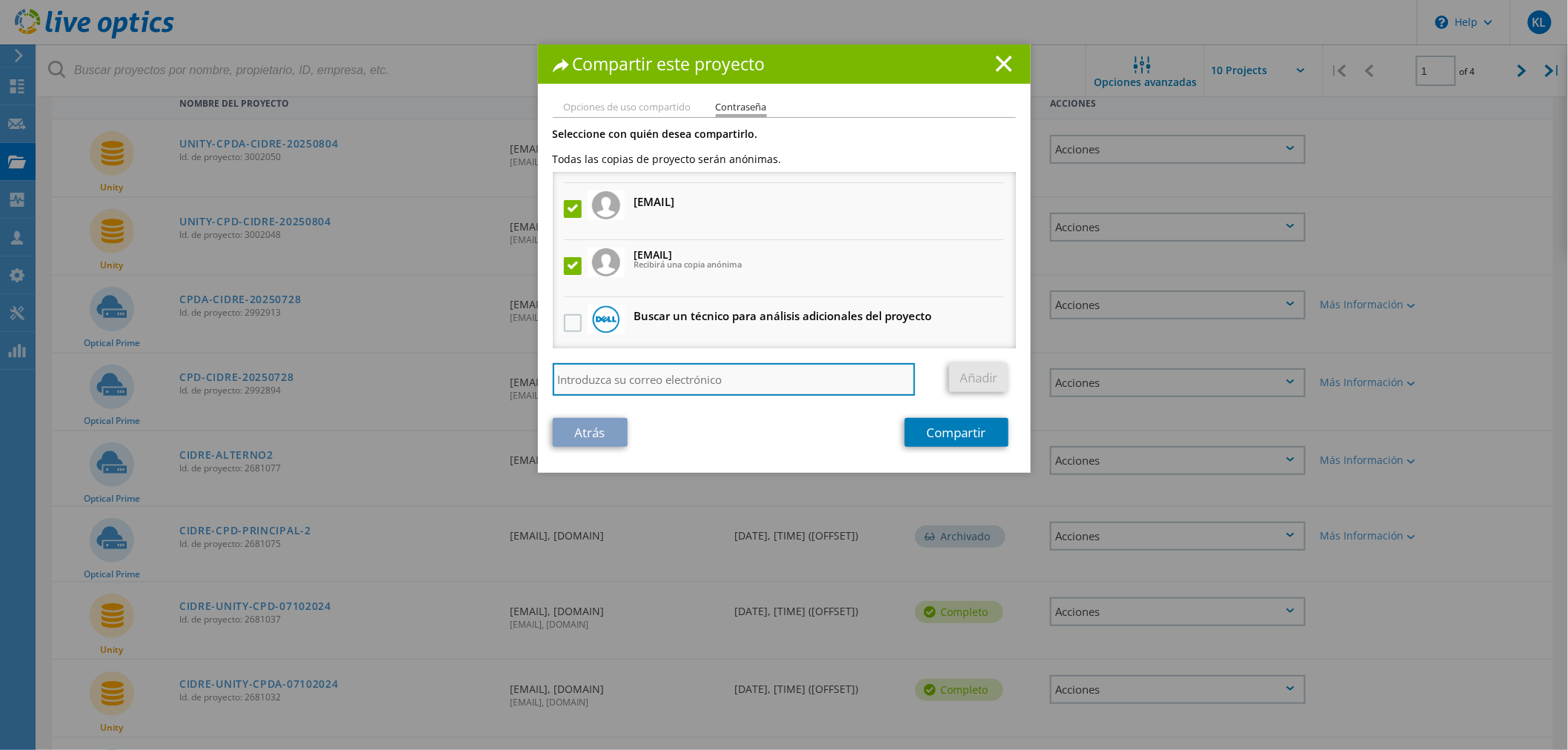 click at bounding box center [734, 379] 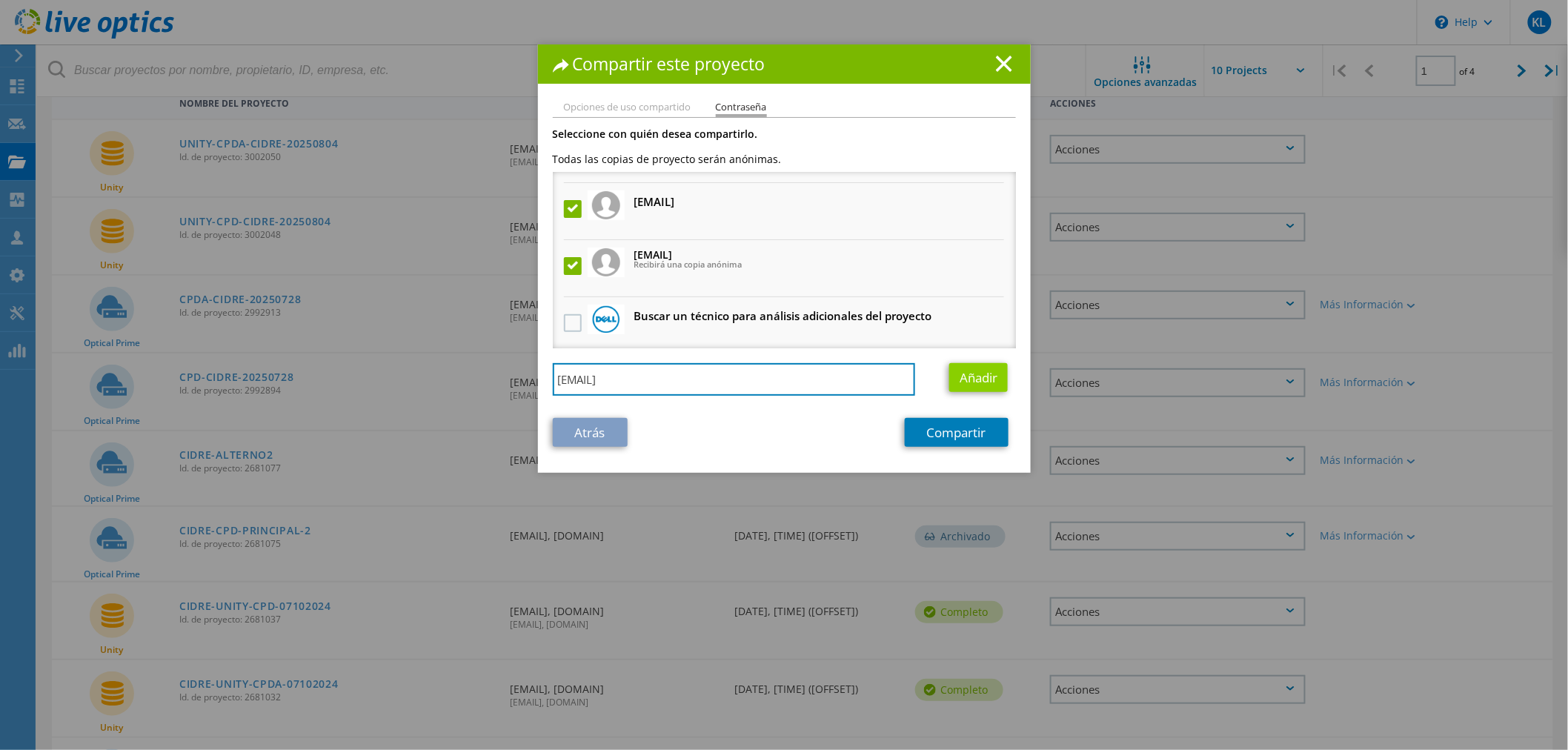 type on "ounzueta@alphasys.com.bo" 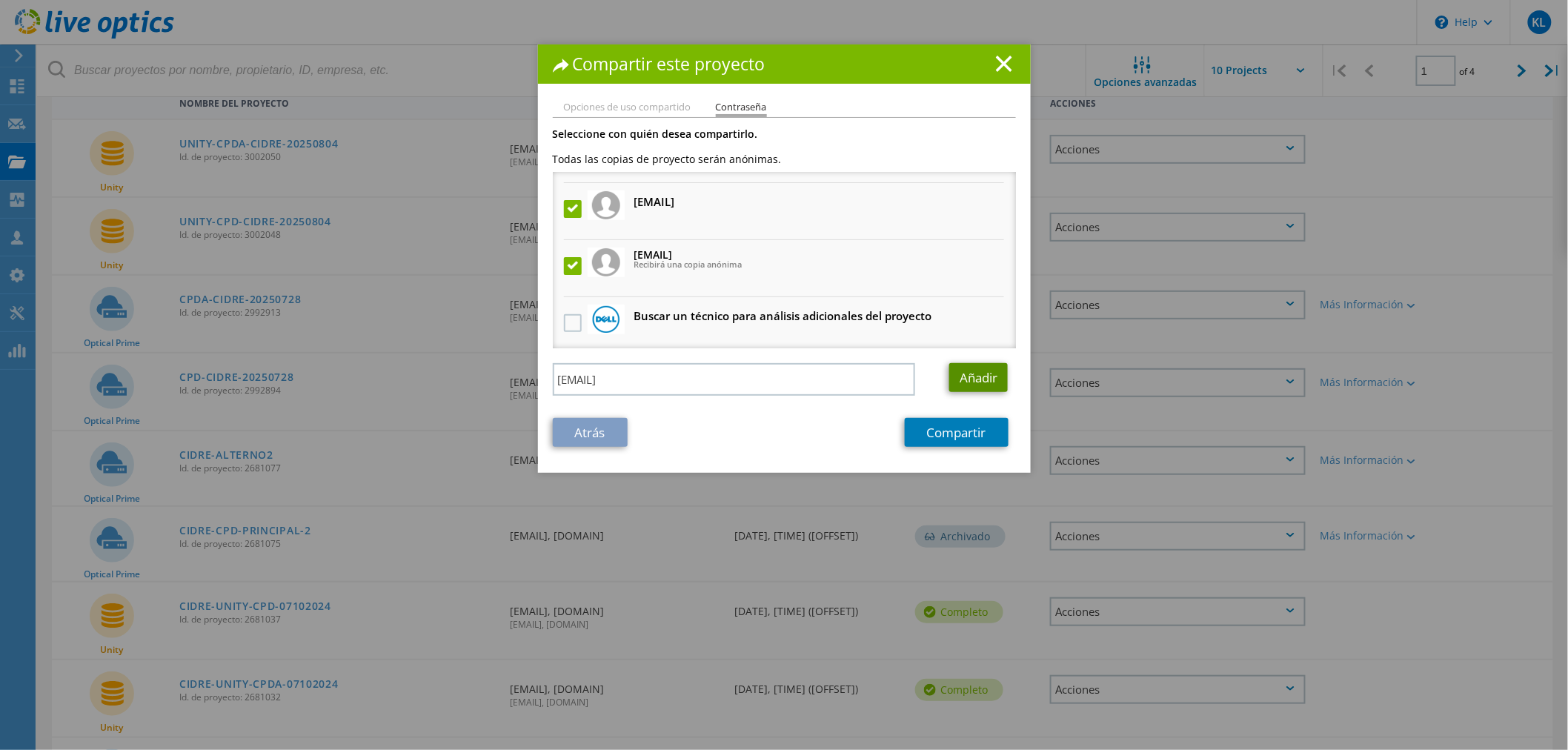 click on "Añadir" at bounding box center [978, 377] 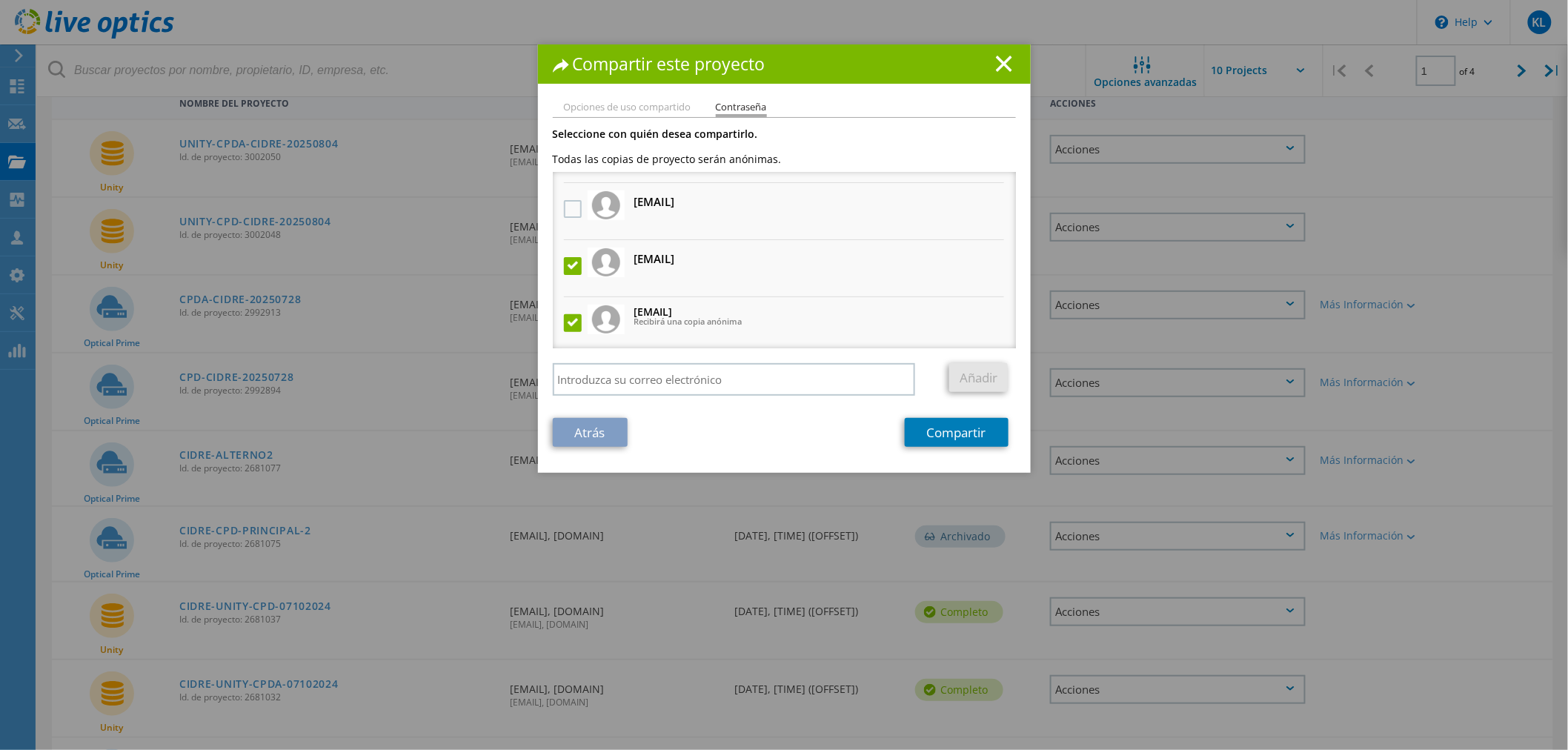 scroll, scrollTop: 101, scrollLeft: 0, axis: vertical 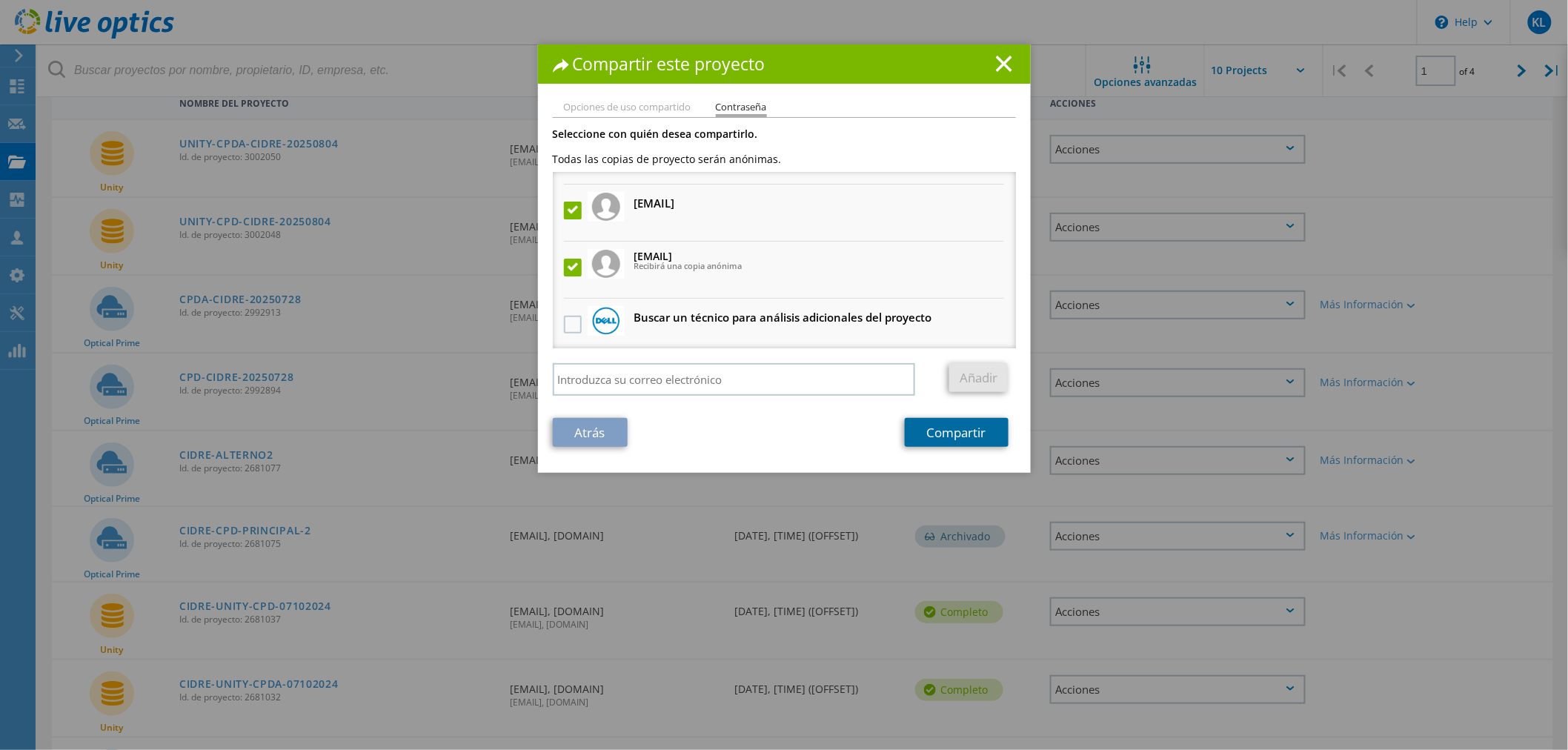 click on "Compartir" at bounding box center (957, 432) 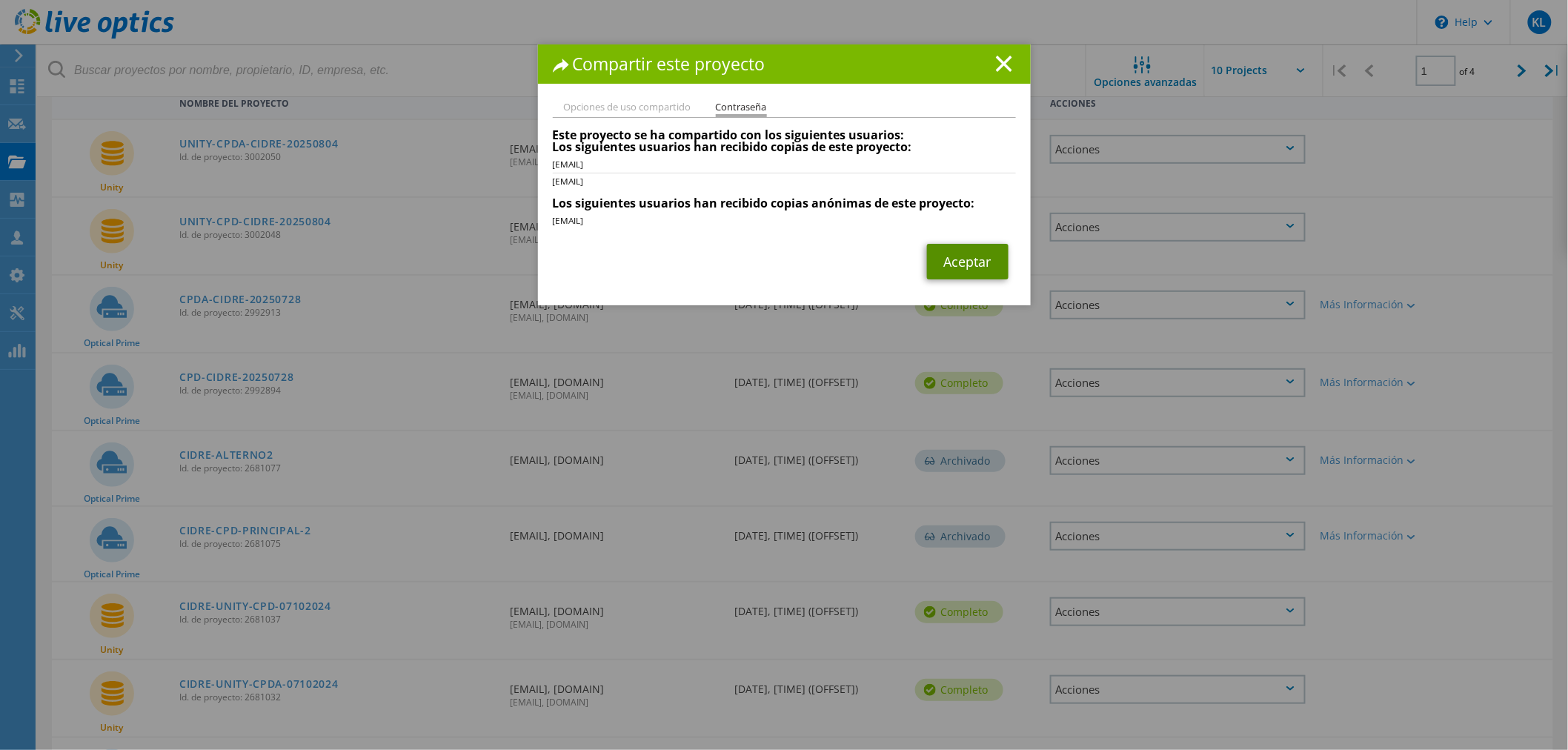 click on "Aceptar" at bounding box center (968, 262) 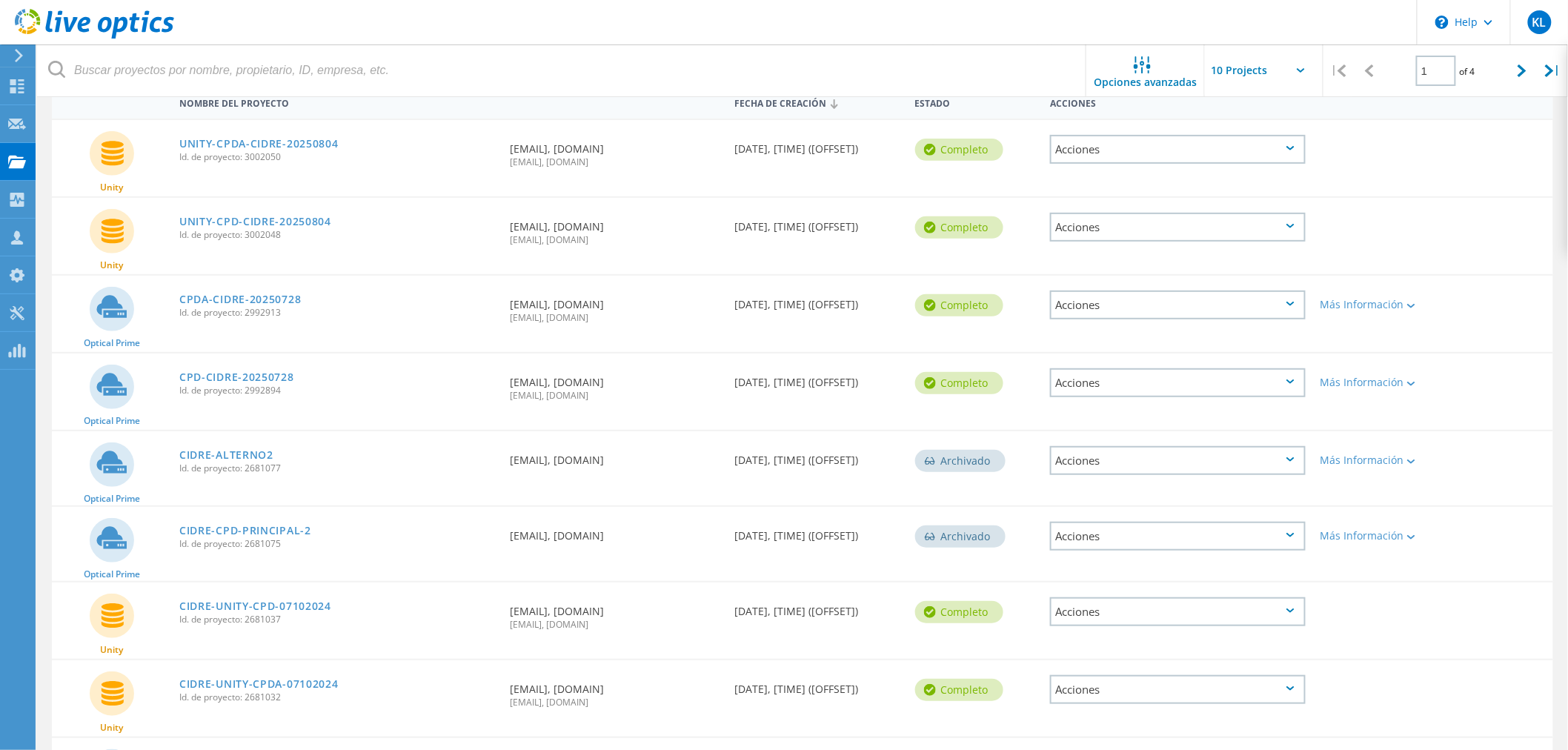 click on "Acciones" 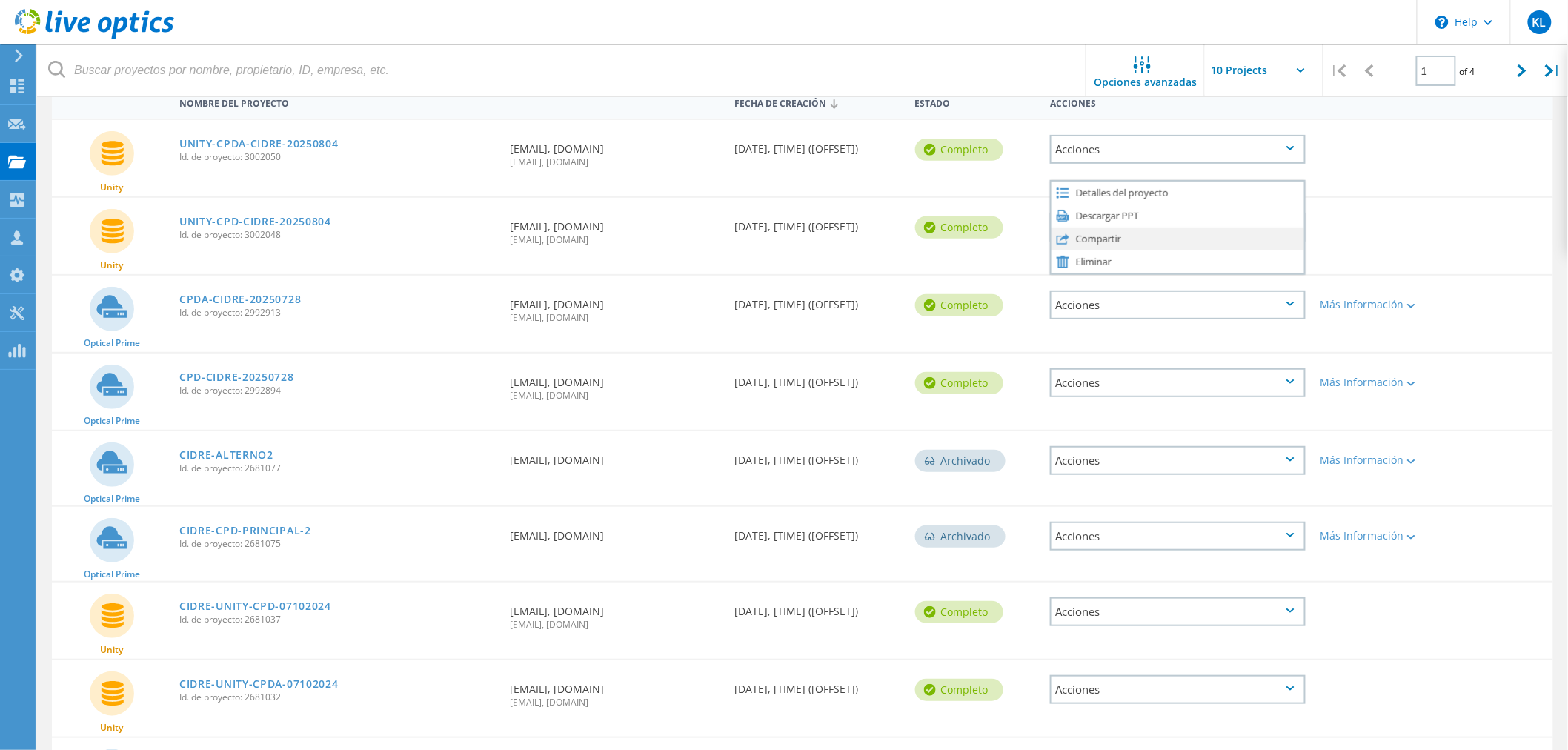 click on "Compartir" 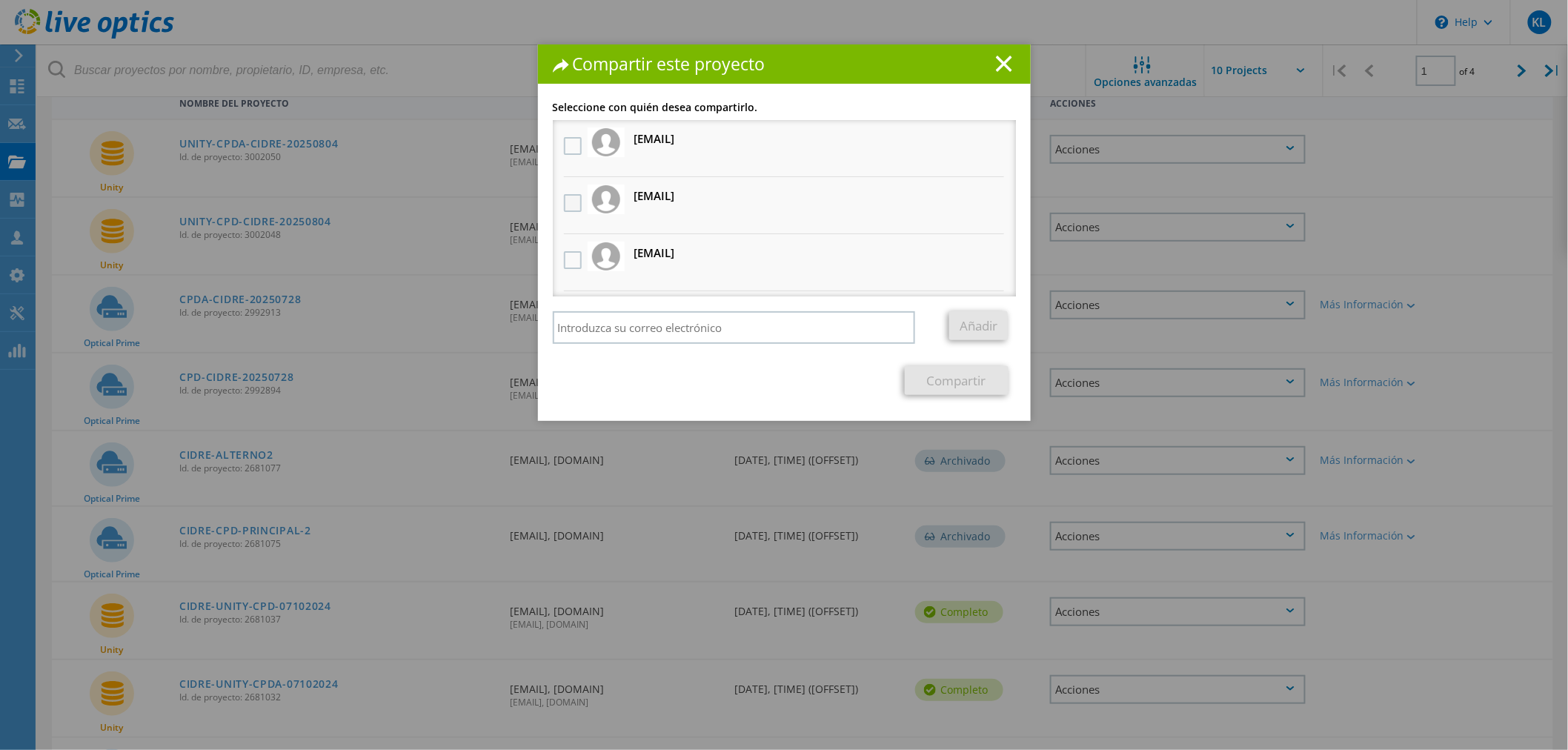 click at bounding box center [574, 203] 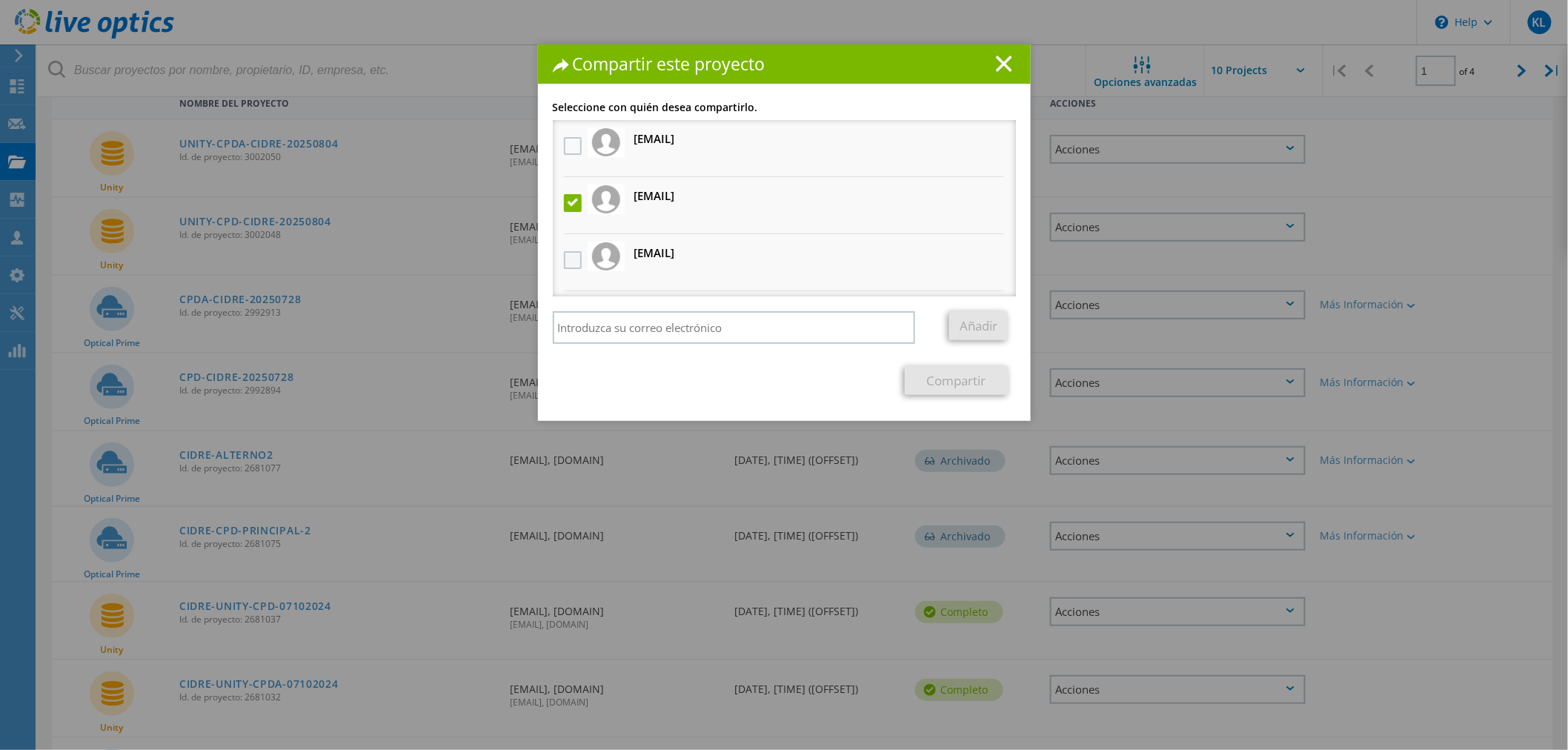 click at bounding box center (574, 260) 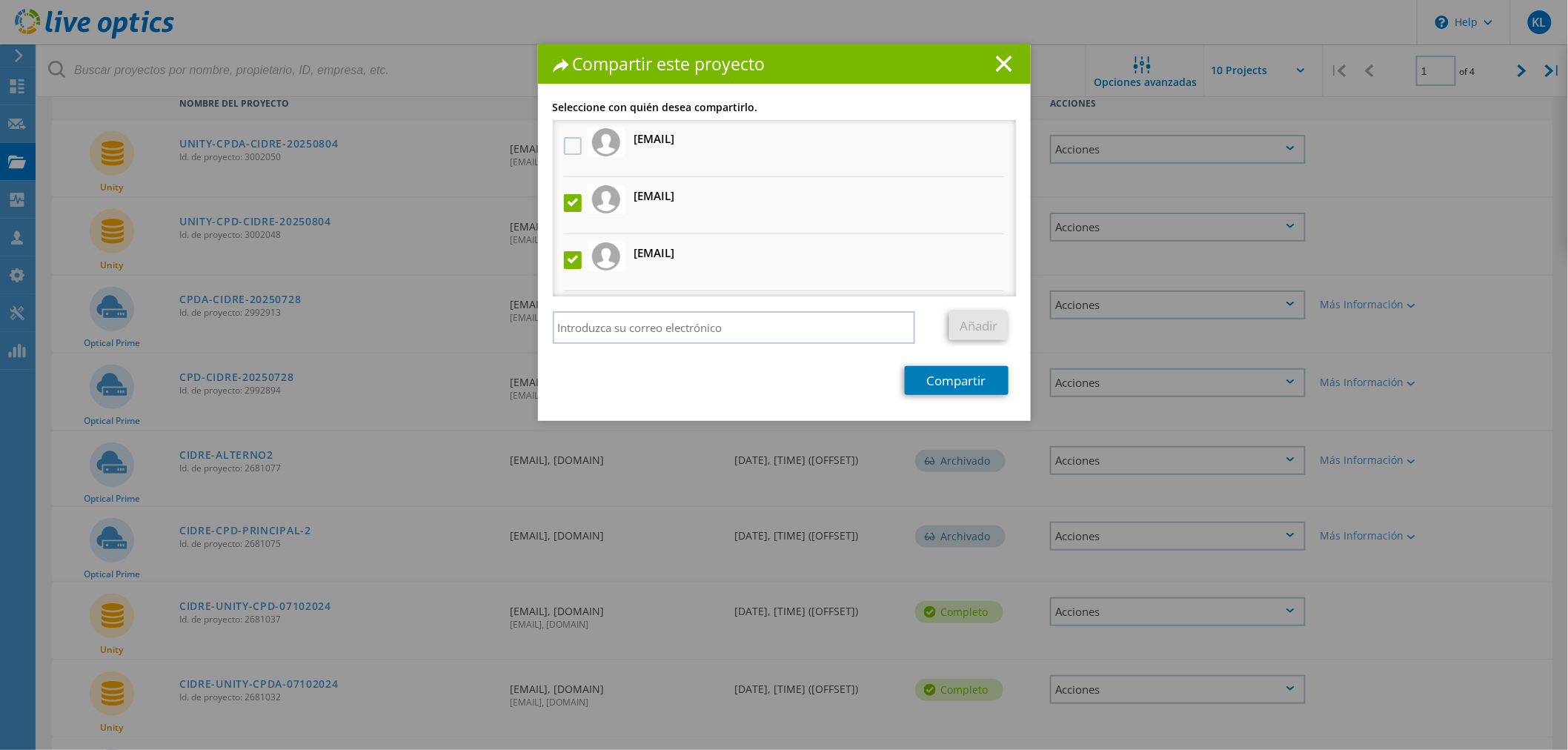 scroll, scrollTop: 47, scrollLeft: 0, axis: vertical 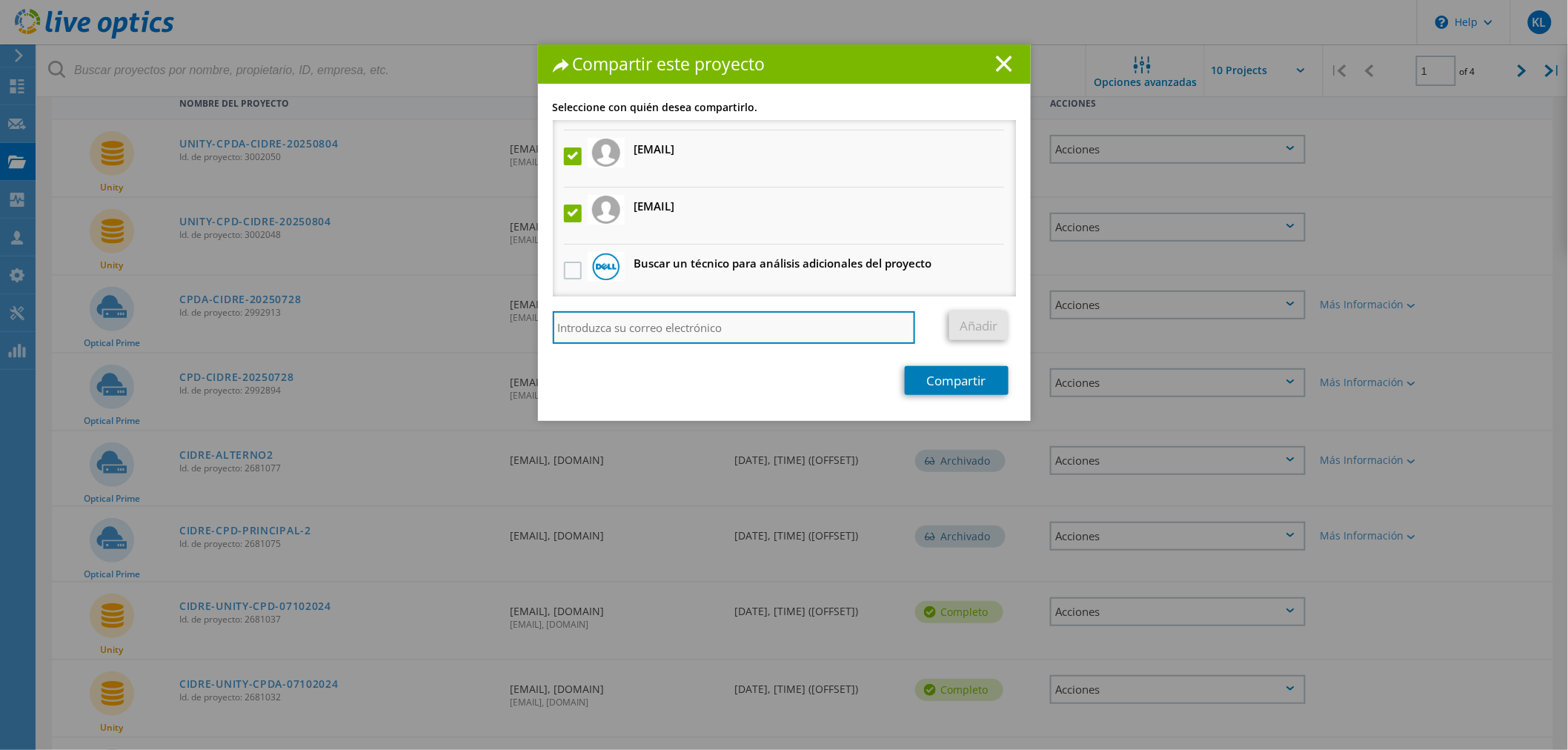 click at bounding box center [734, 328] 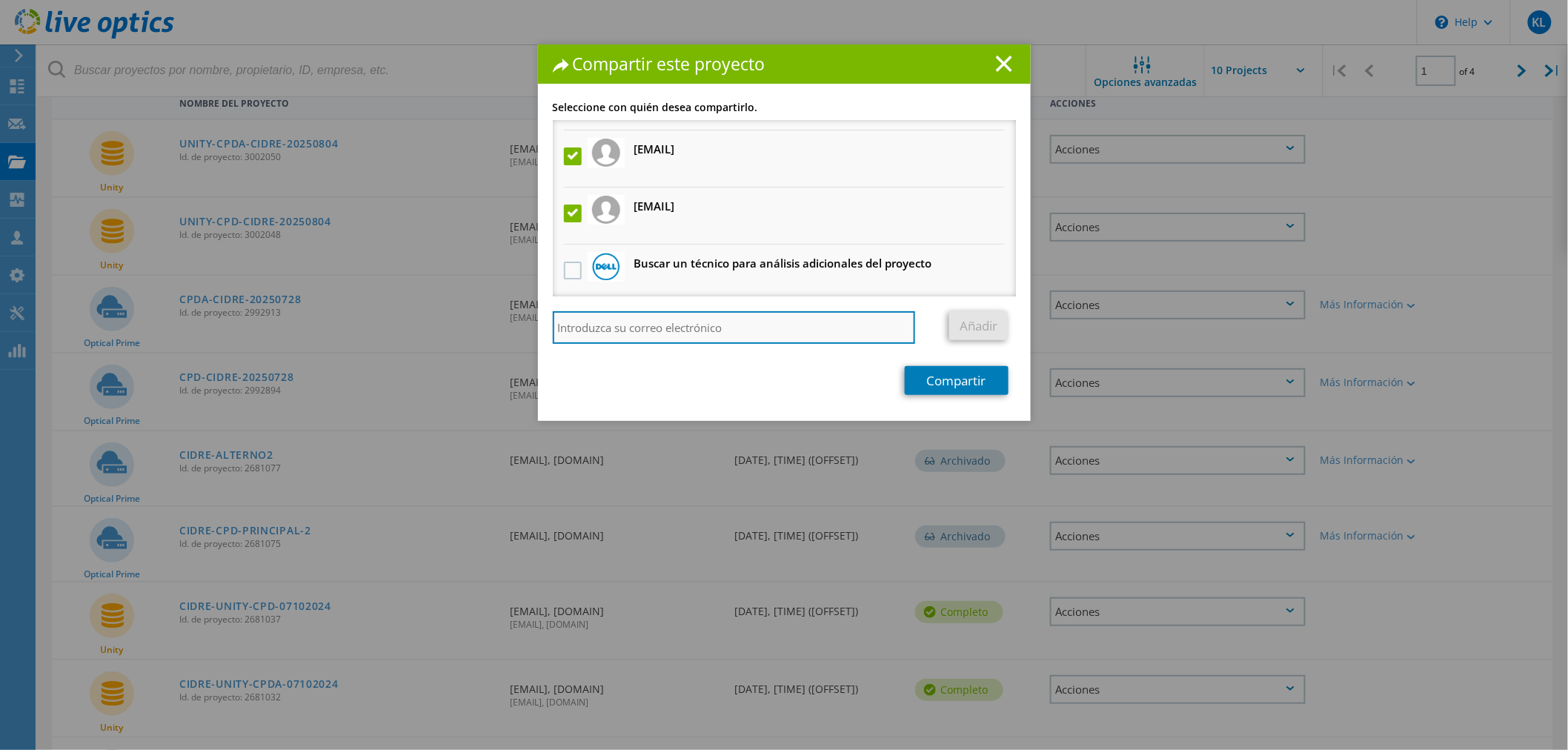 paste on "ounzueta@alphasys.com.bo" 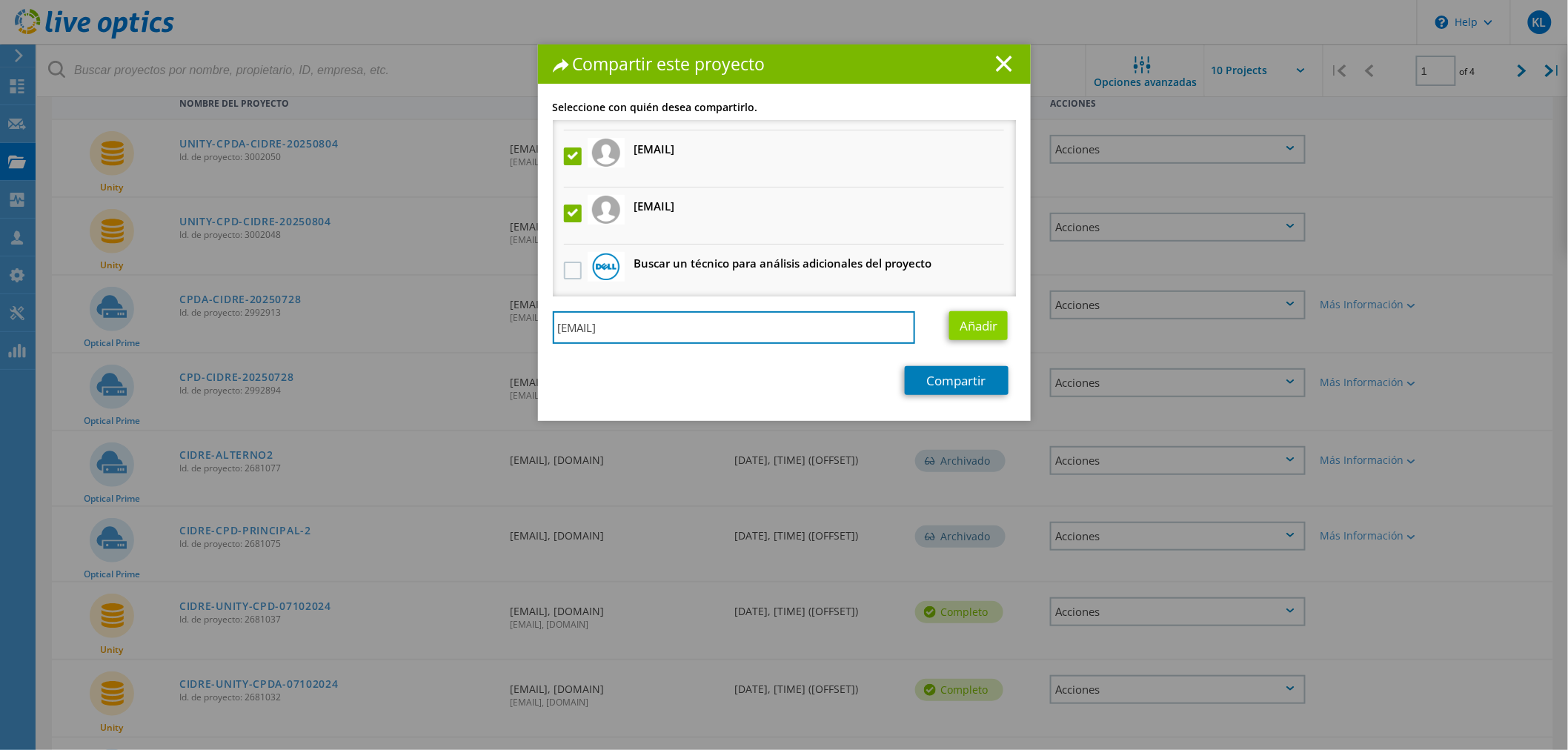 type on "ounzueta@alphasys.com.bo" 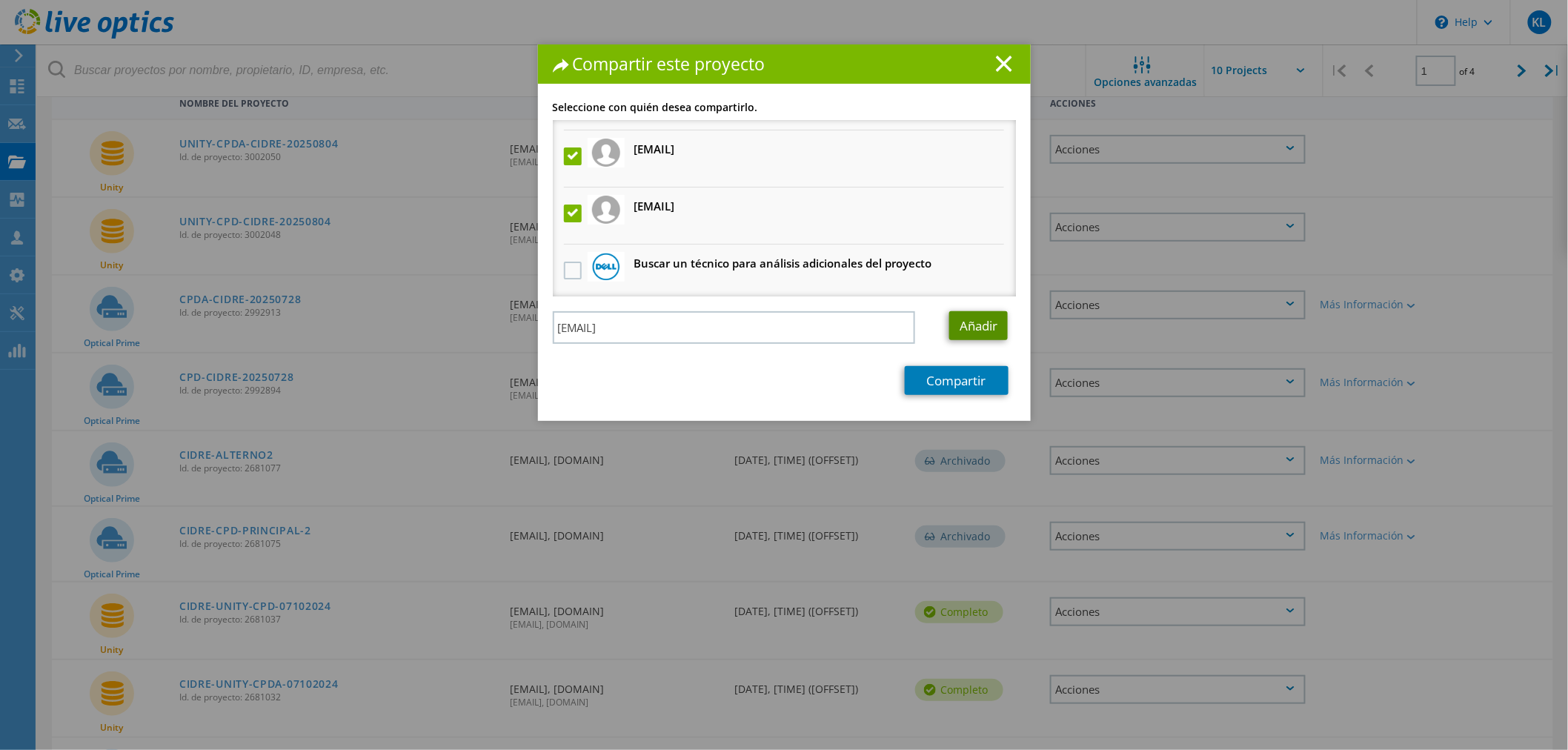 click on "Añadir" at bounding box center [978, 325] 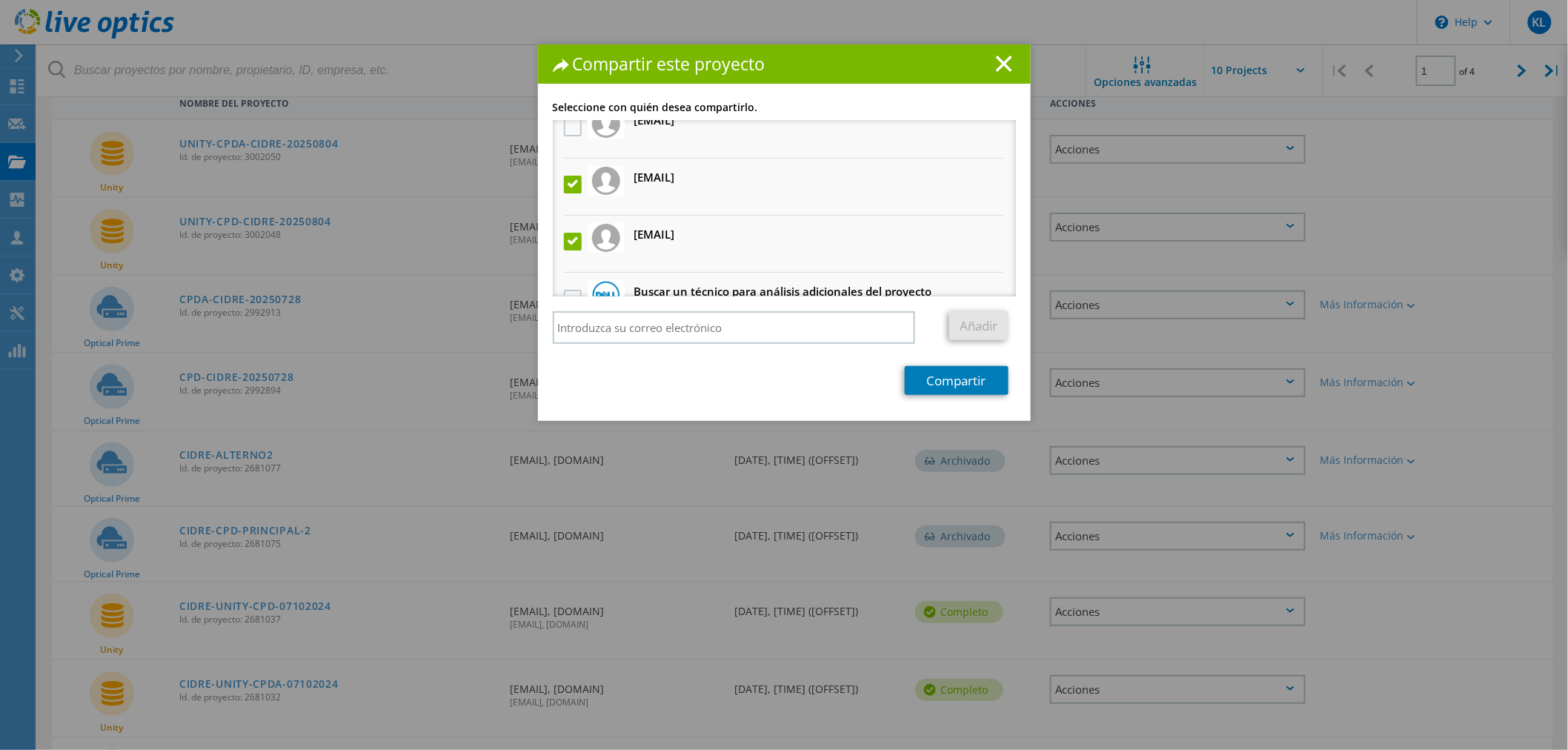 scroll, scrollTop: 102, scrollLeft: 0, axis: vertical 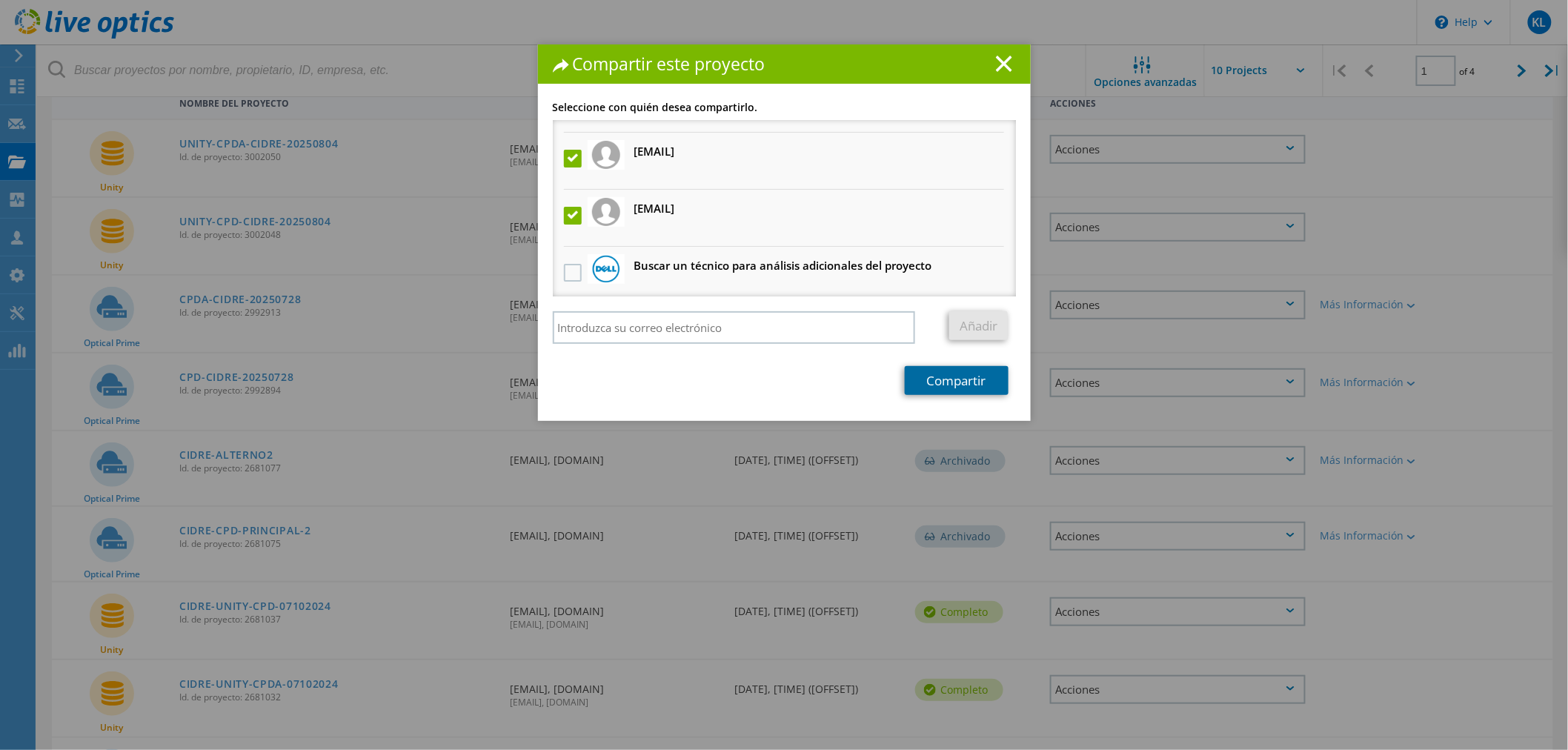 click on "Compartir" at bounding box center (957, 380) 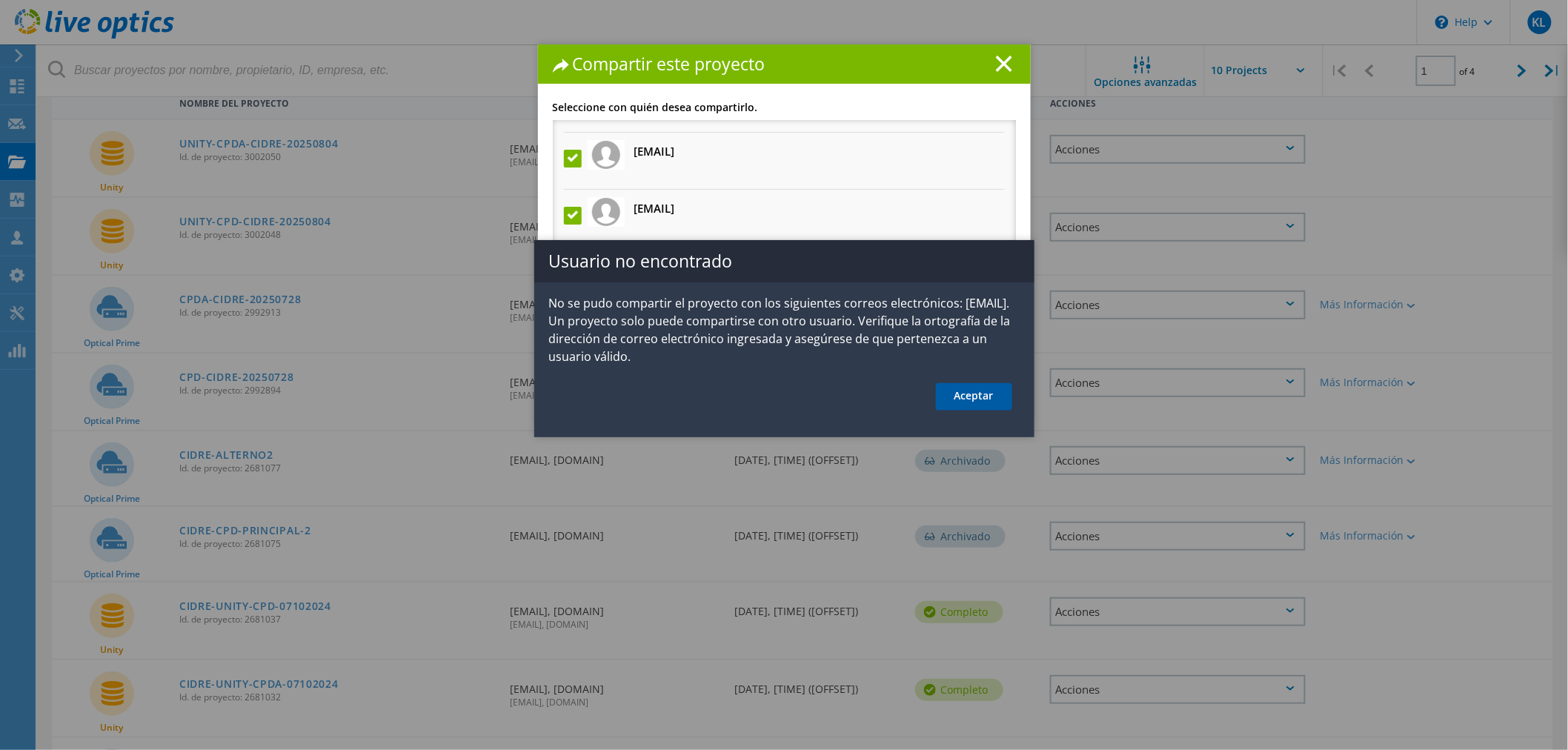 click on "Aceptar" at bounding box center [974, 396] 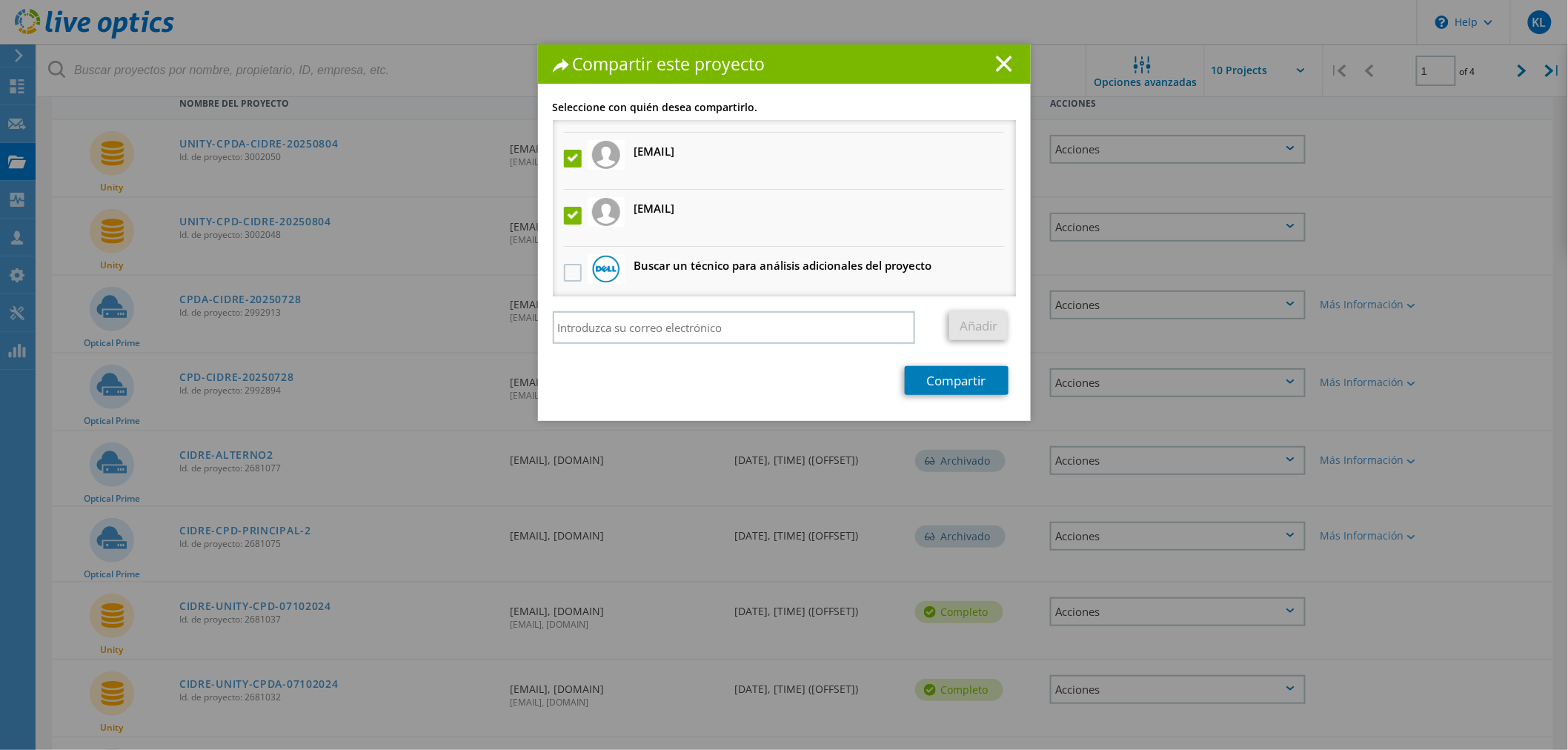 scroll, scrollTop: 0, scrollLeft: 0, axis: both 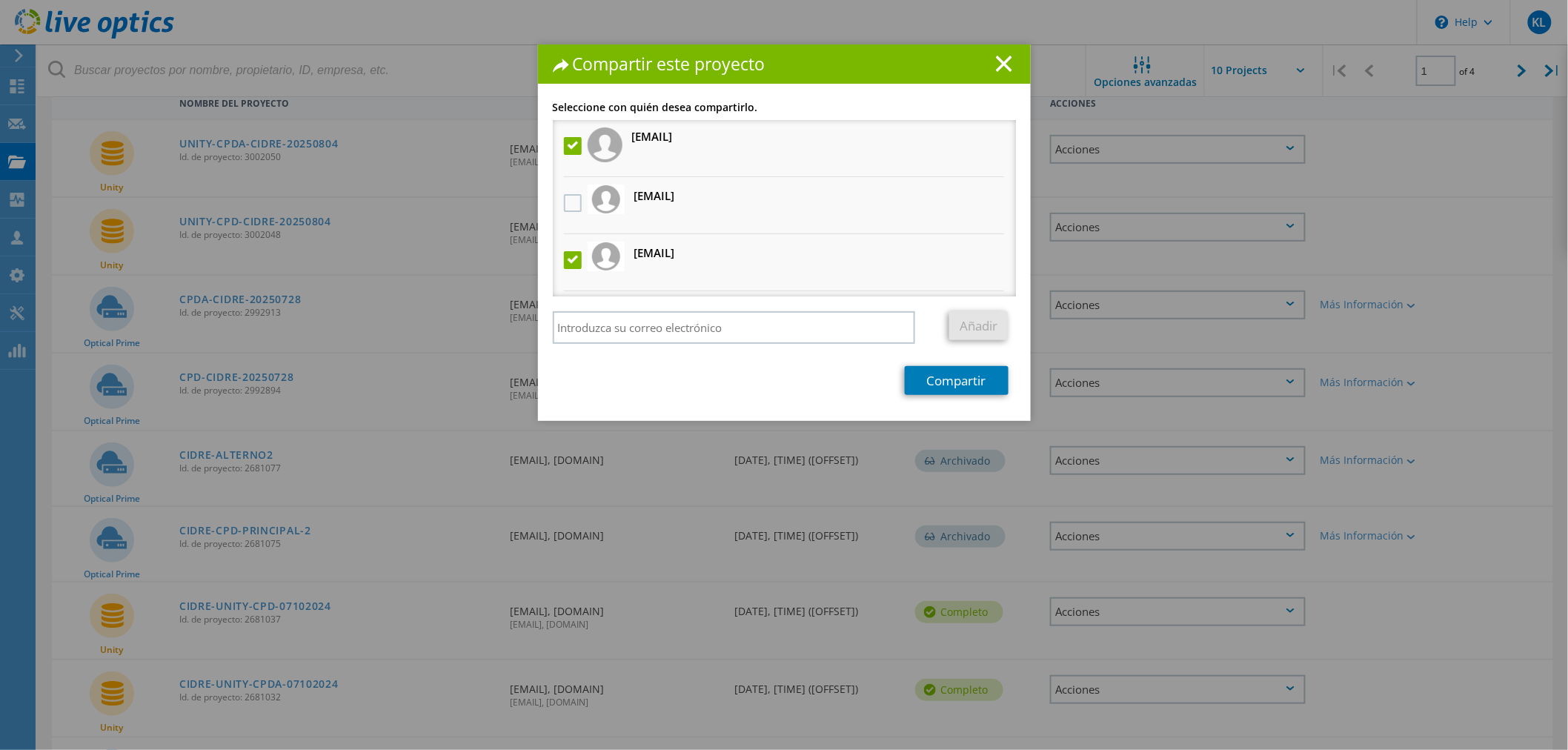 click at bounding box center (574, 146) 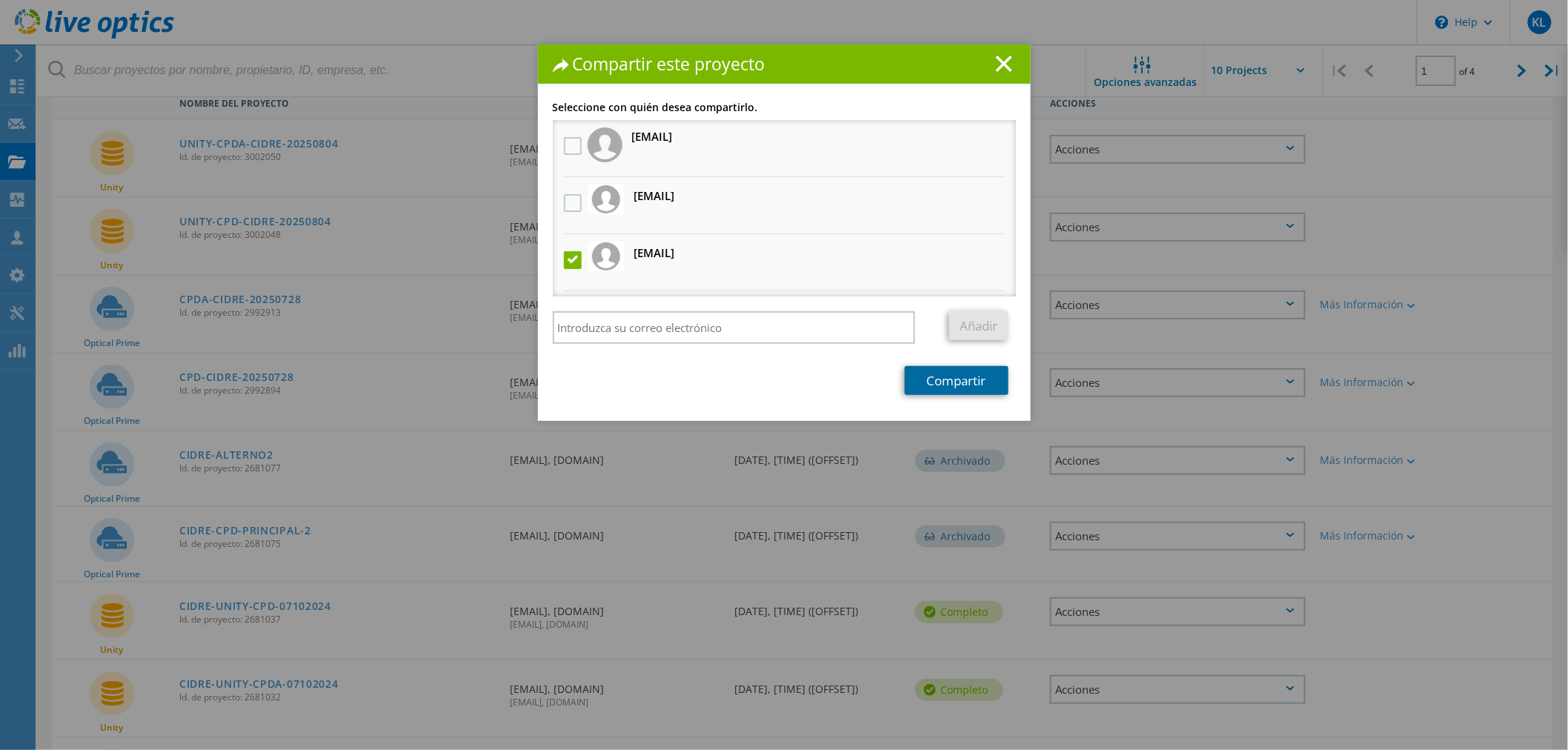 click on "Compartir" at bounding box center (957, 380) 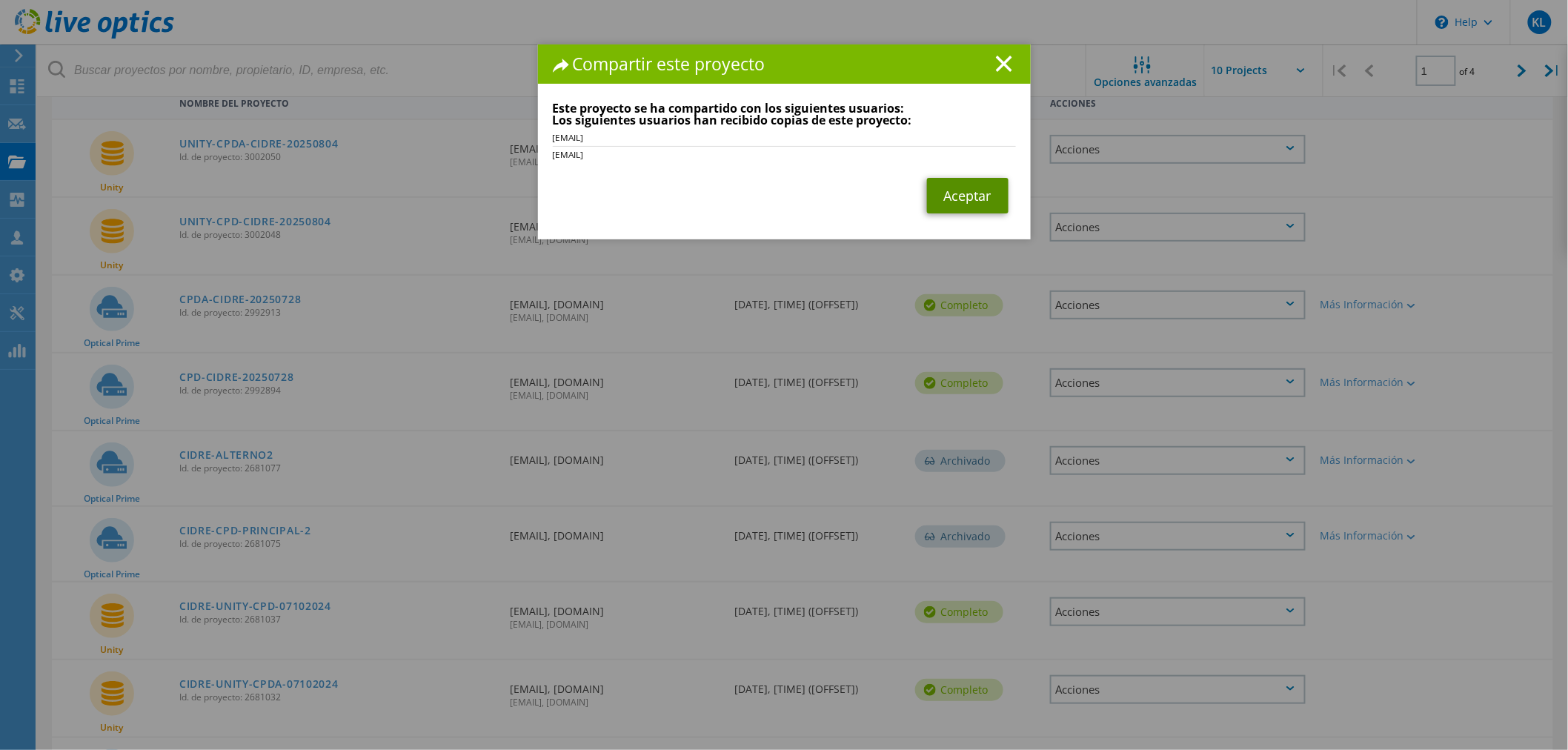 click on "Aceptar" at bounding box center (968, 196) 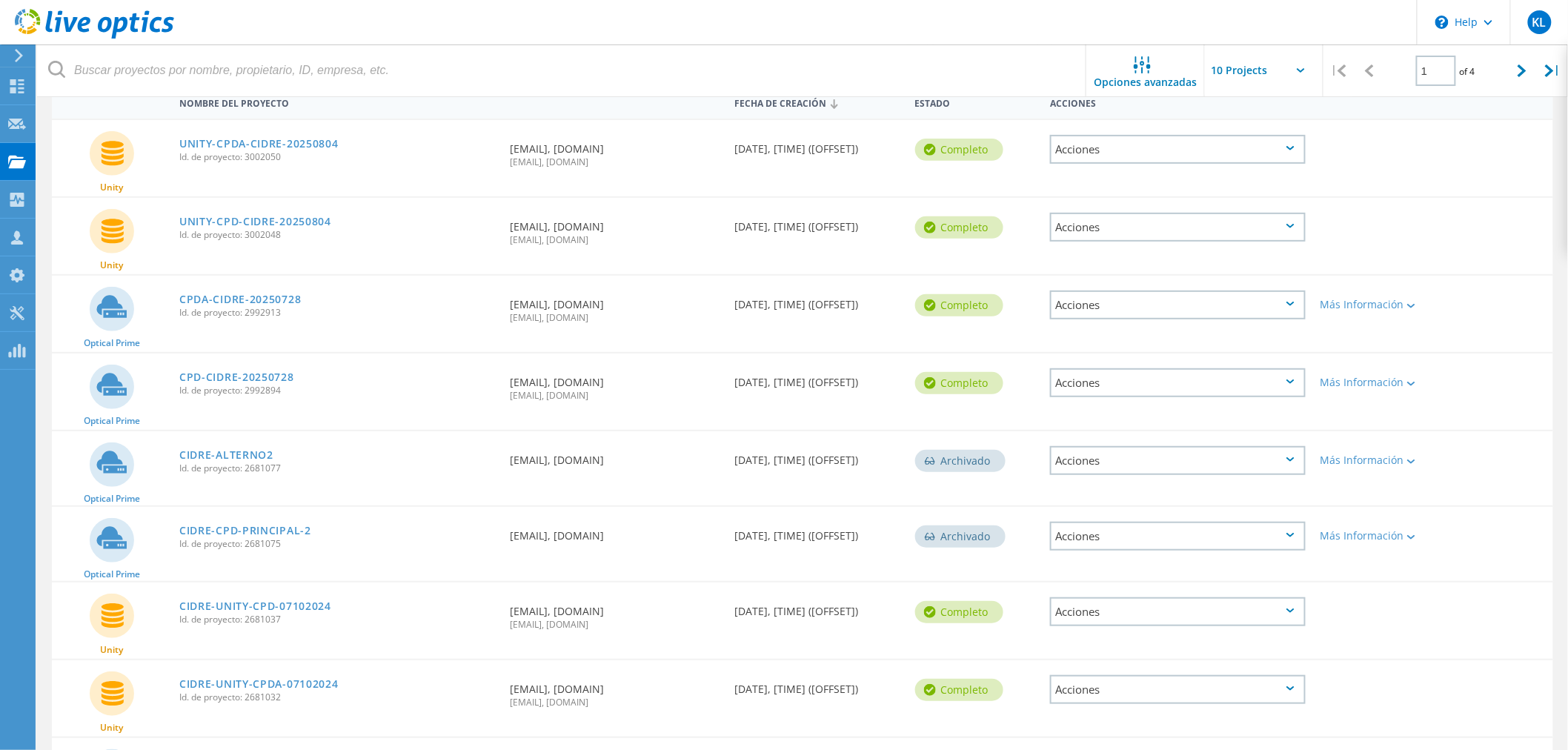 click on "Acciones" 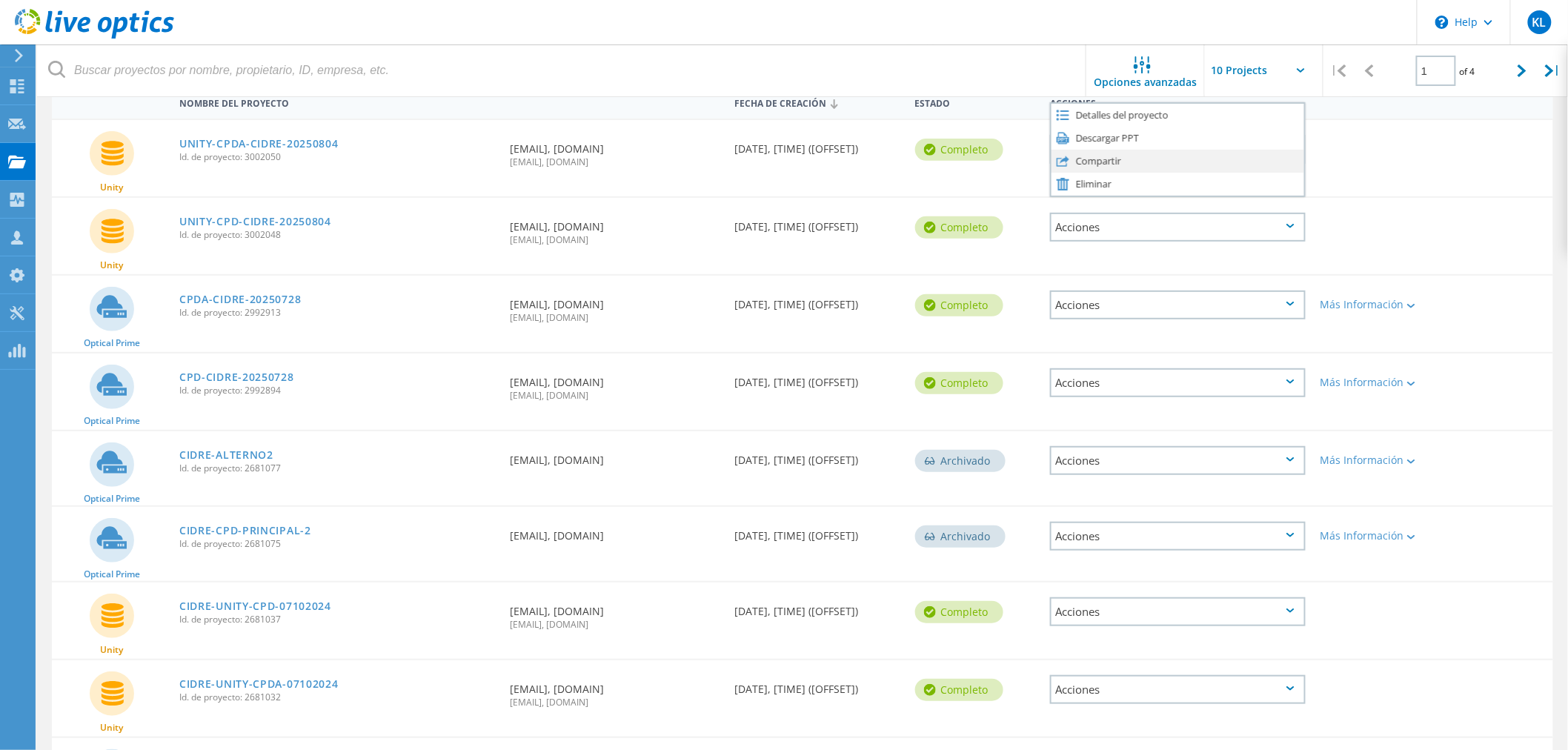 click on "Compartir" 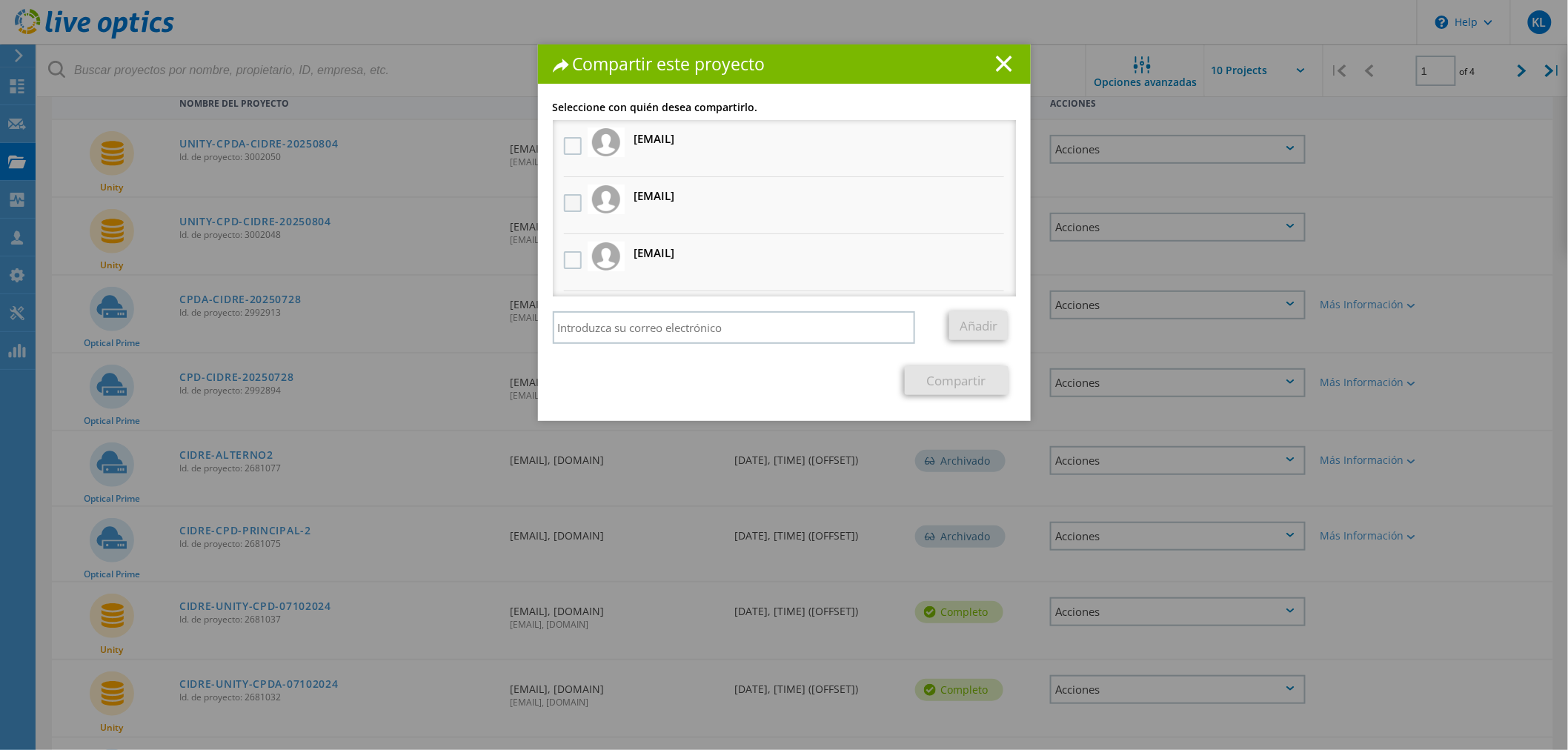 click at bounding box center [574, 203] 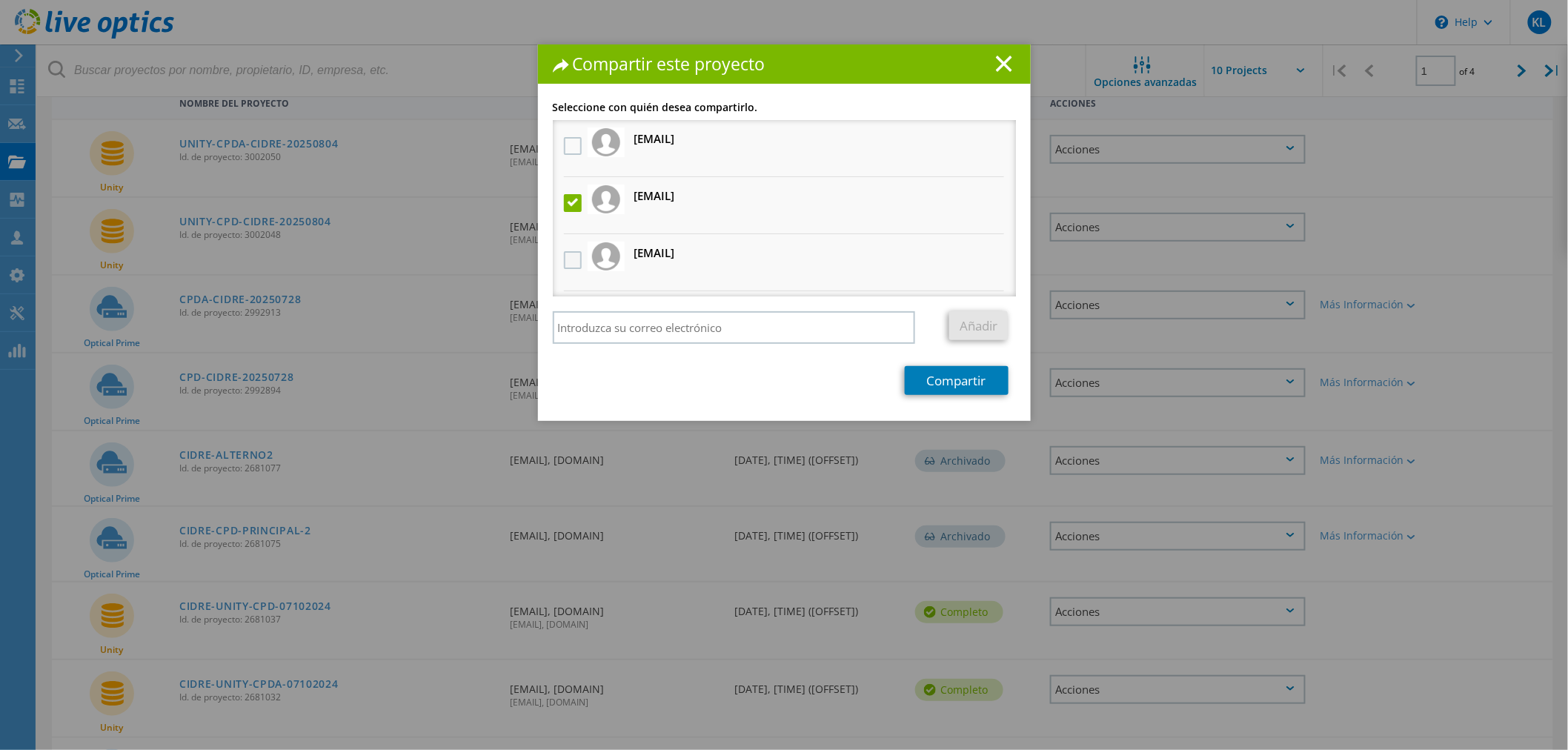click at bounding box center (574, 260) 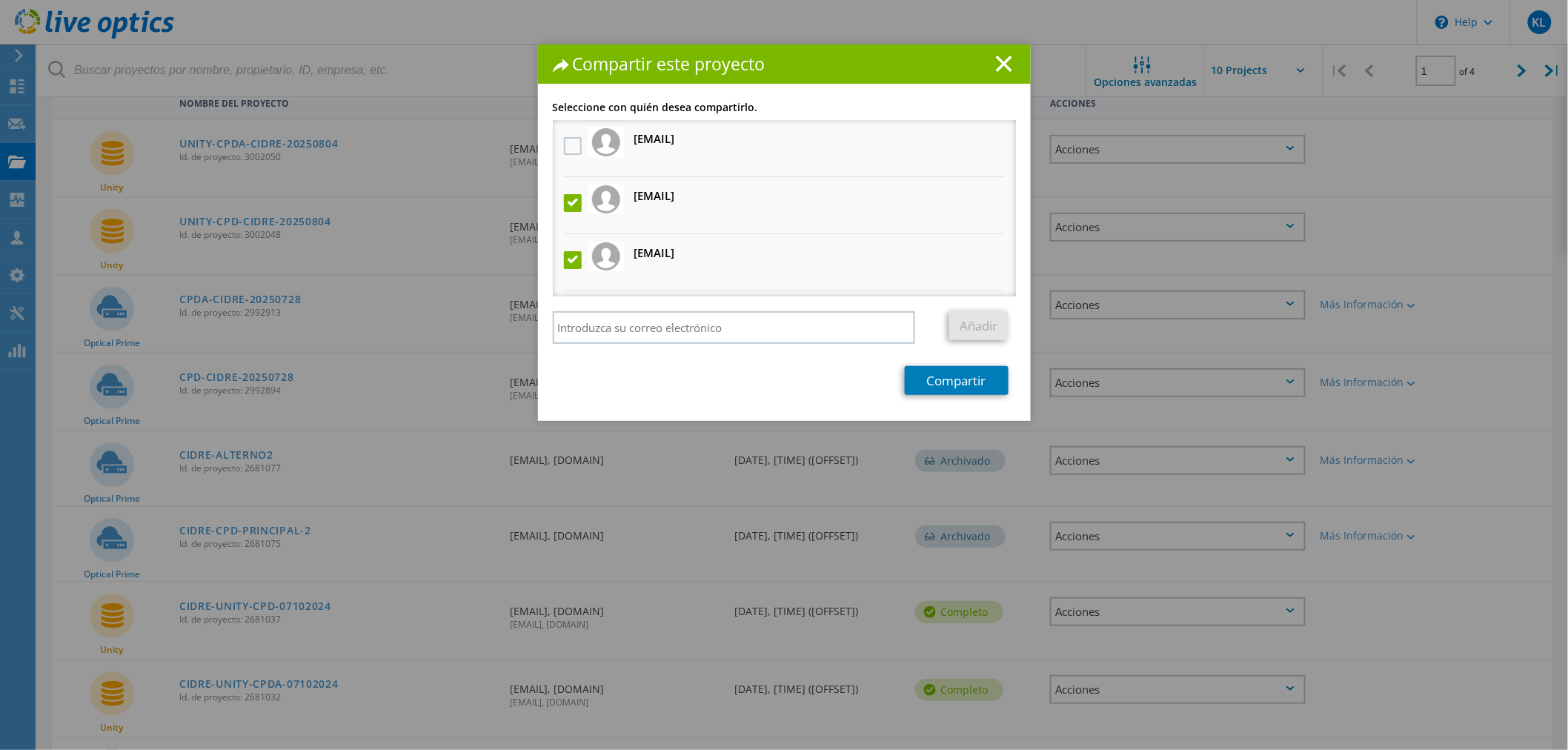 scroll, scrollTop: 47, scrollLeft: 0, axis: vertical 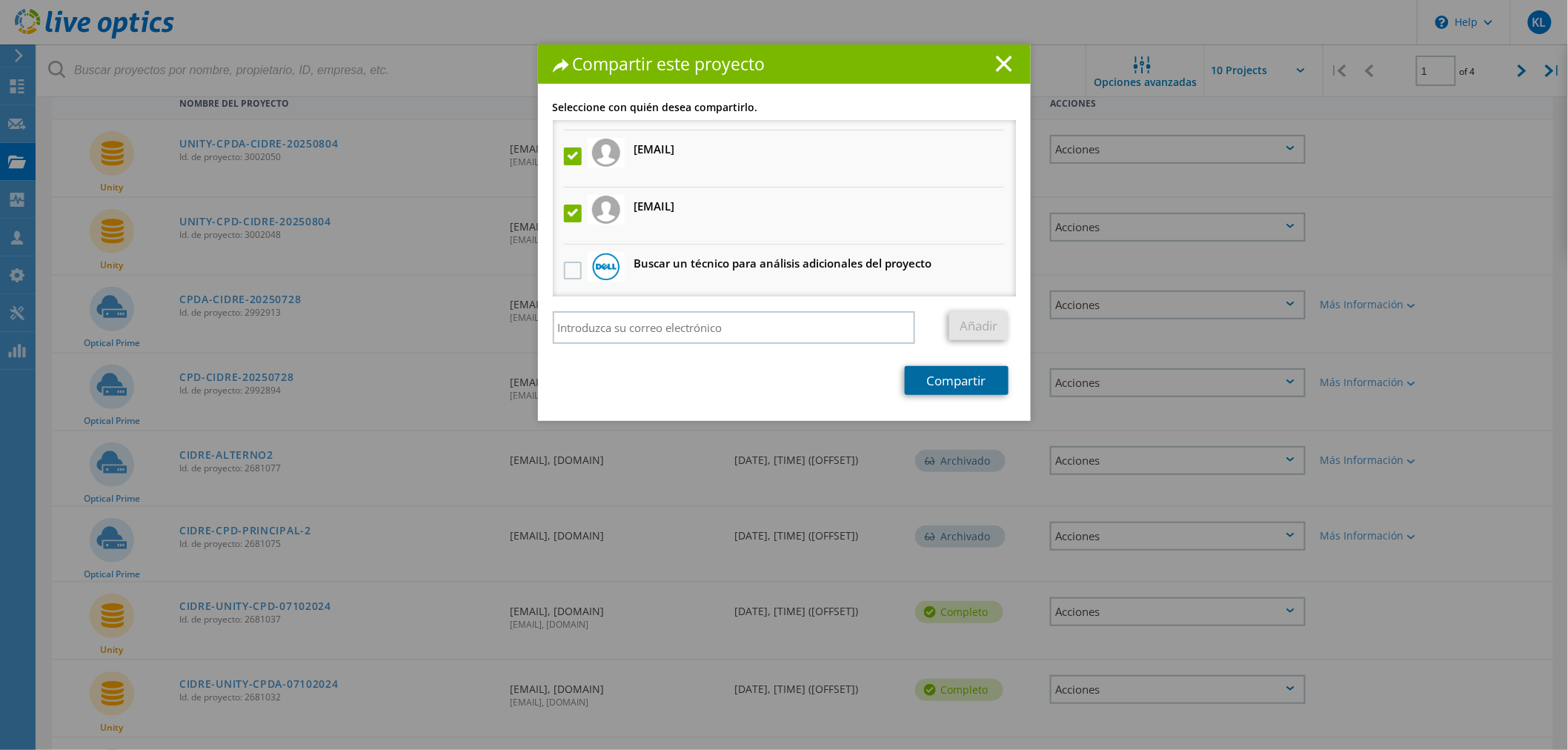 click on "Compartir" at bounding box center (957, 380) 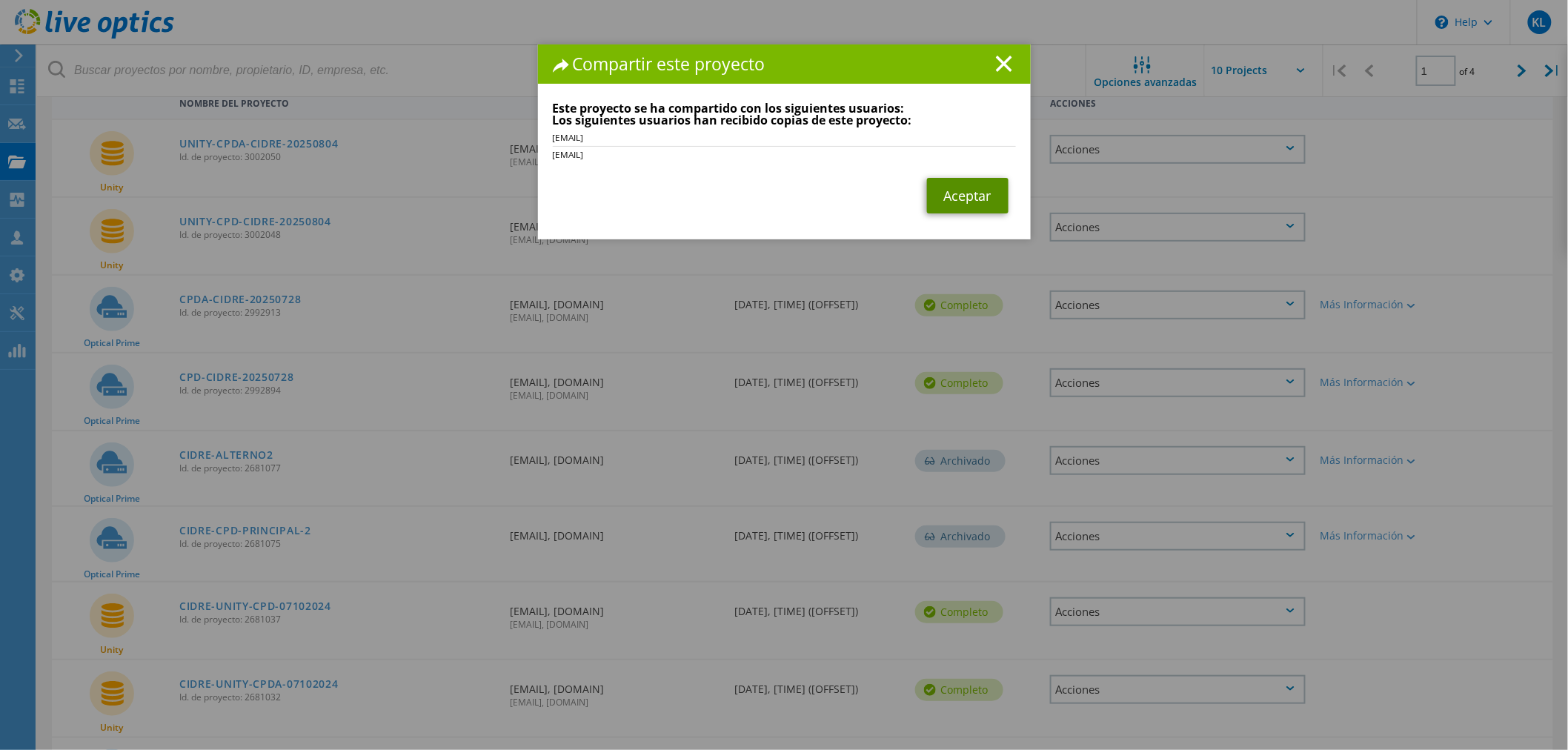 click on "Aceptar" at bounding box center [968, 196] 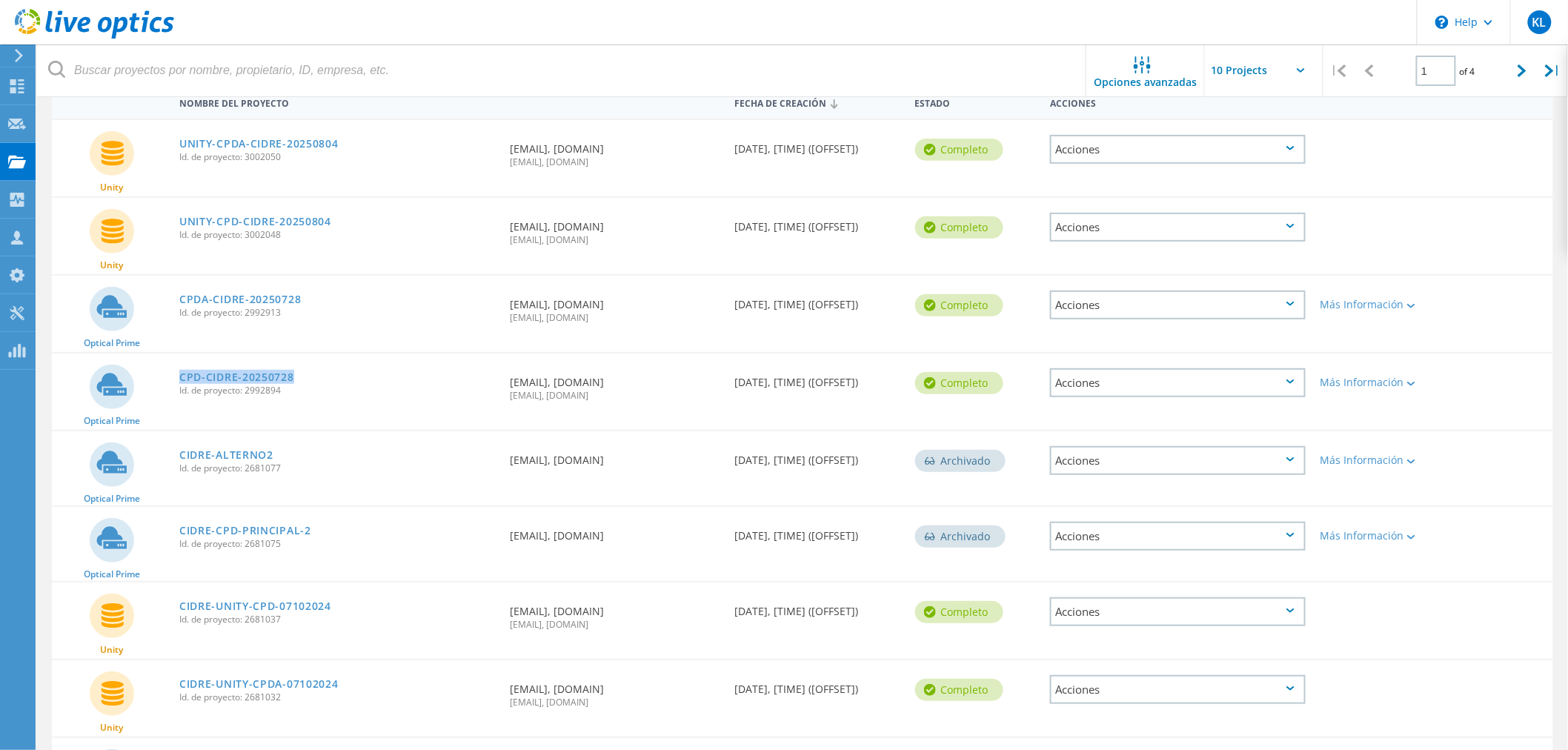 copy on "CPD-CIDRE-20250728" 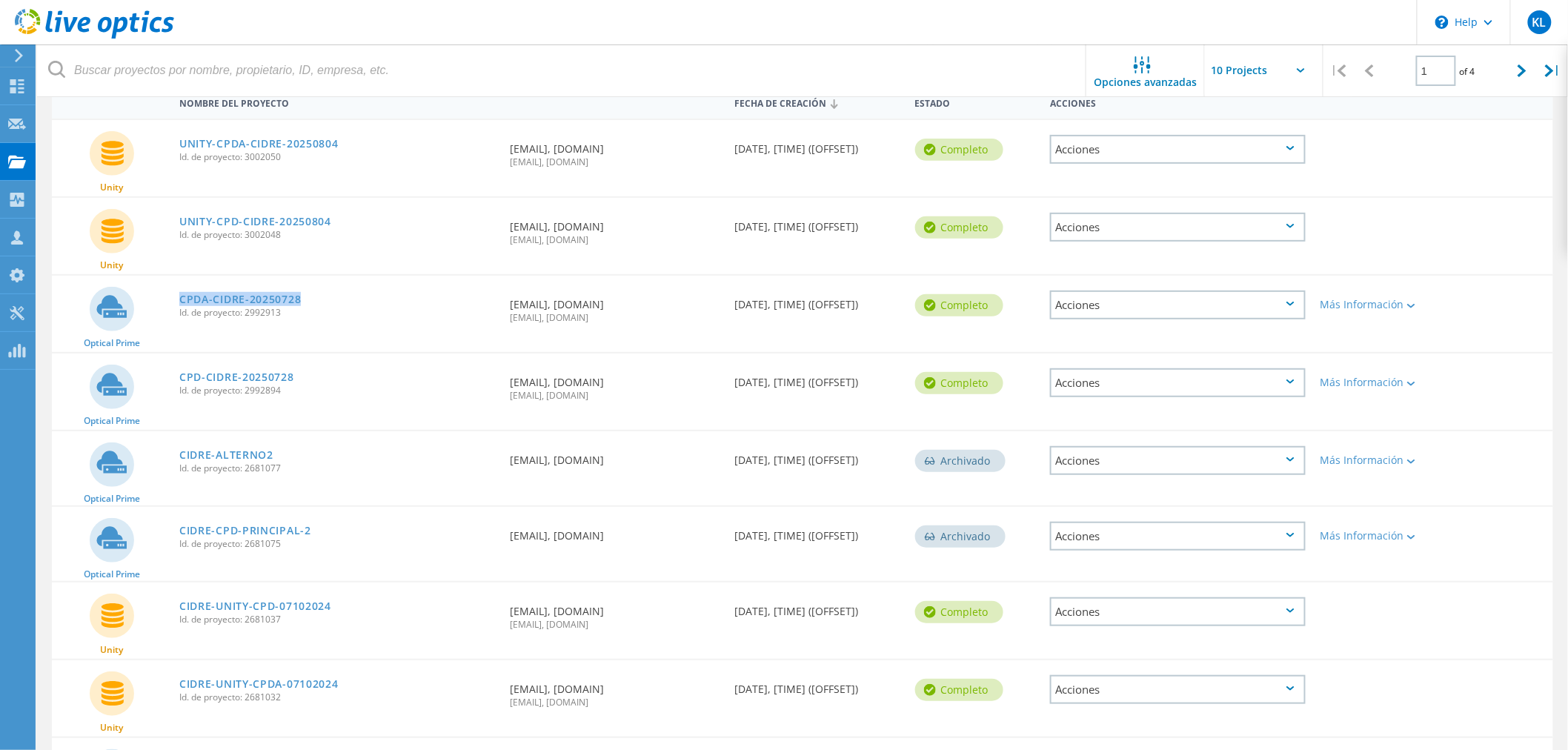 drag, startPoint x: 307, startPoint y: 289, endPoint x: 176, endPoint y: 292, distance: 131.03435 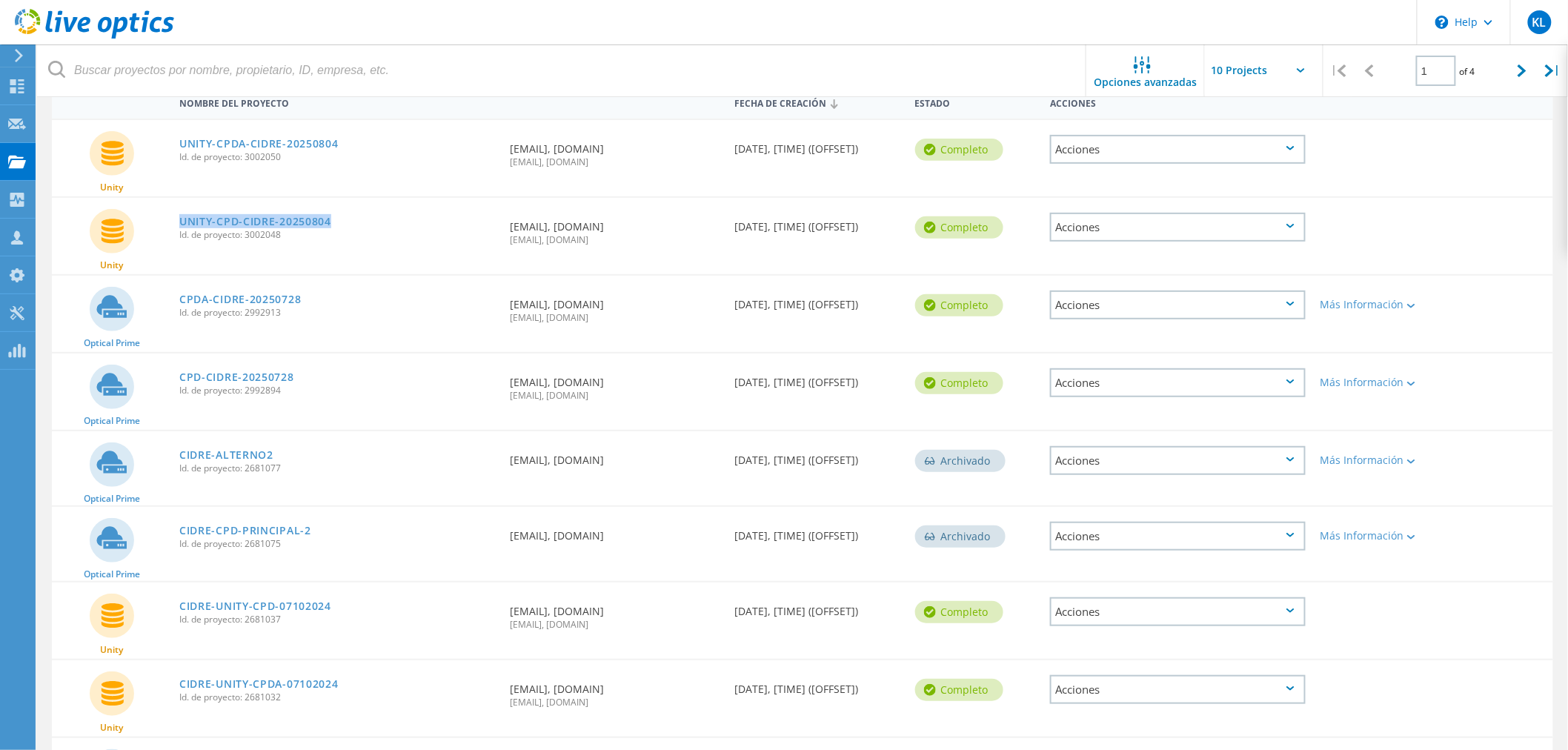 drag, startPoint x: 365, startPoint y: 215, endPoint x: 182, endPoint y: 205, distance: 183.27302 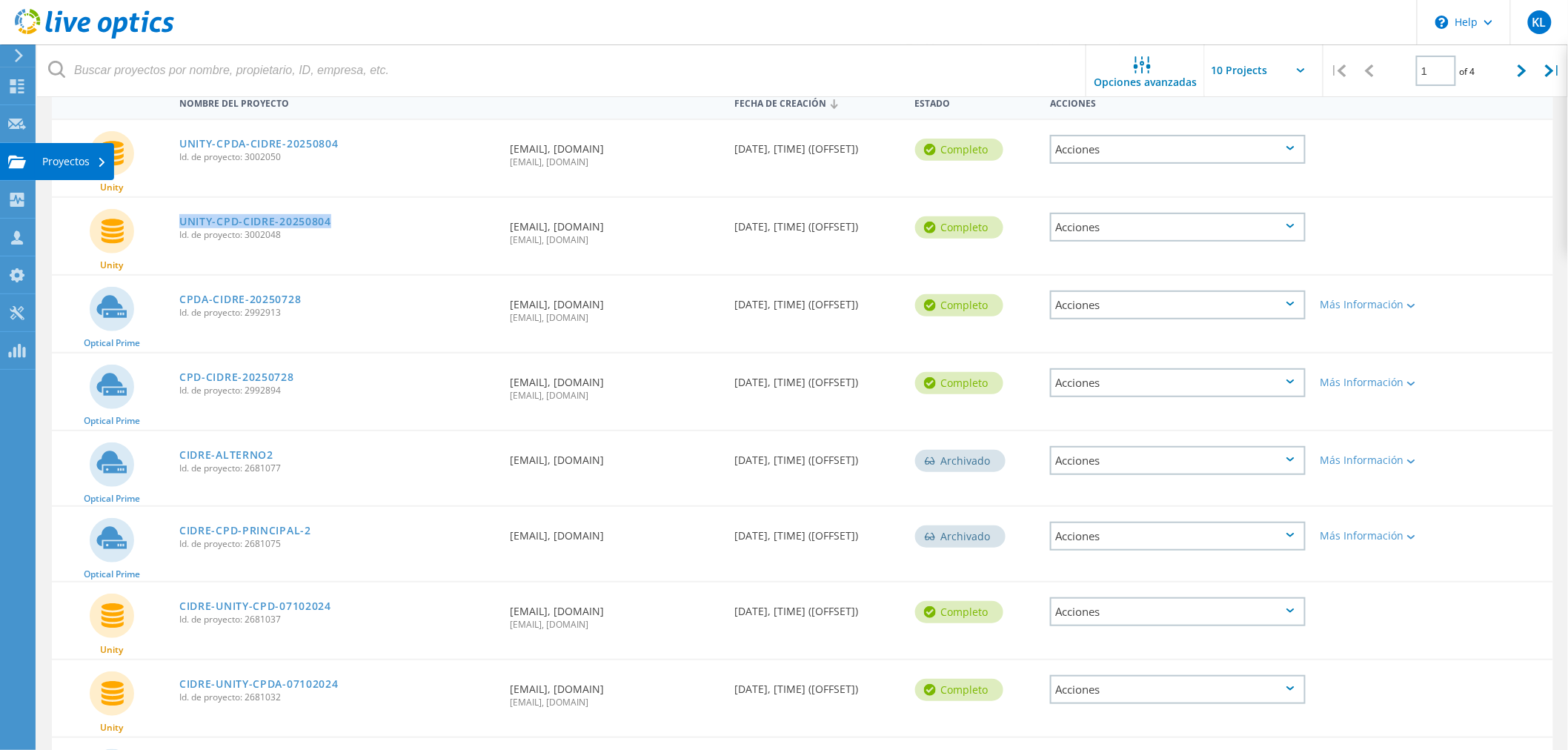 copy on "UNITY-CPD-CIDRE-20250804" 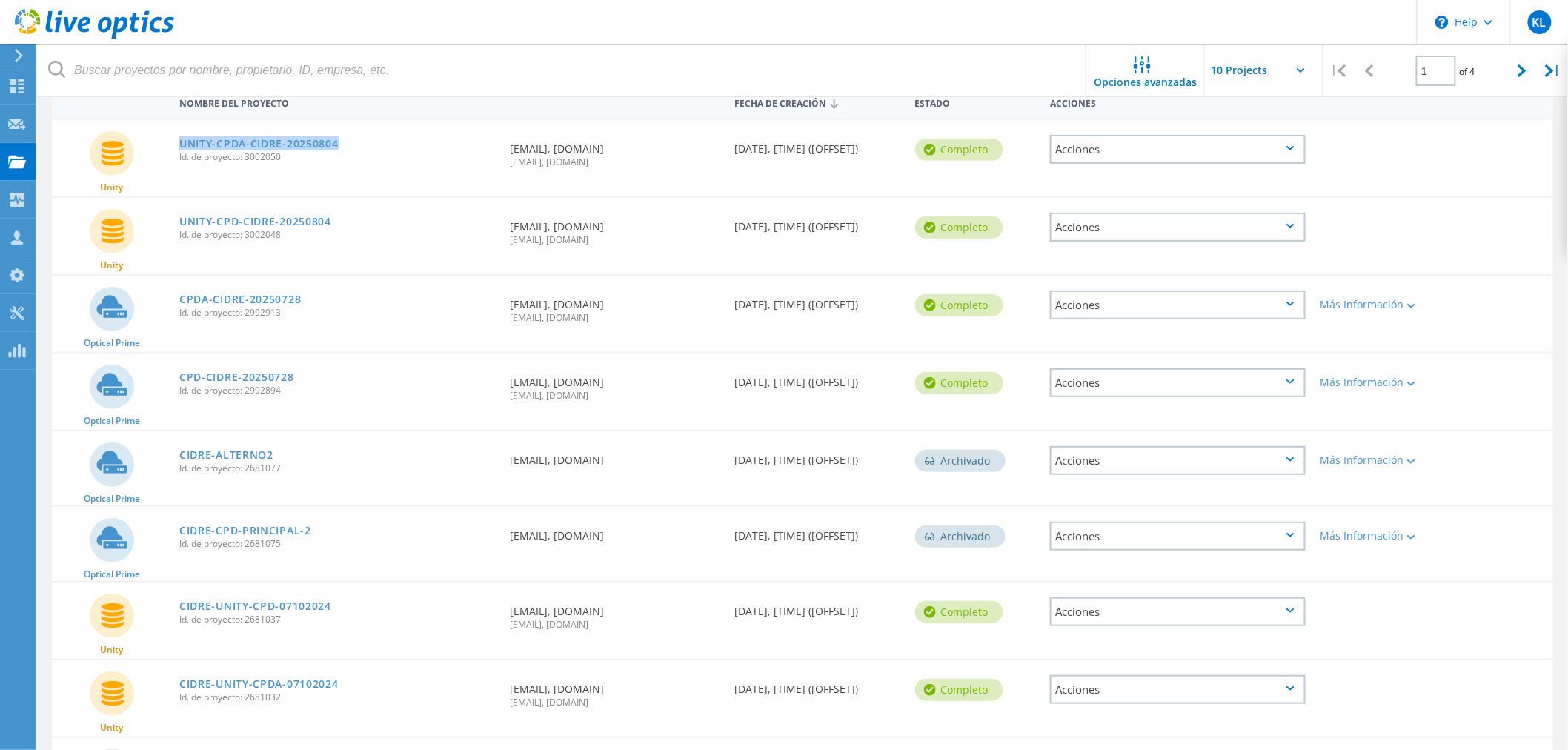 drag, startPoint x: 358, startPoint y: 141, endPoint x: 172, endPoint y: 143, distance: 186.01075 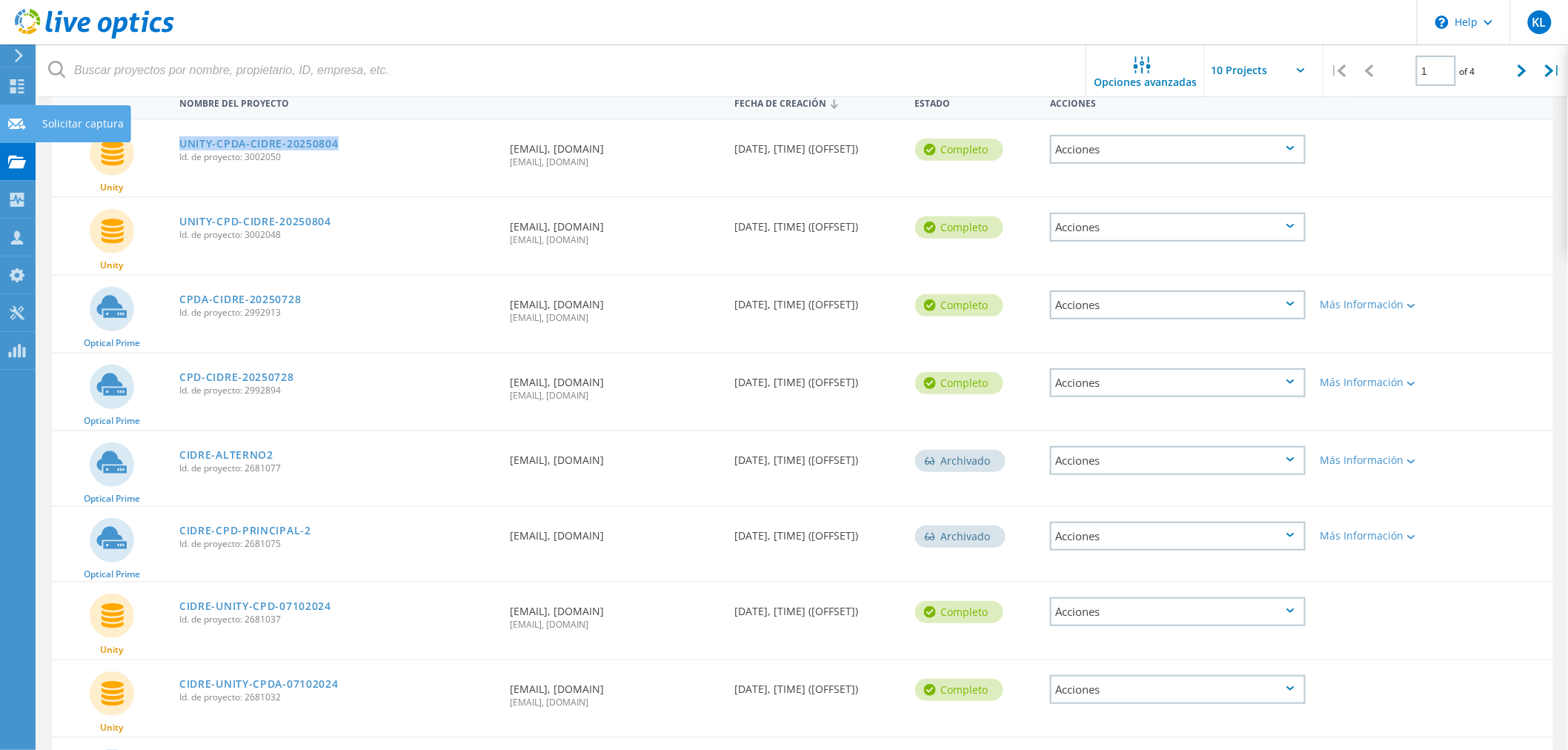 copy on "UNITY-CPDA-CIDRE-20250804" 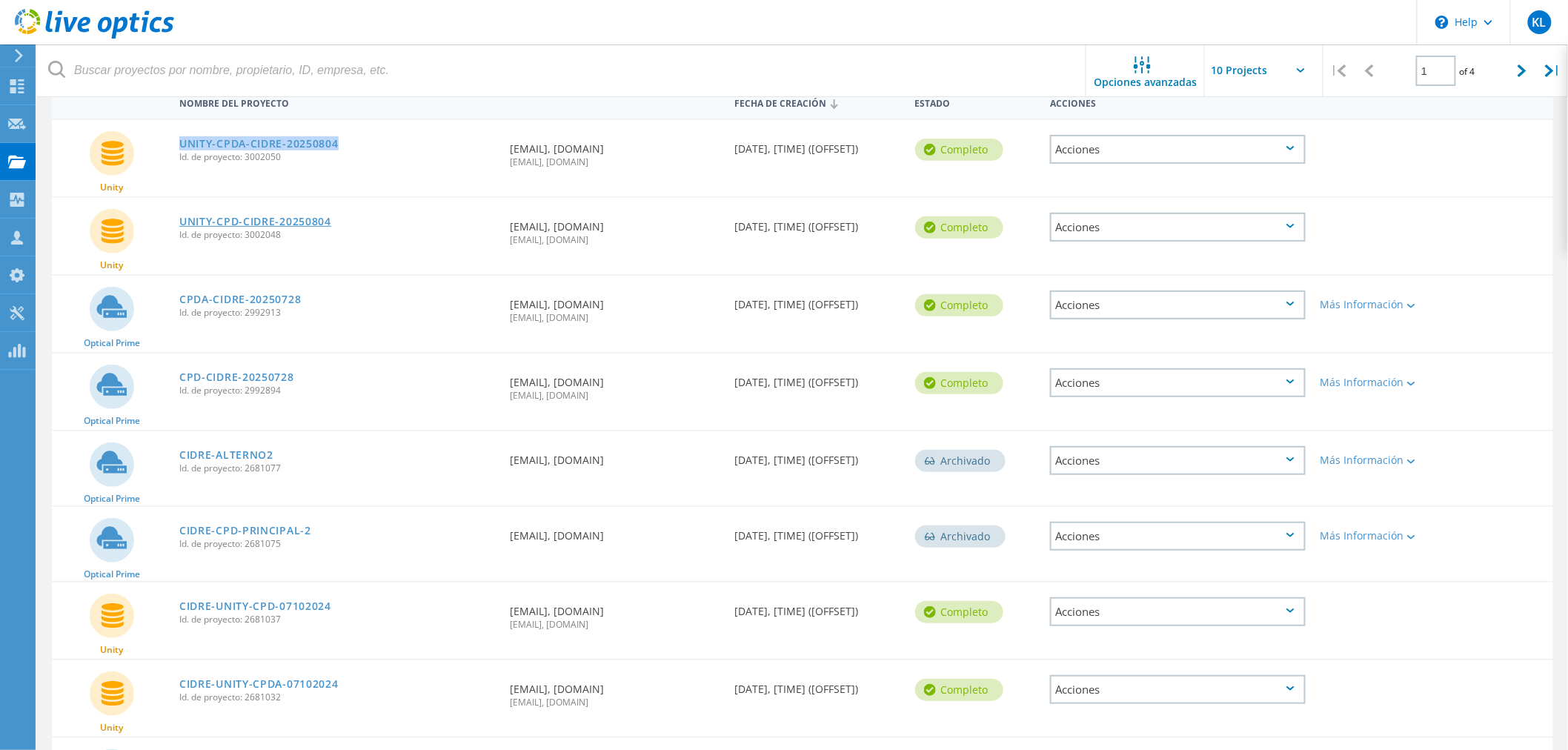 click on "UNITY-CPD-CIDRE-20250804" 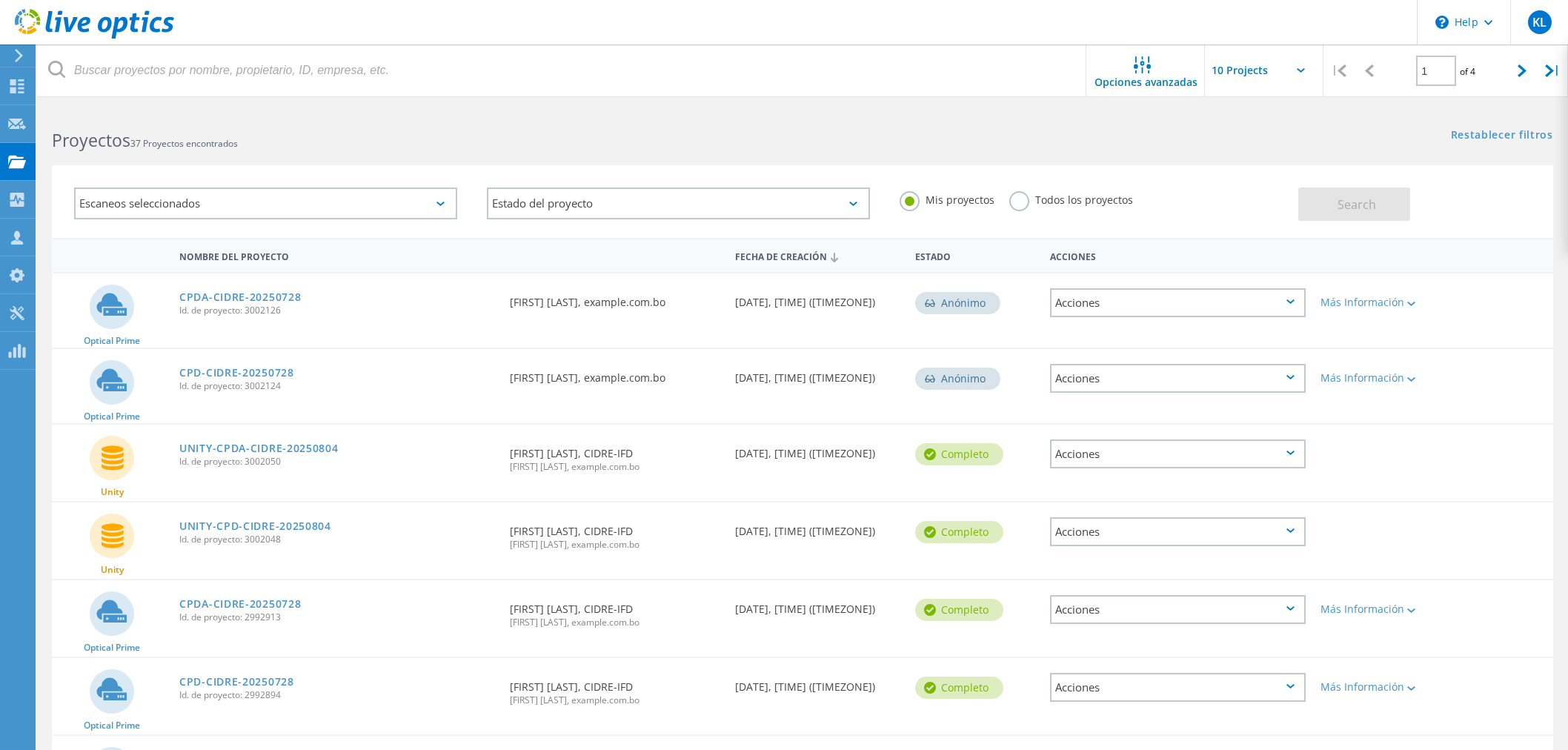 scroll, scrollTop: 0, scrollLeft: 0, axis: both 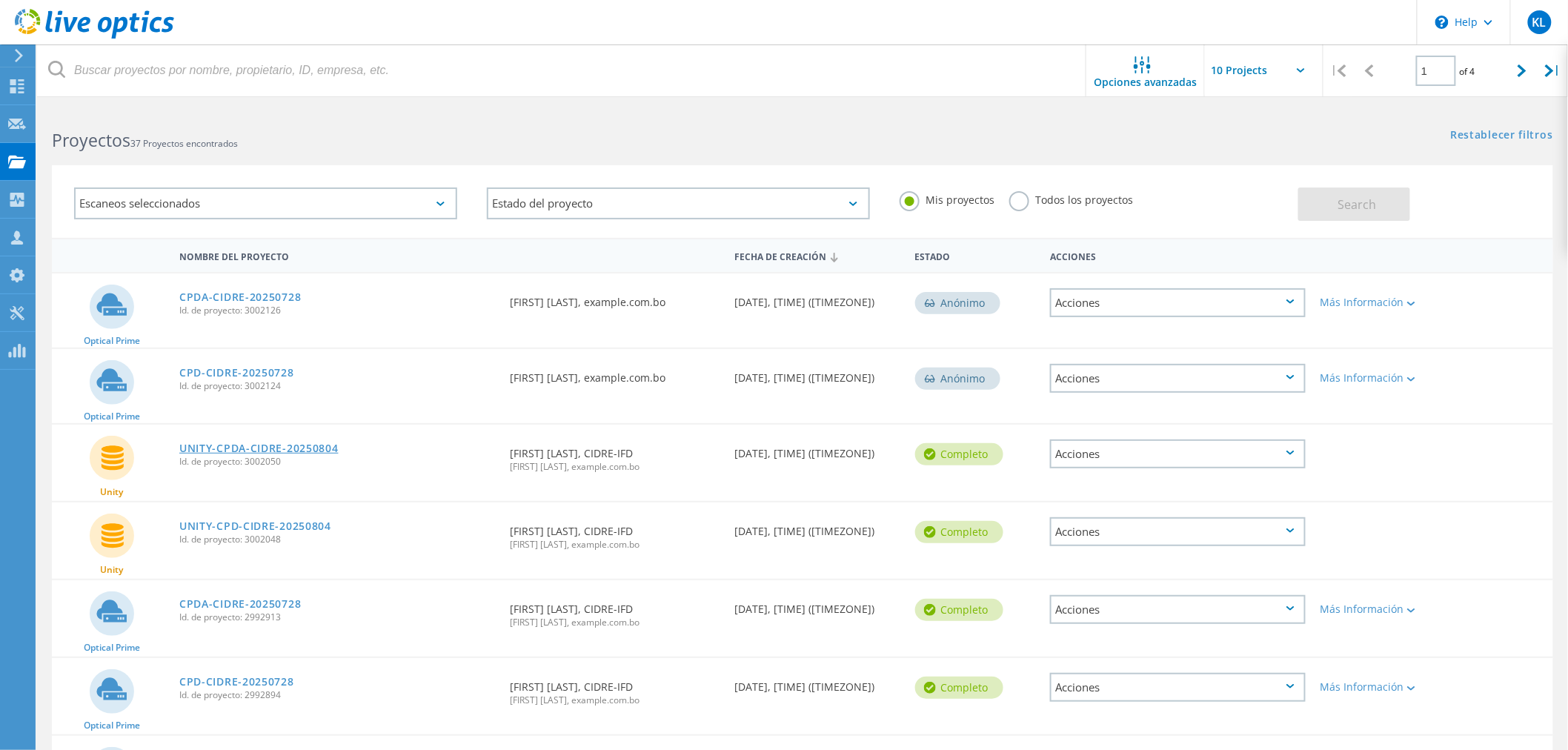 click on "UNITY-CPDA-CIDRE-20250804" 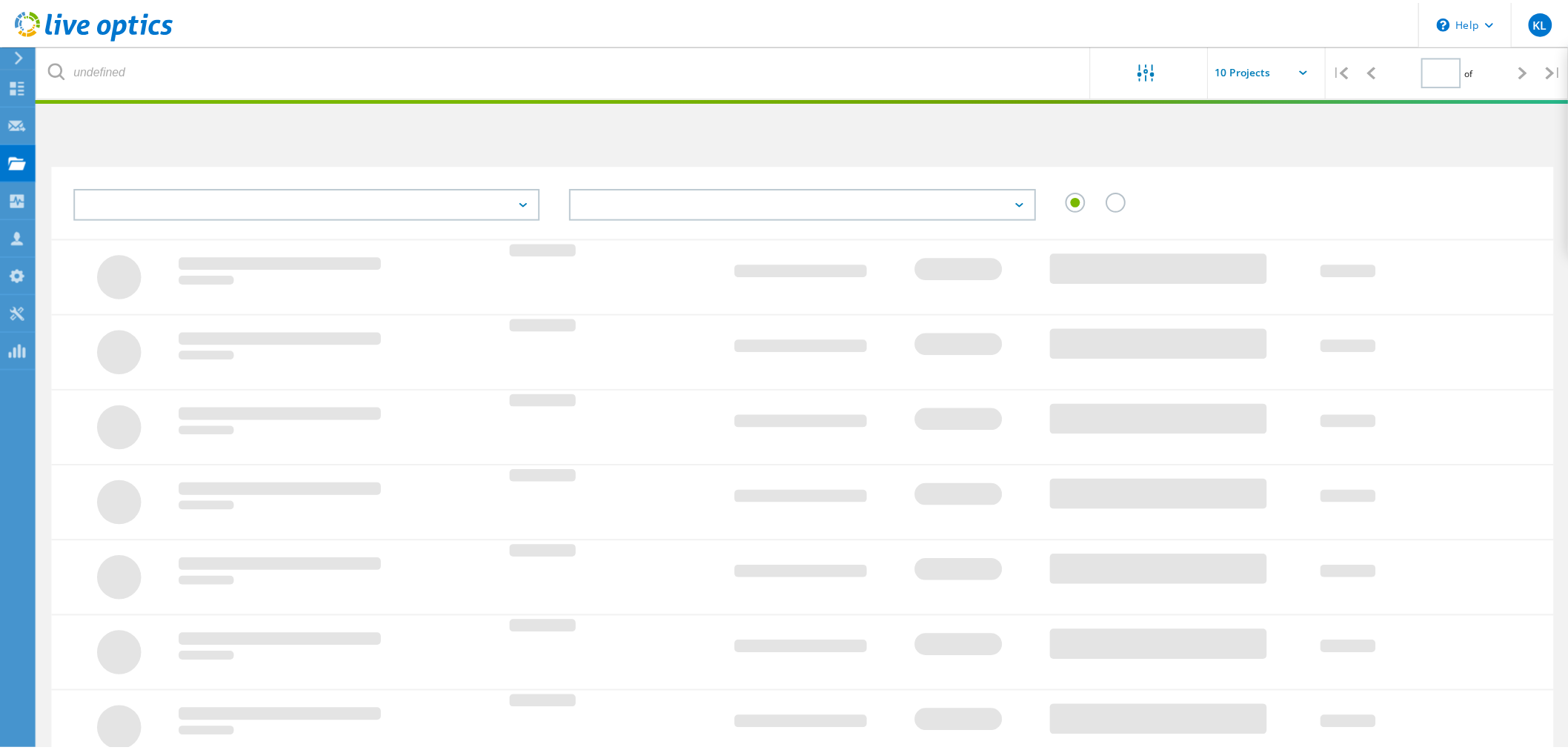scroll, scrollTop: 0, scrollLeft: 0, axis: both 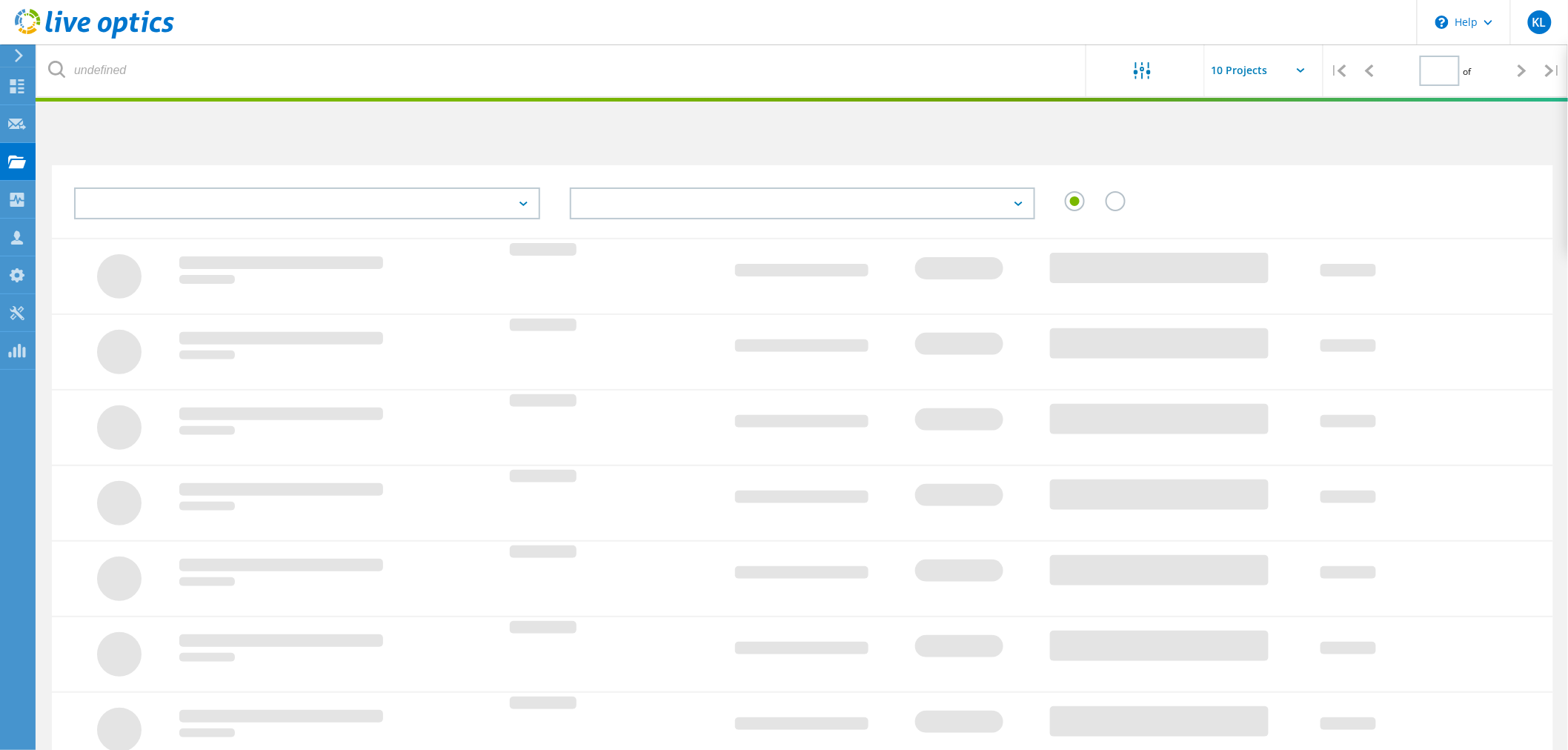 type on "1" 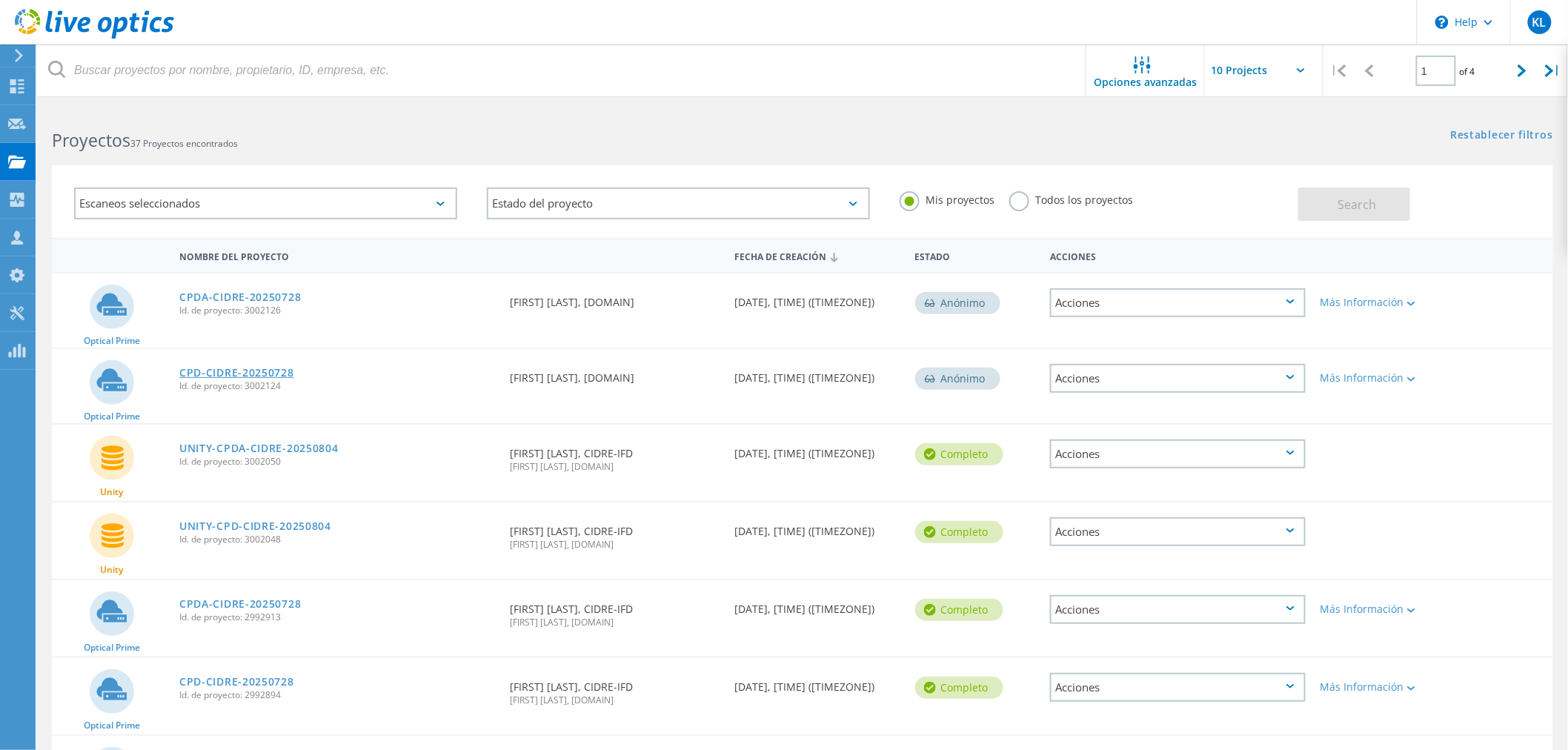 click on "CPD-CIDRE-20250728" 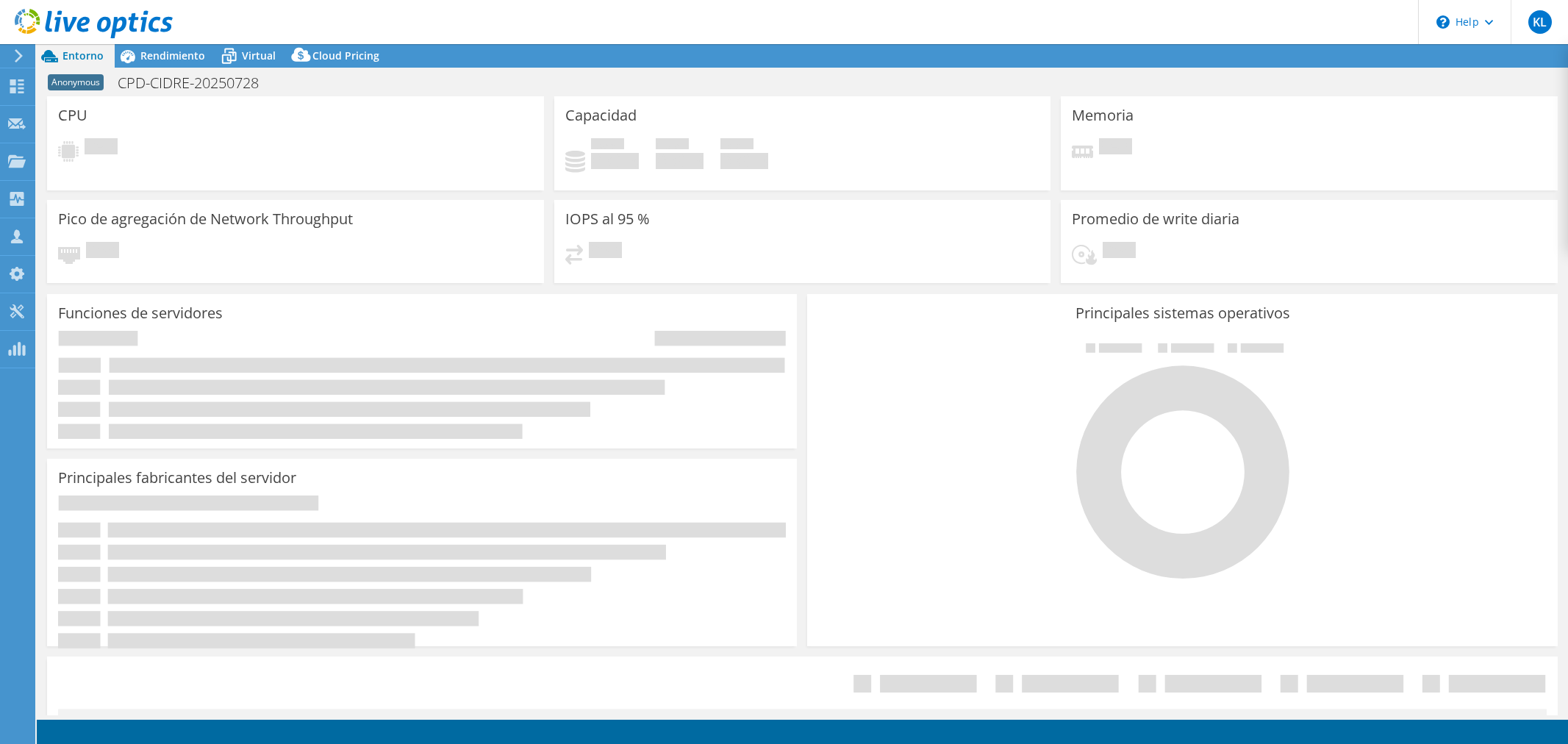 scroll, scrollTop: 0, scrollLeft: 0, axis: both 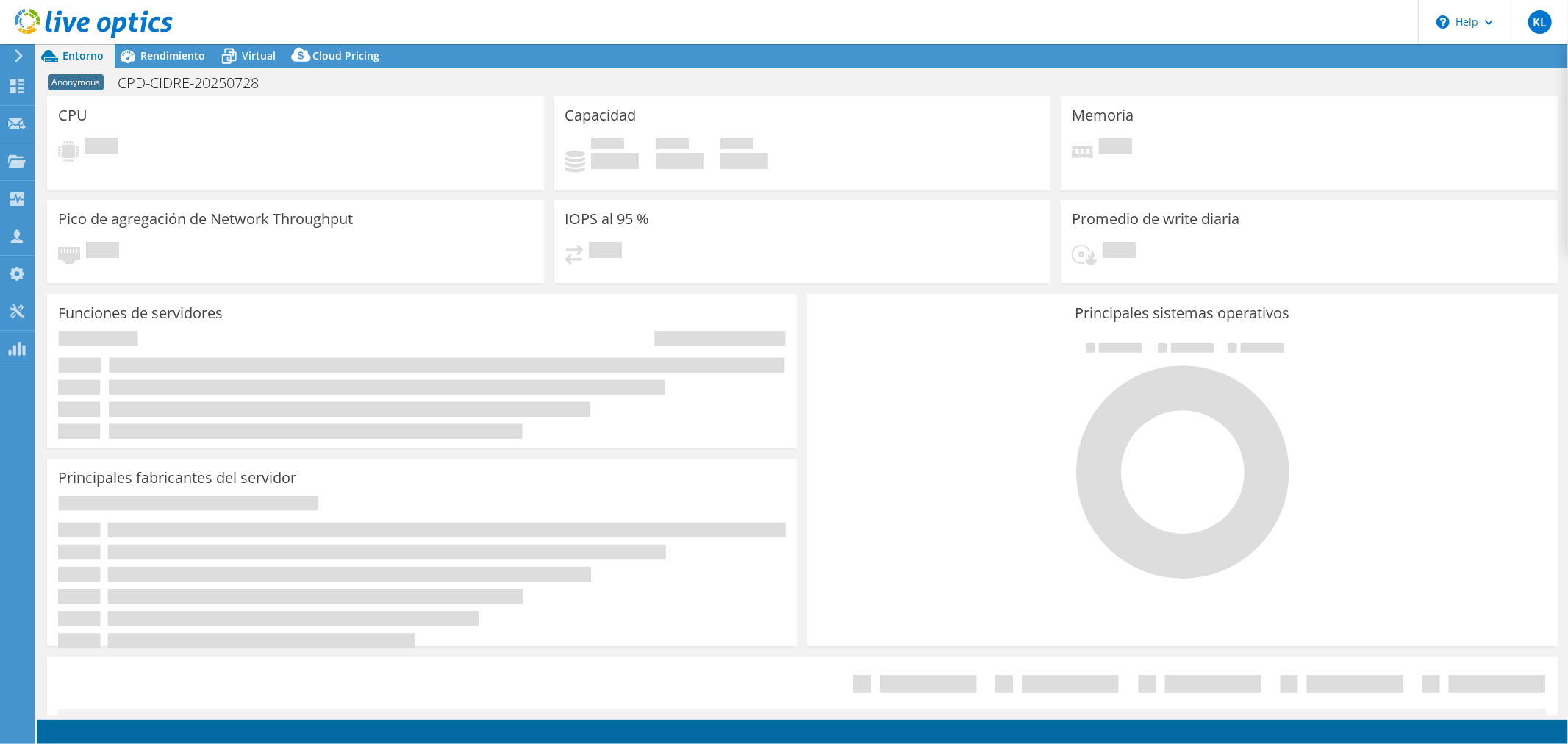select on "USD" 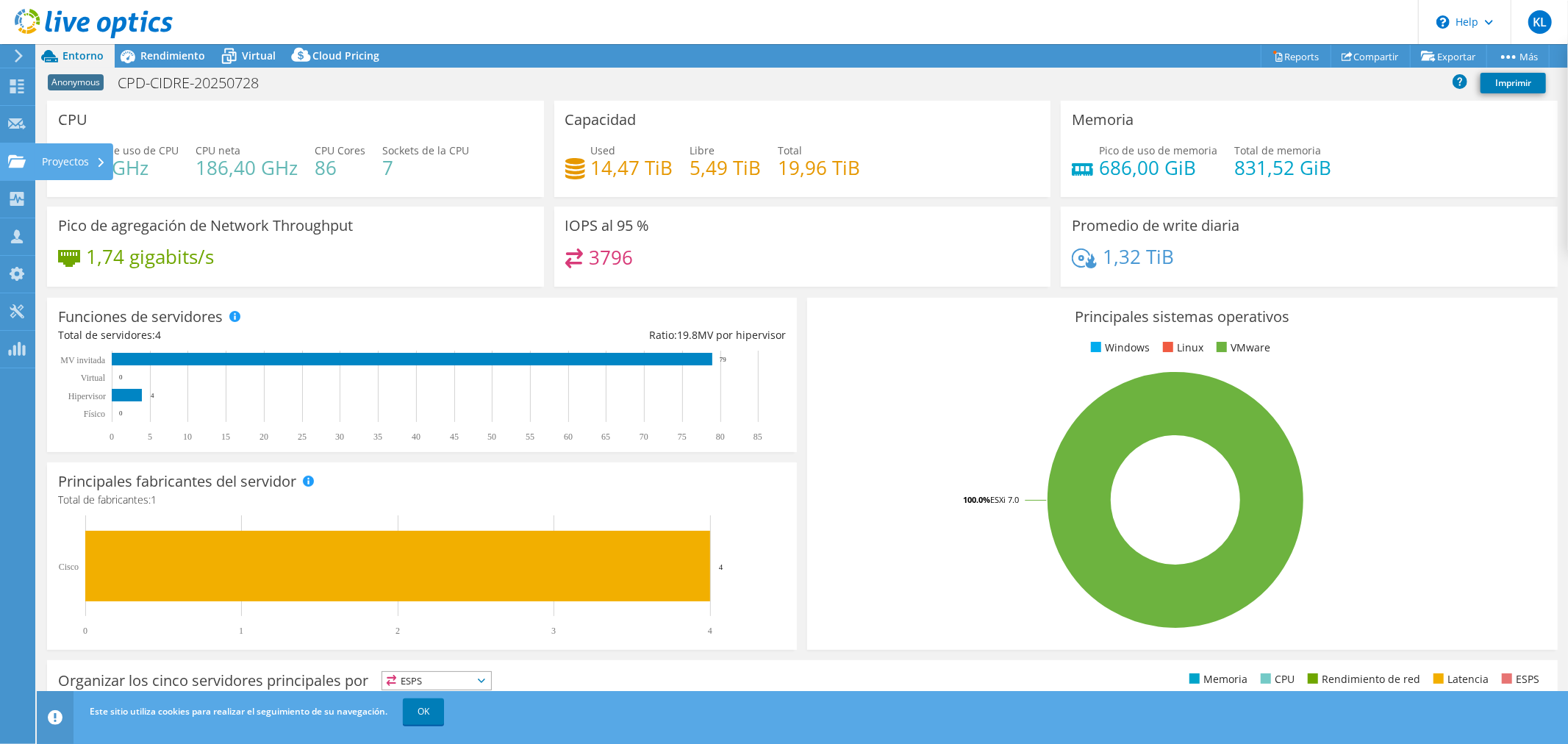 click on "Proyectos" at bounding box center [74, 162] 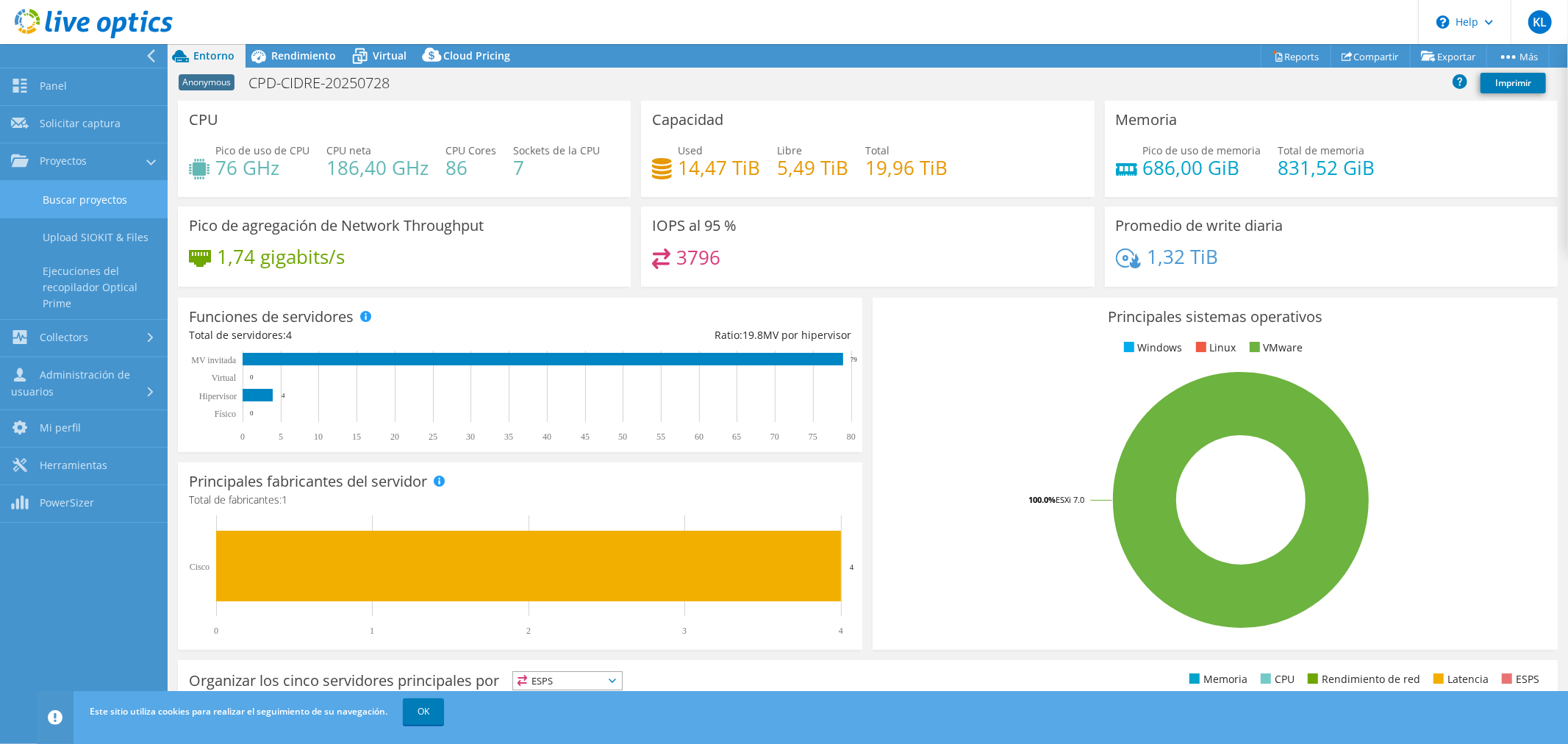 click on "Buscar proyectos" at bounding box center (84, 199) 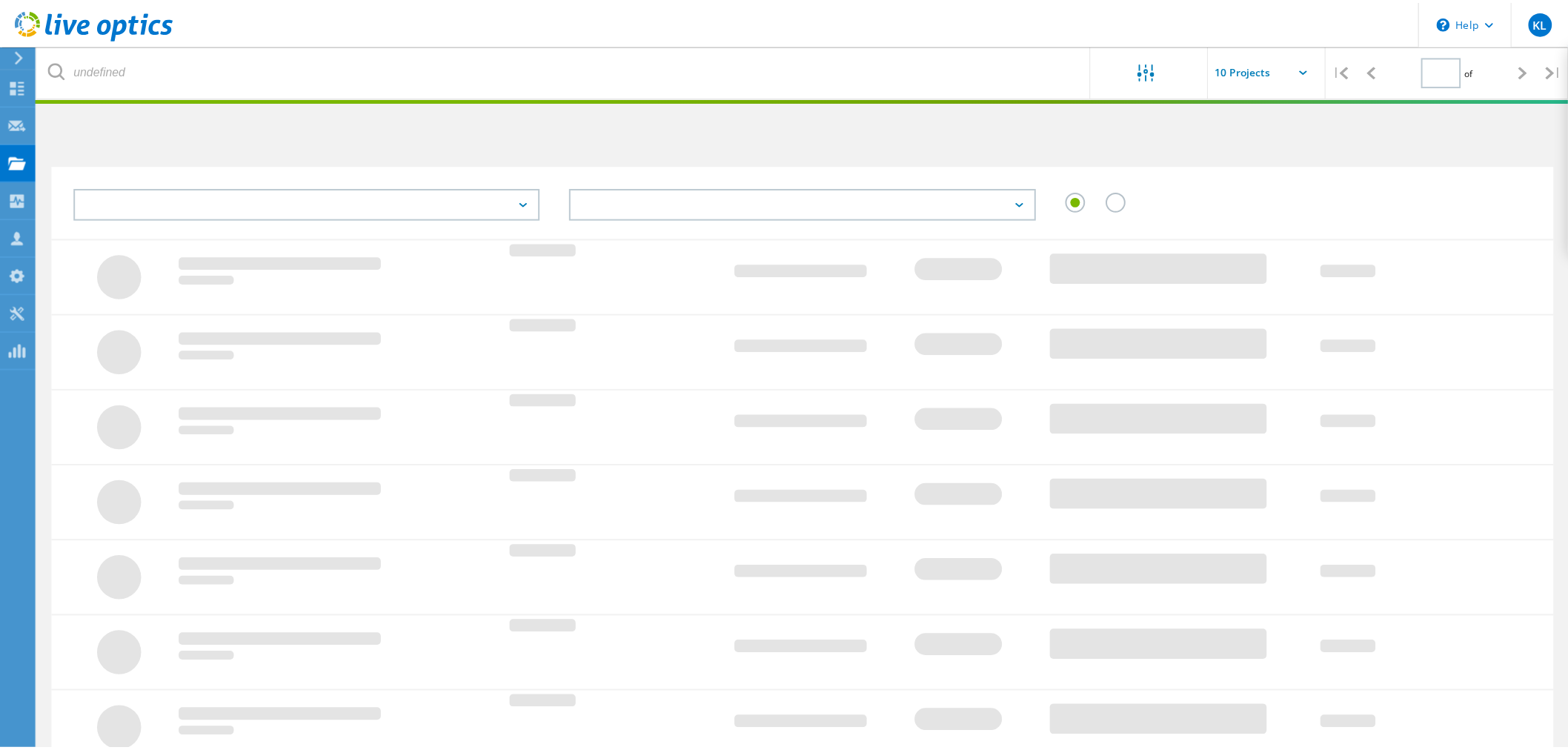 scroll, scrollTop: 0, scrollLeft: 0, axis: both 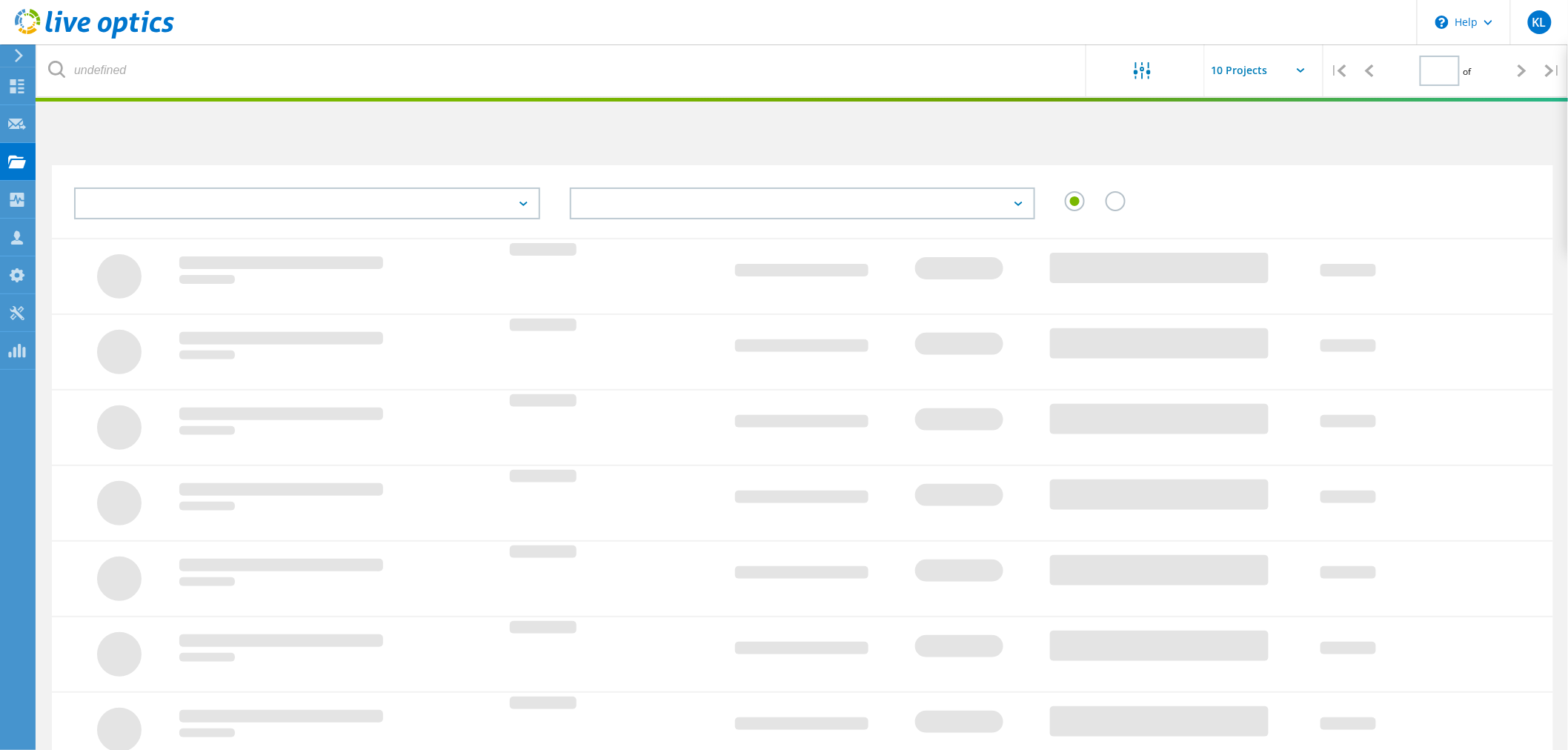 type on "1" 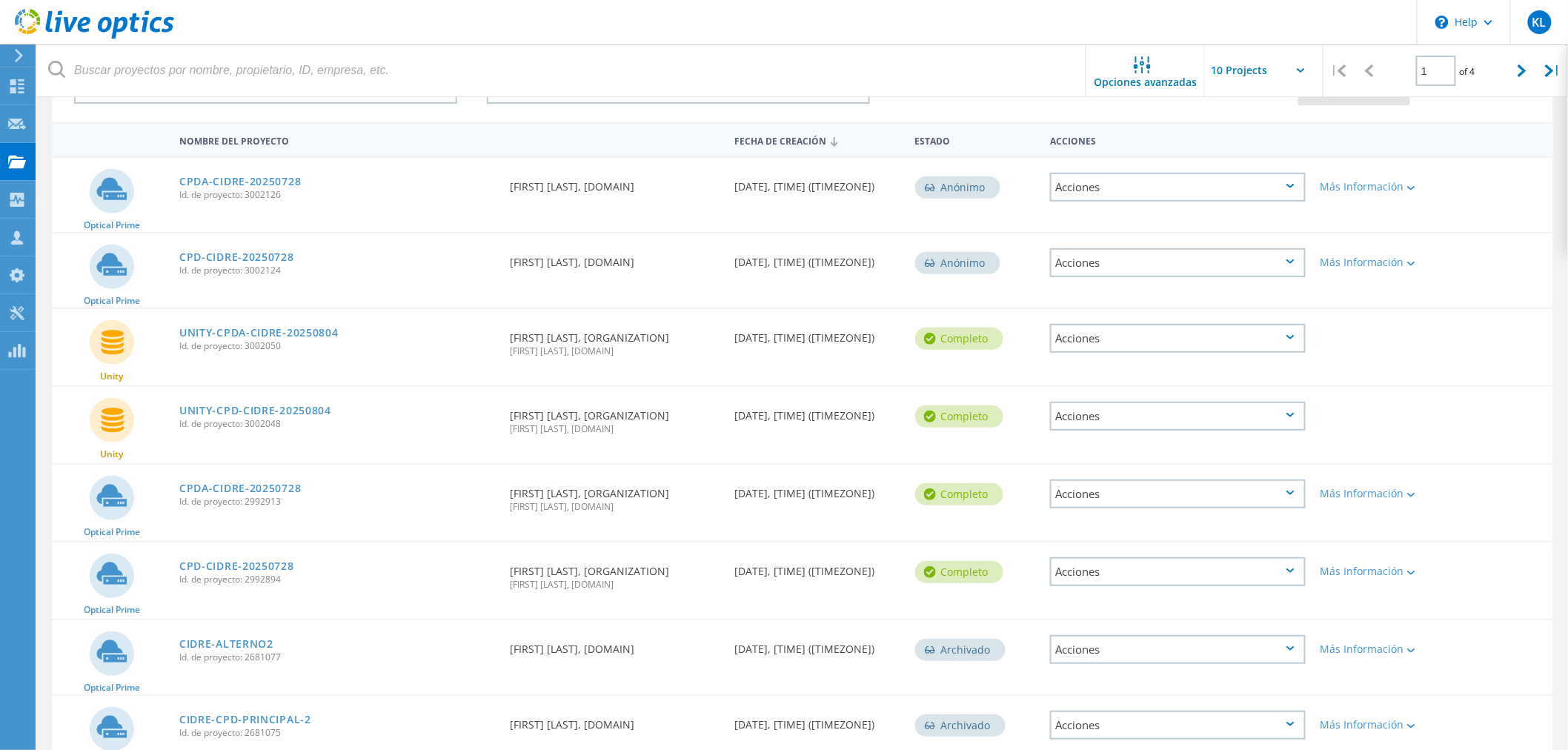 scroll, scrollTop: 119, scrollLeft: 0, axis: vertical 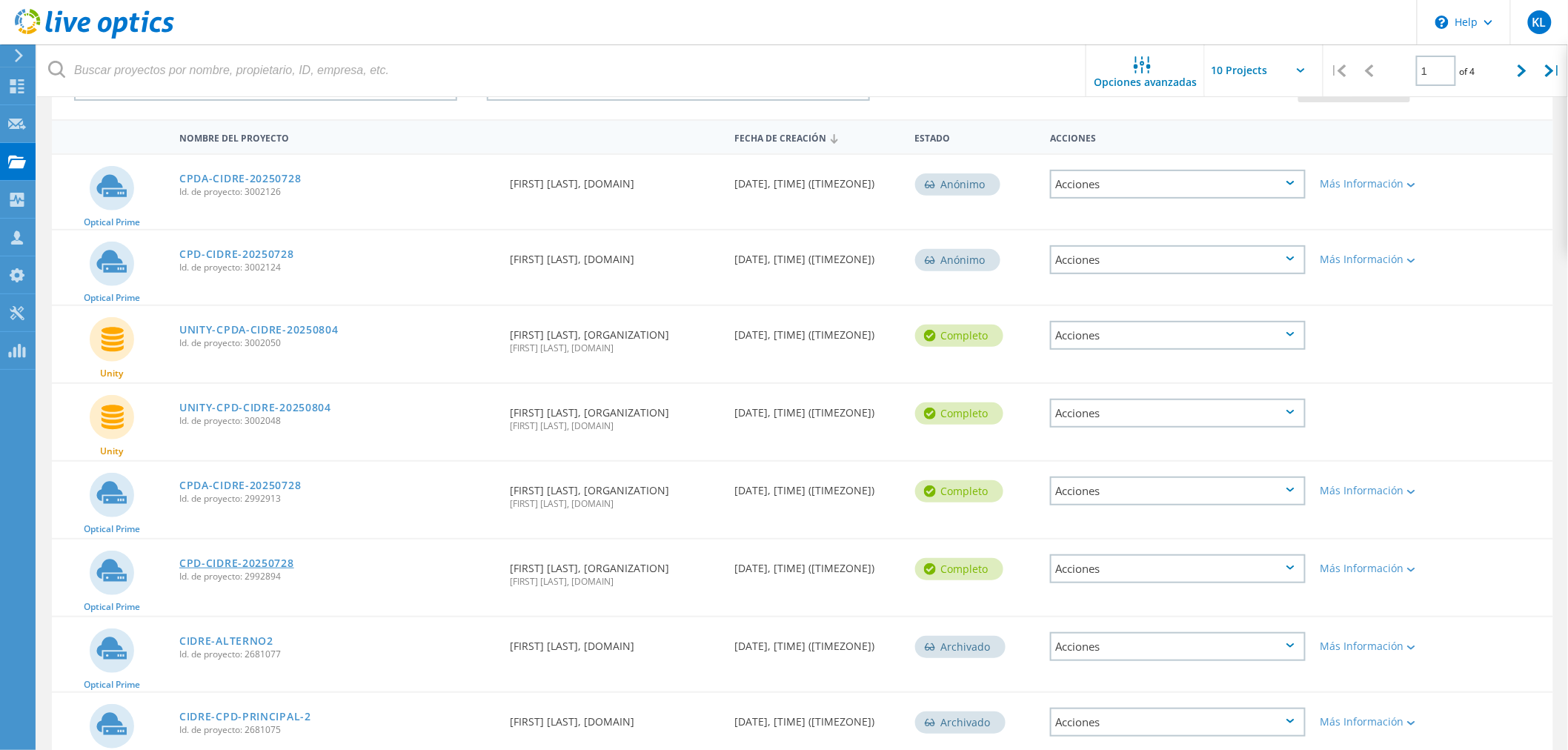 click on "CPD-CIDRE-20250728" 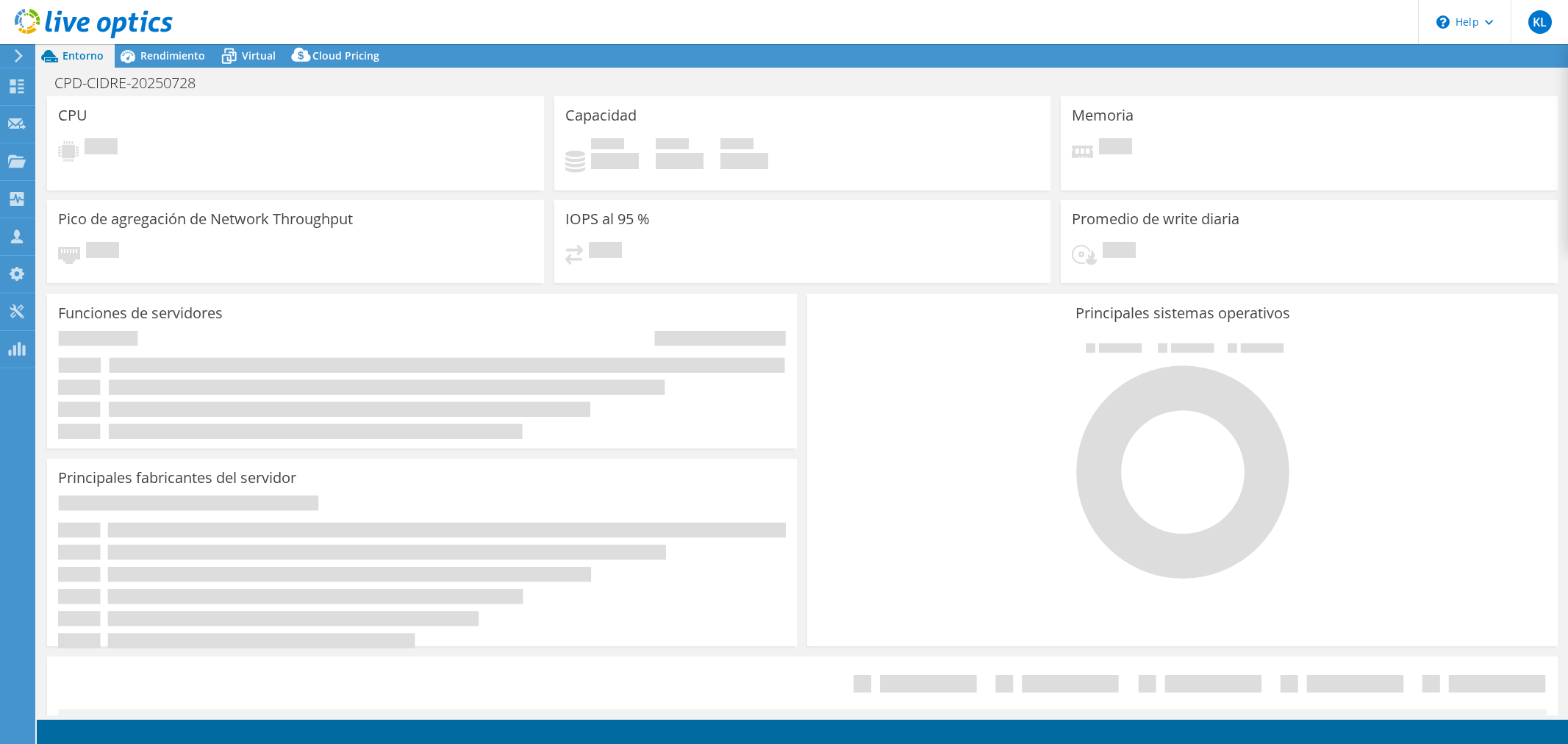 scroll, scrollTop: 0, scrollLeft: 0, axis: both 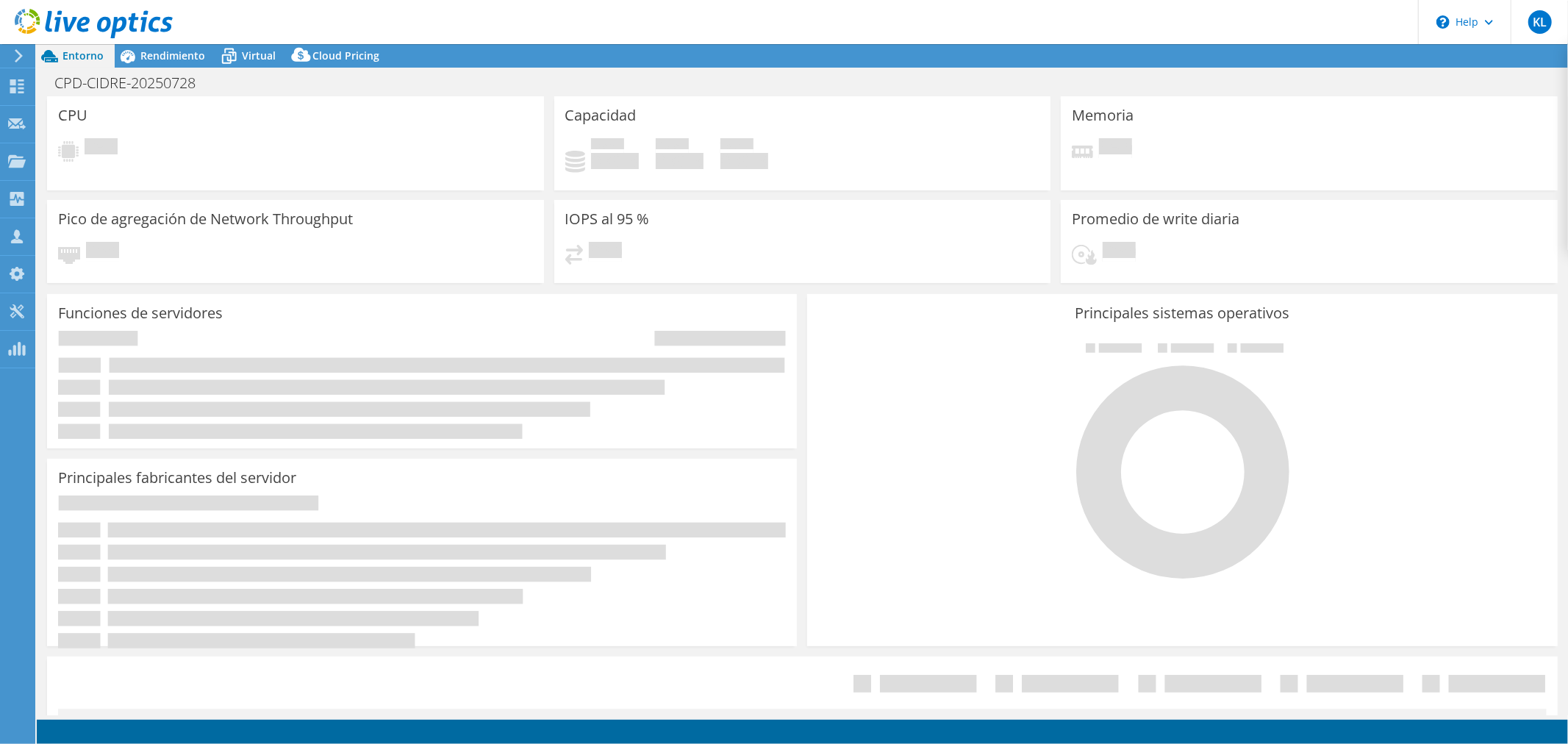 select on "USD" 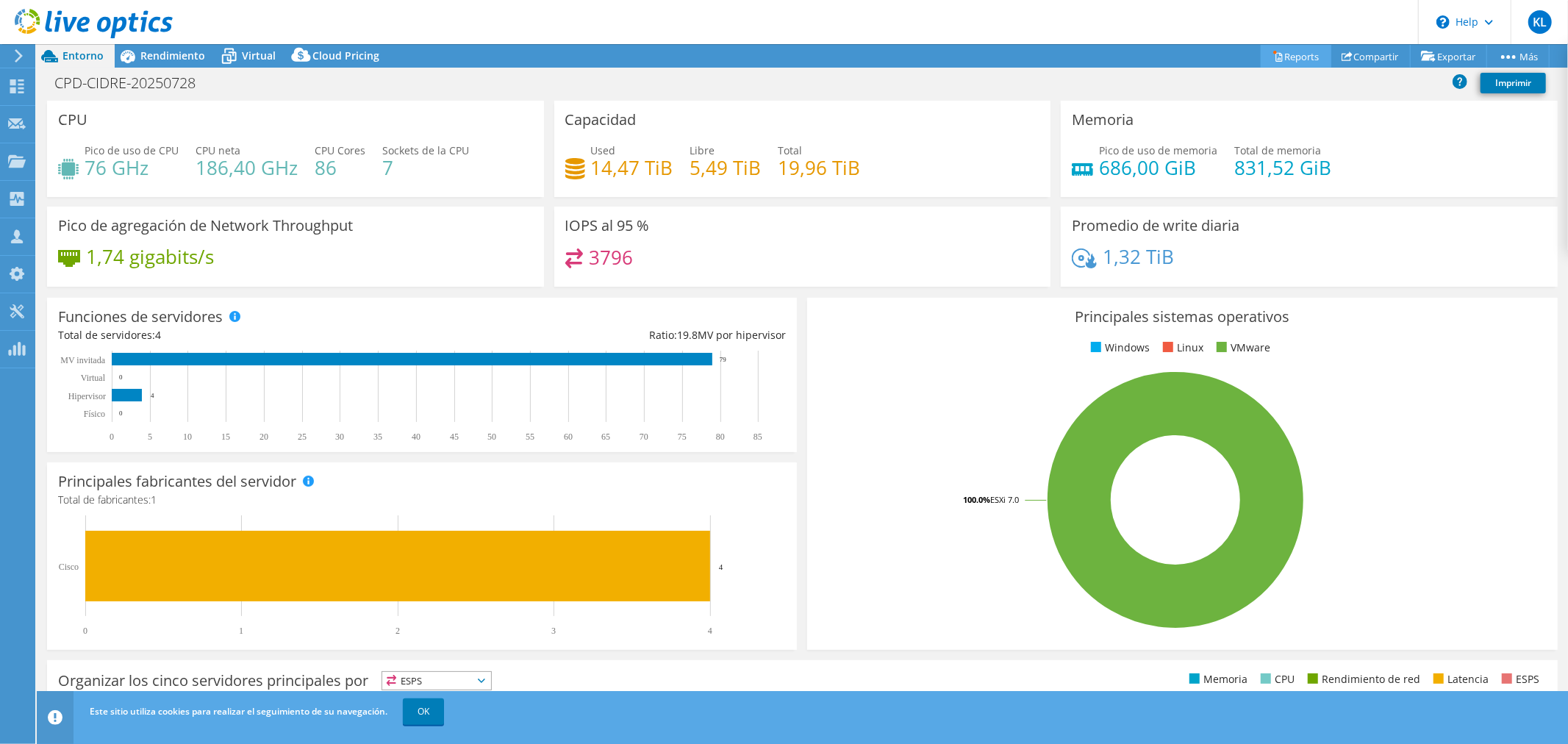 click on "Reports" at bounding box center [1296, 56] 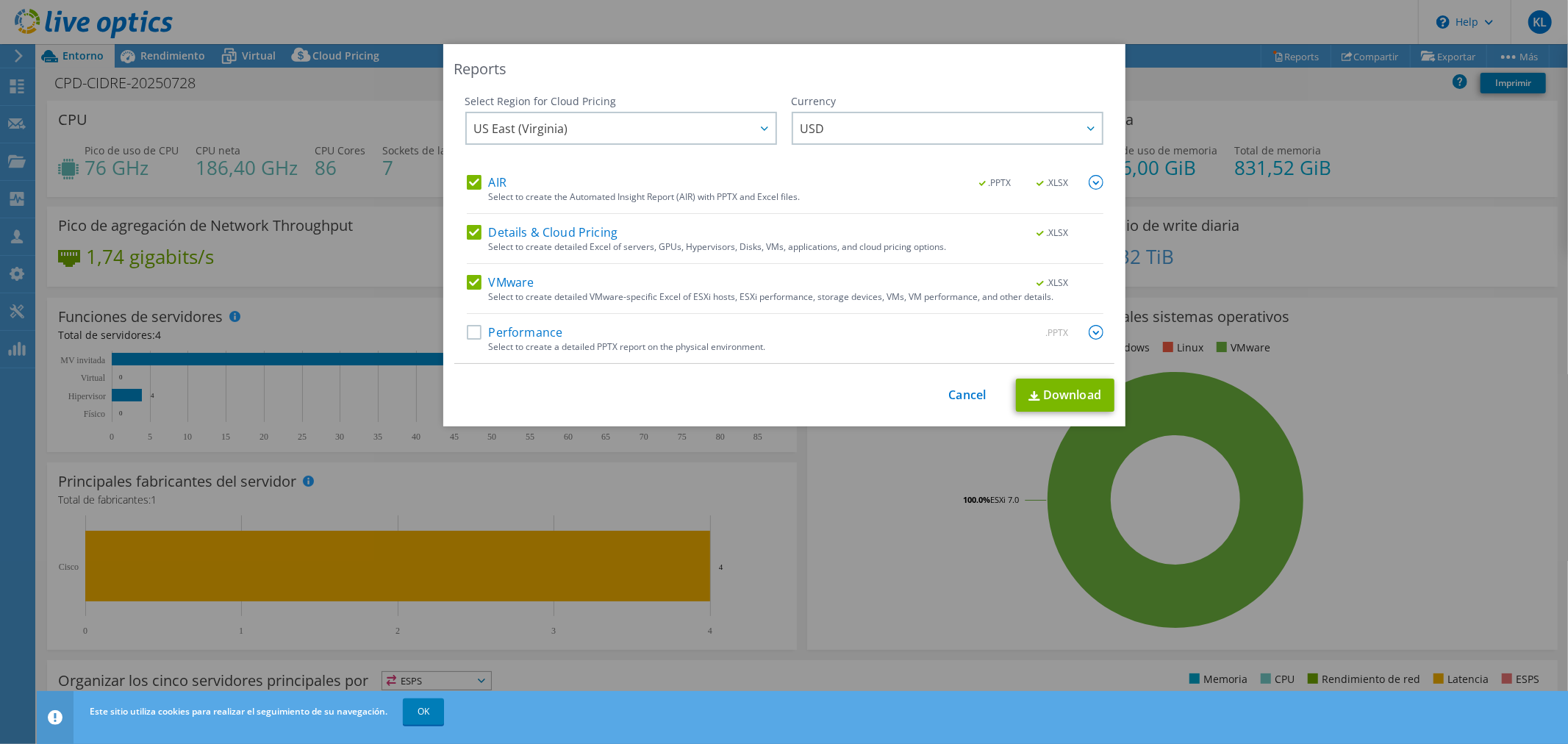 click on "AIR" at bounding box center (487, 182) 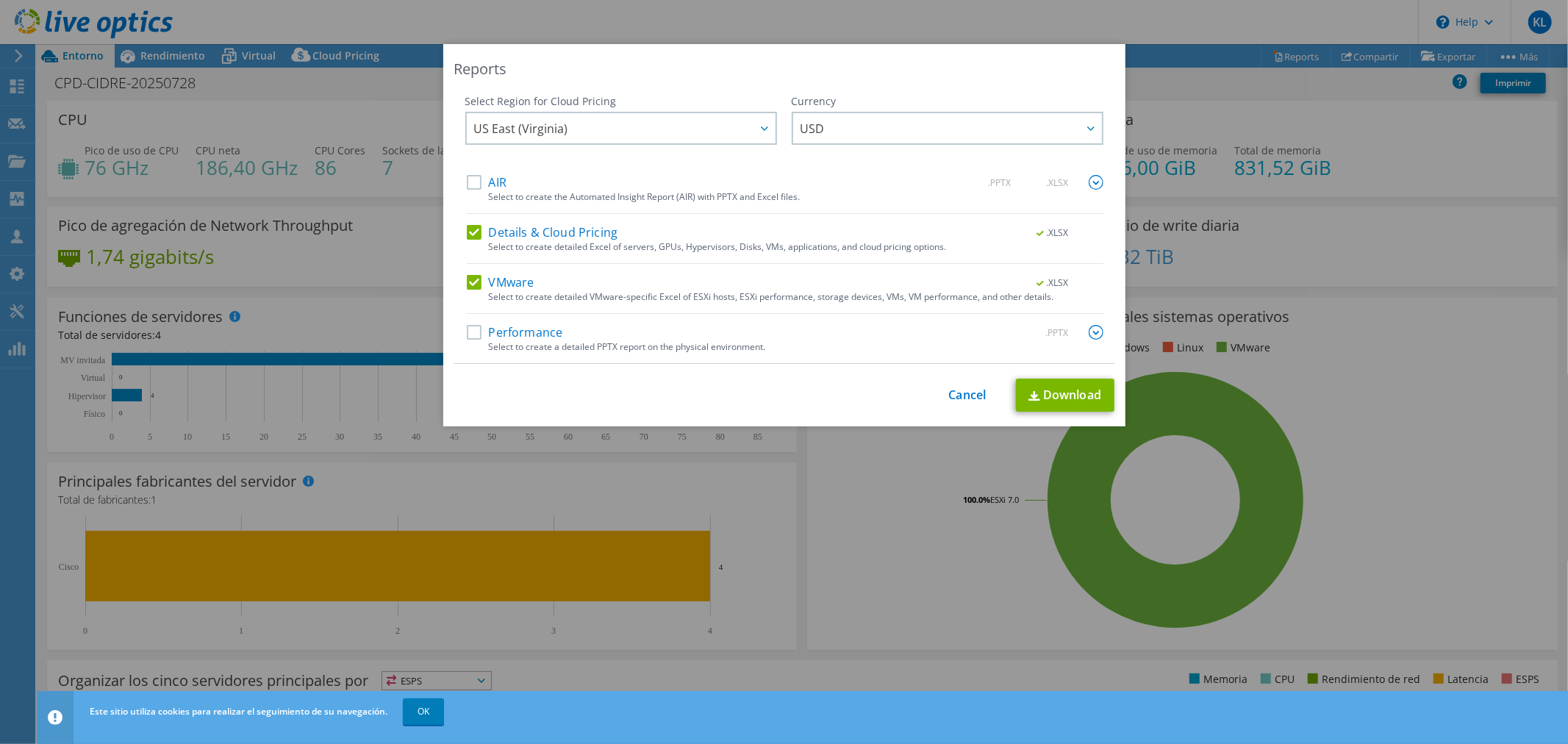 click on "VMware" at bounding box center [501, 282] 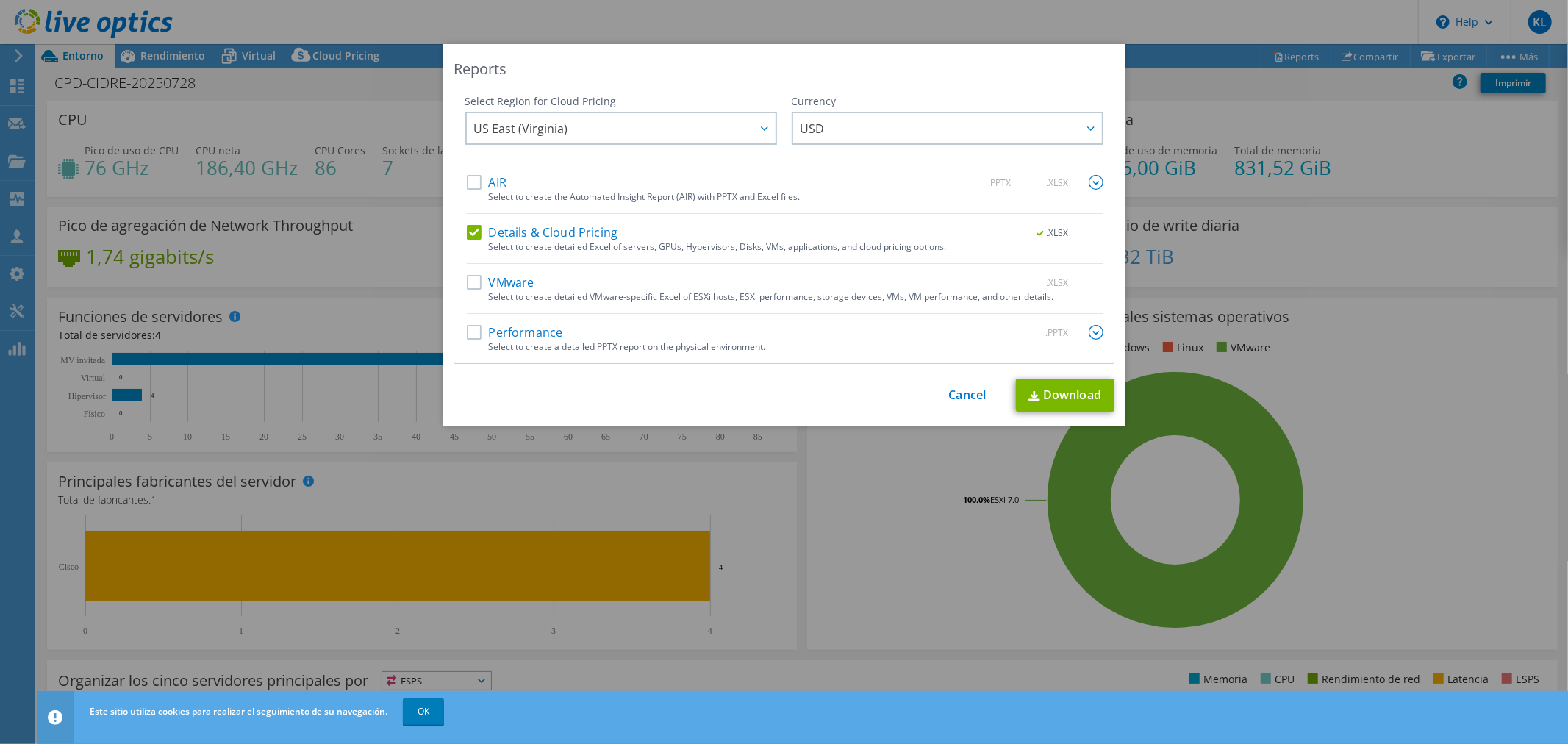 drag, startPoint x: 466, startPoint y: 231, endPoint x: 465, endPoint y: 279, distance: 48.010416 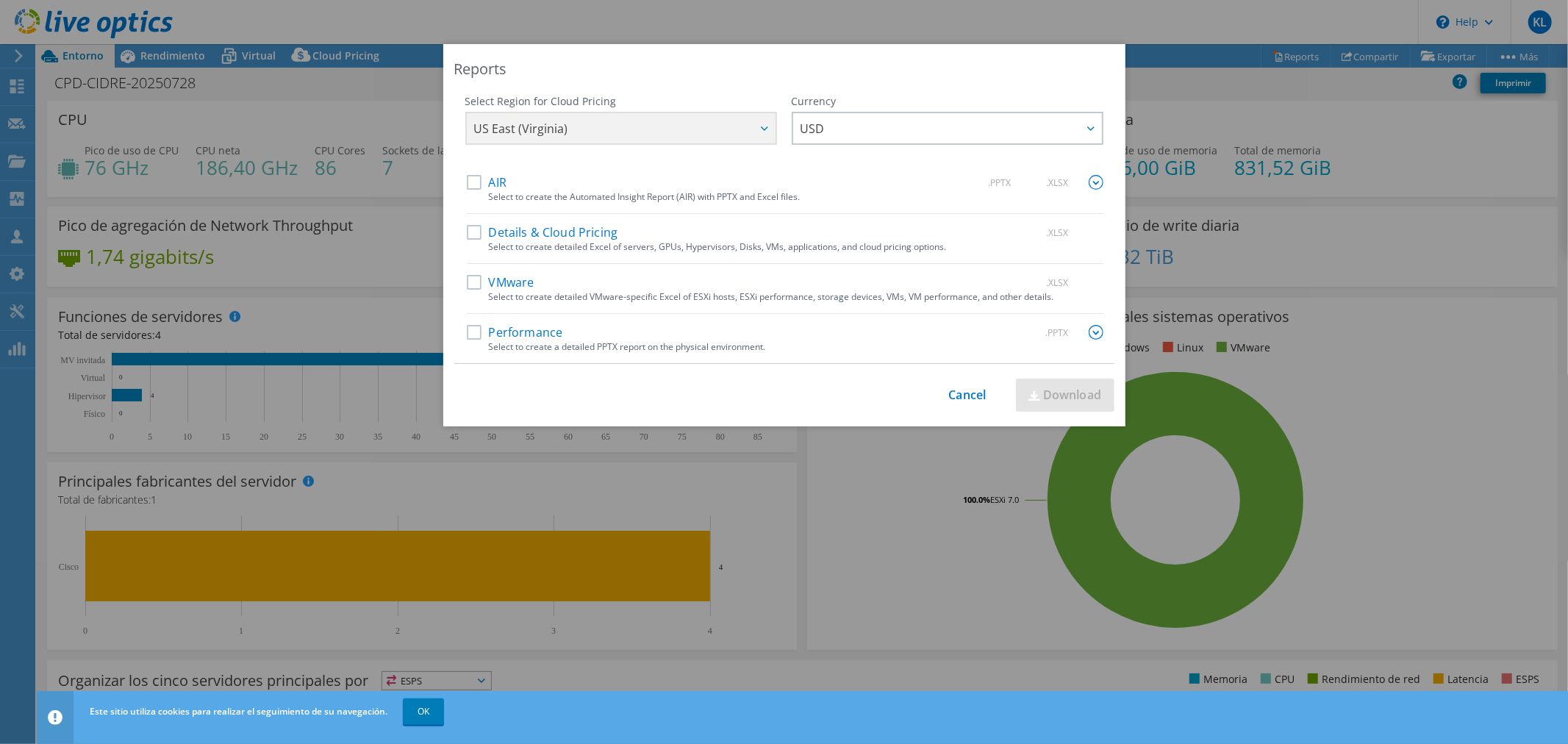 drag, startPoint x: 471, startPoint y: 331, endPoint x: 475, endPoint y: 322, distance: 10 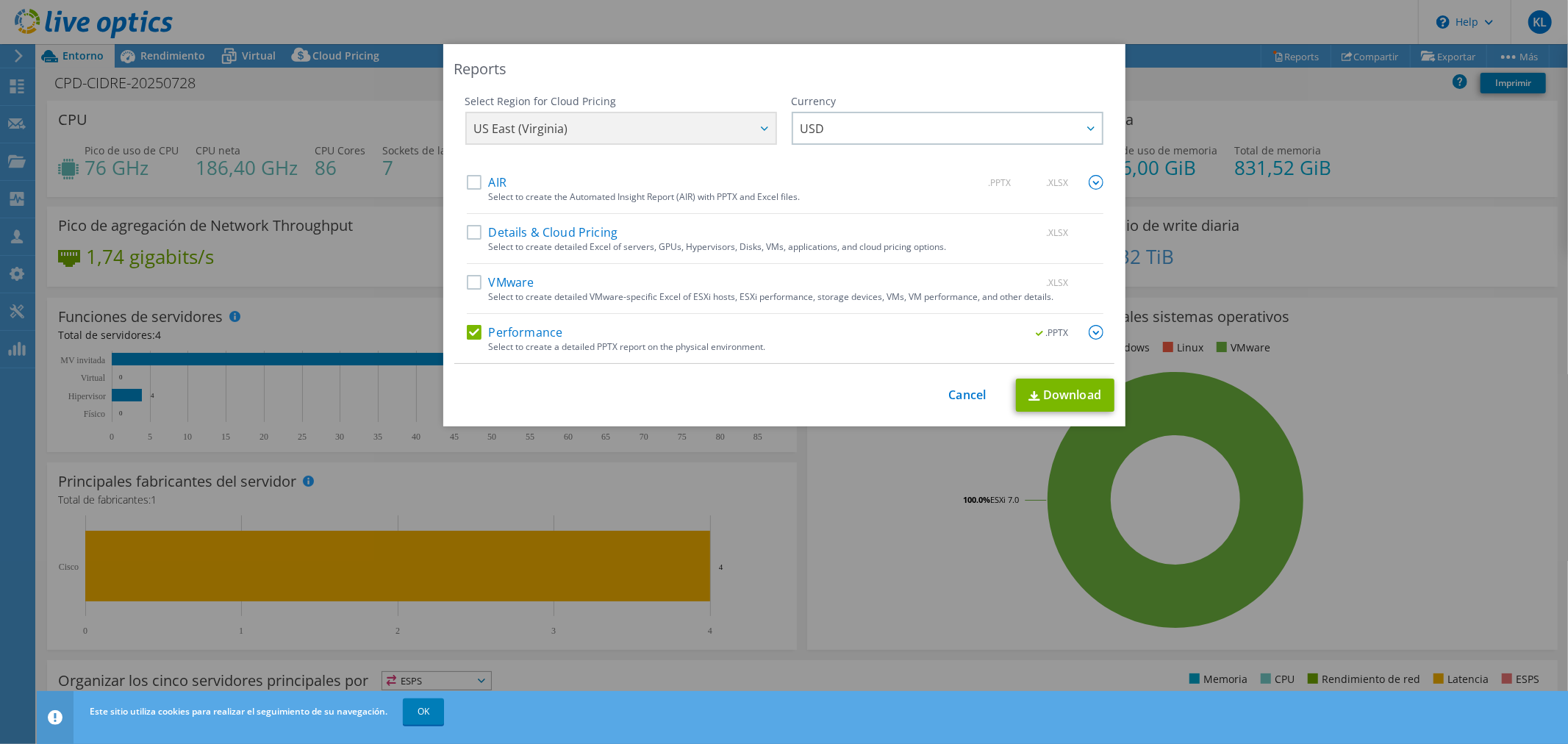 click at bounding box center (1096, 332) 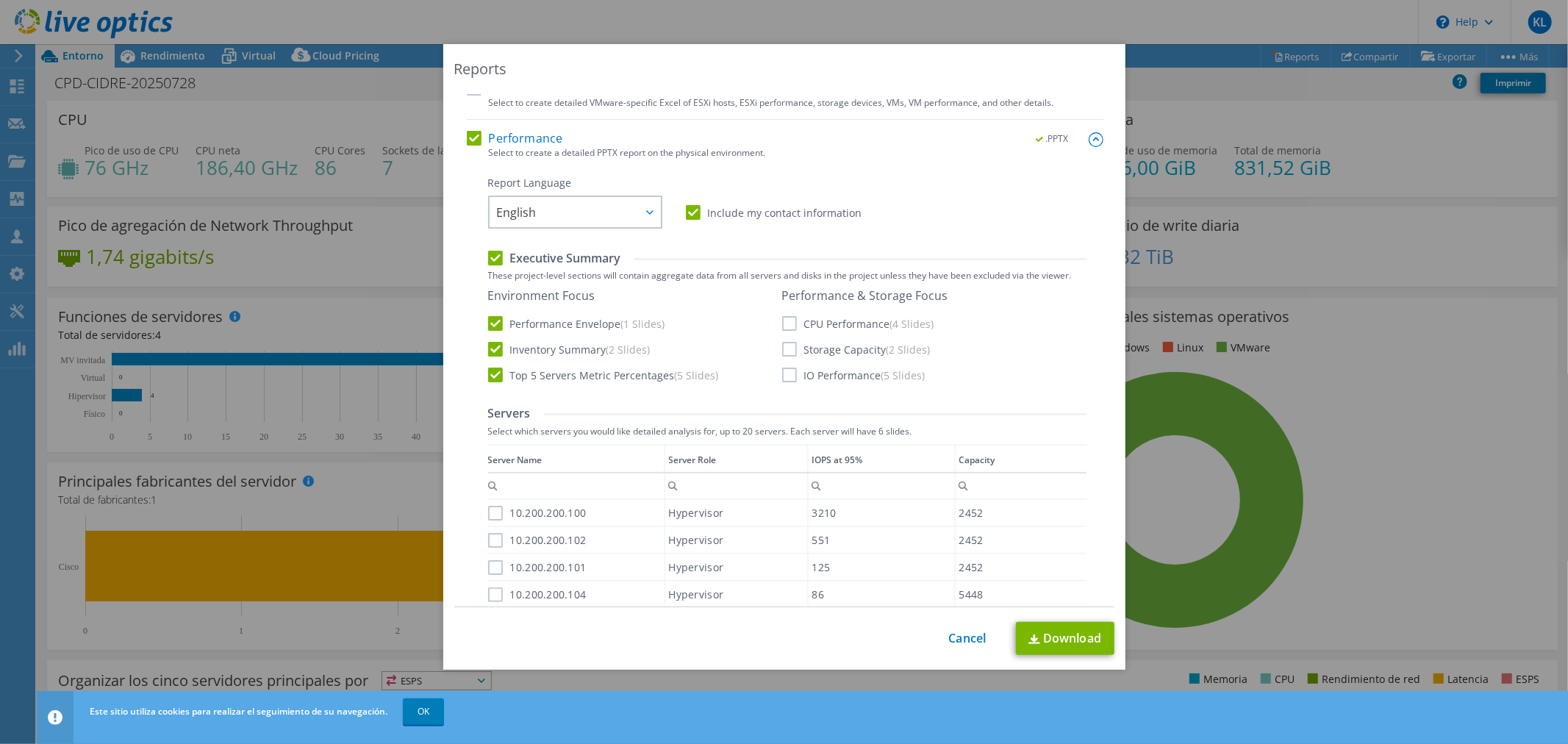 scroll, scrollTop: 497, scrollLeft: 0, axis: vertical 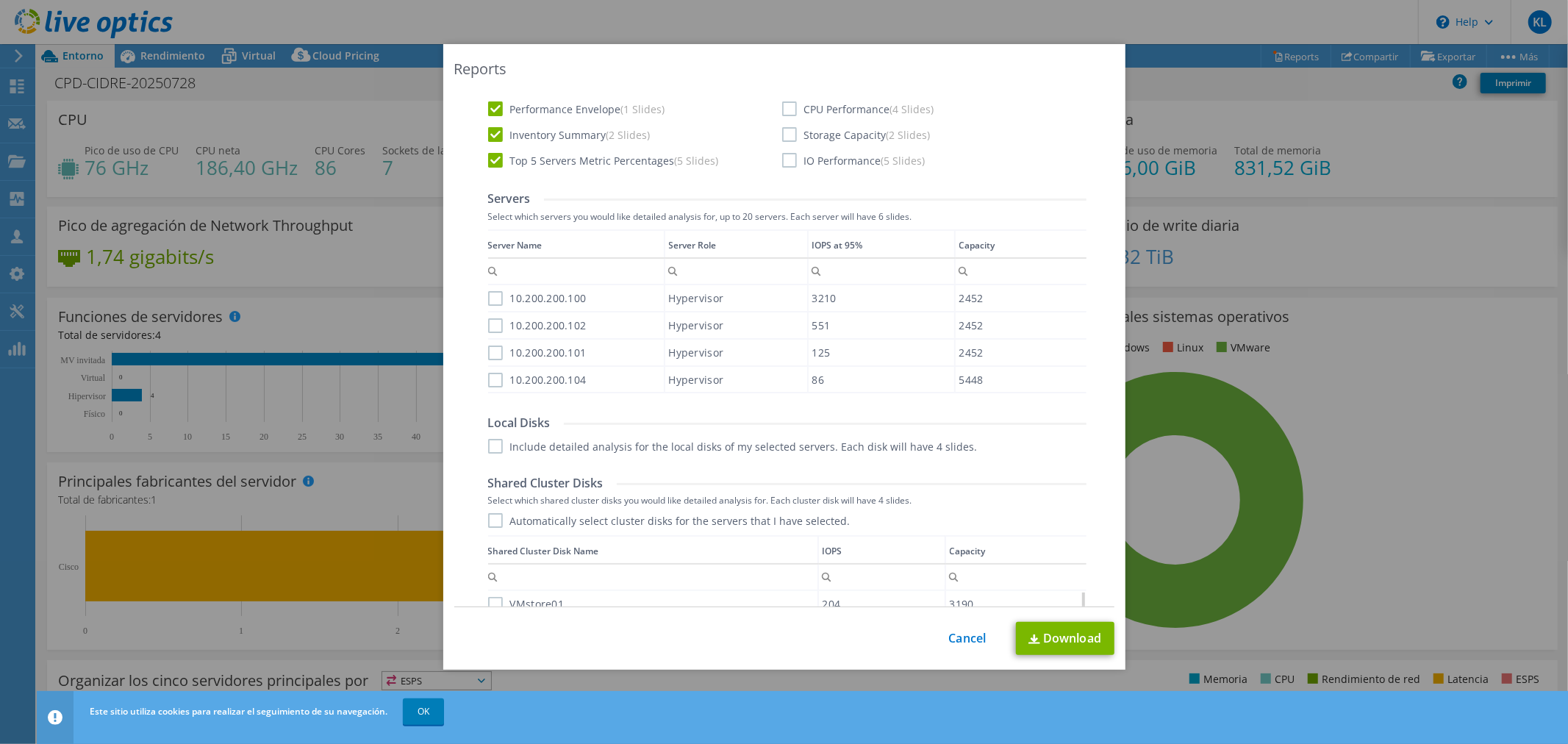 click on "10.200.200.100" at bounding box center [537, 298] 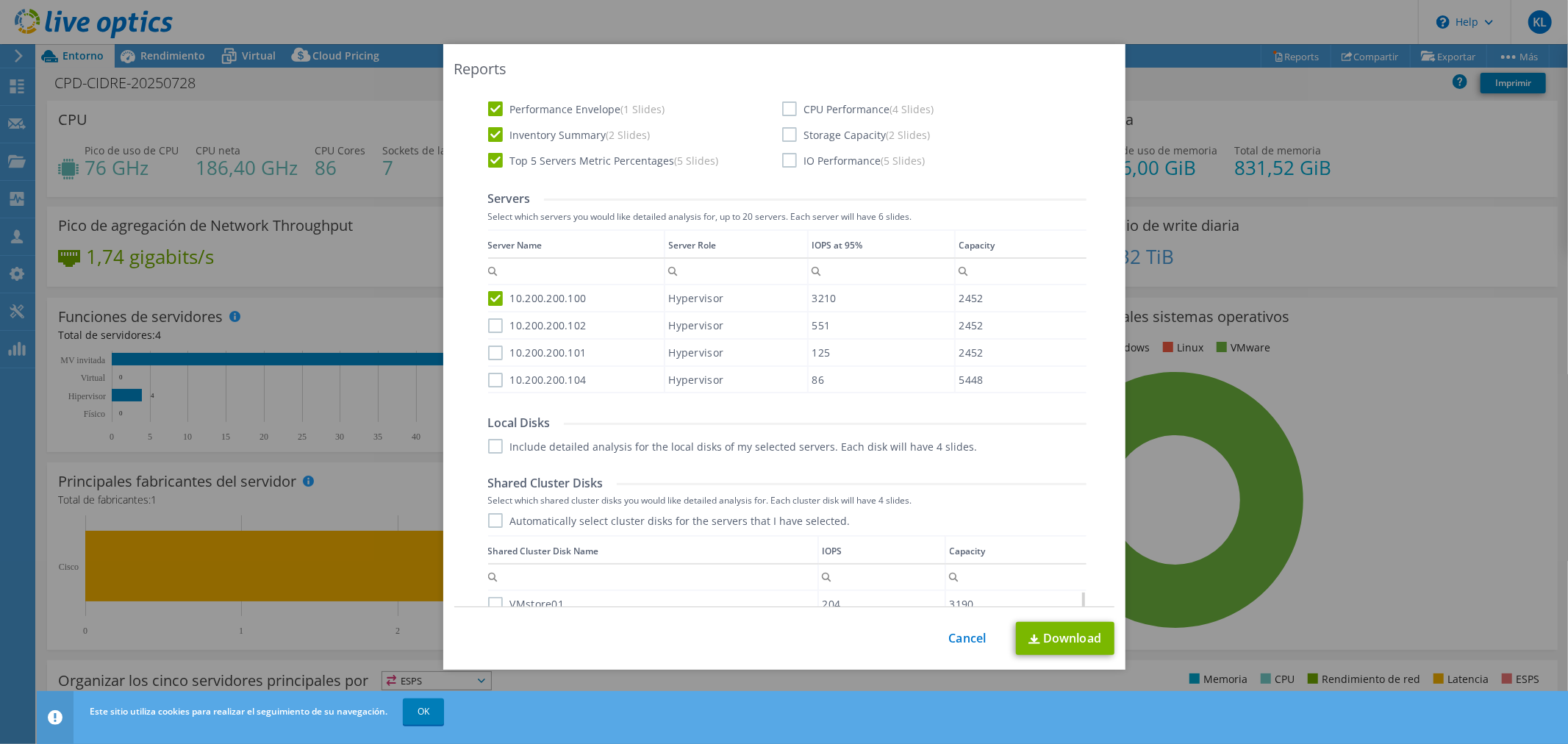 click on "10.200.200.102" at bounding box center (537, 326) 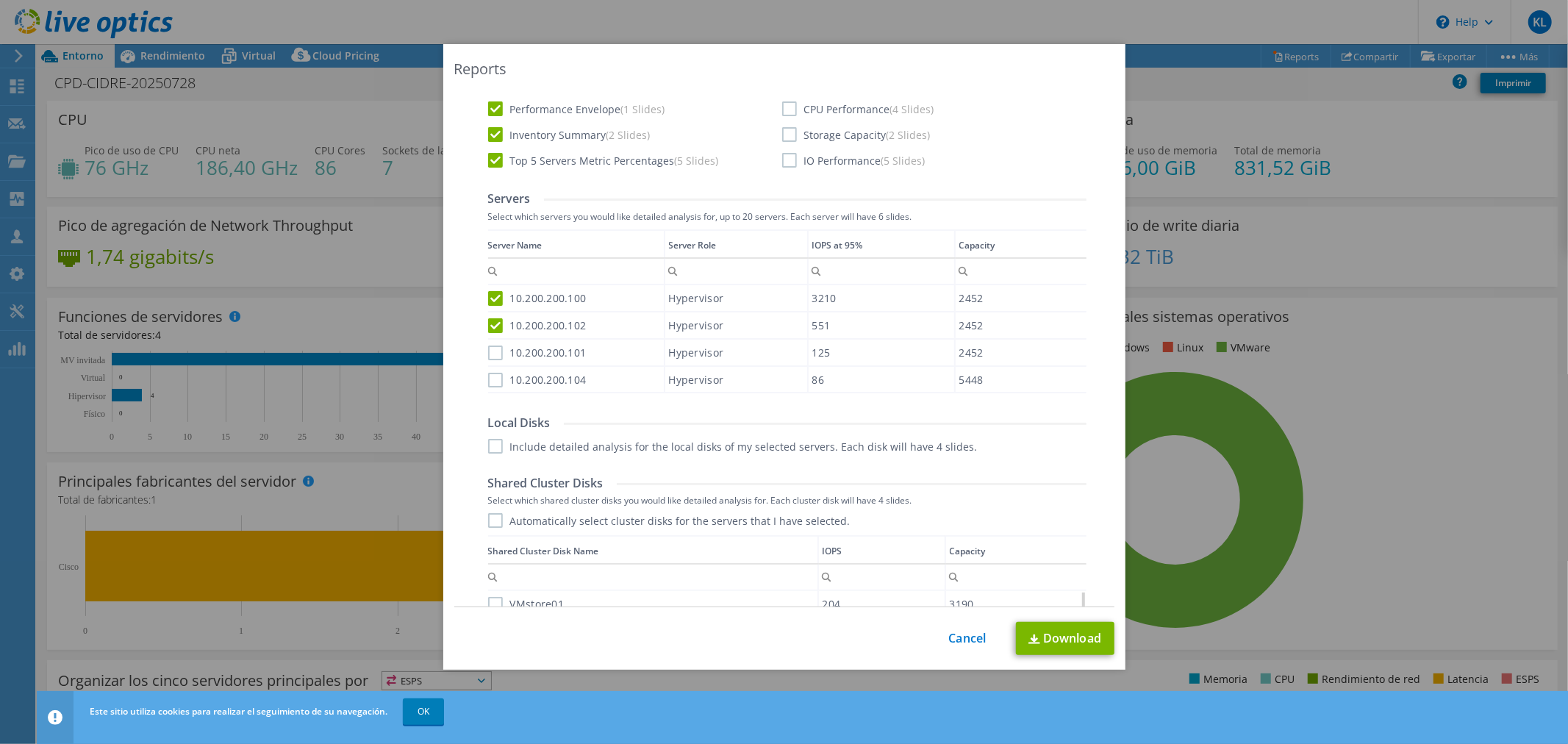 click on "10.200.200.101" at bounding box center [537, 353] 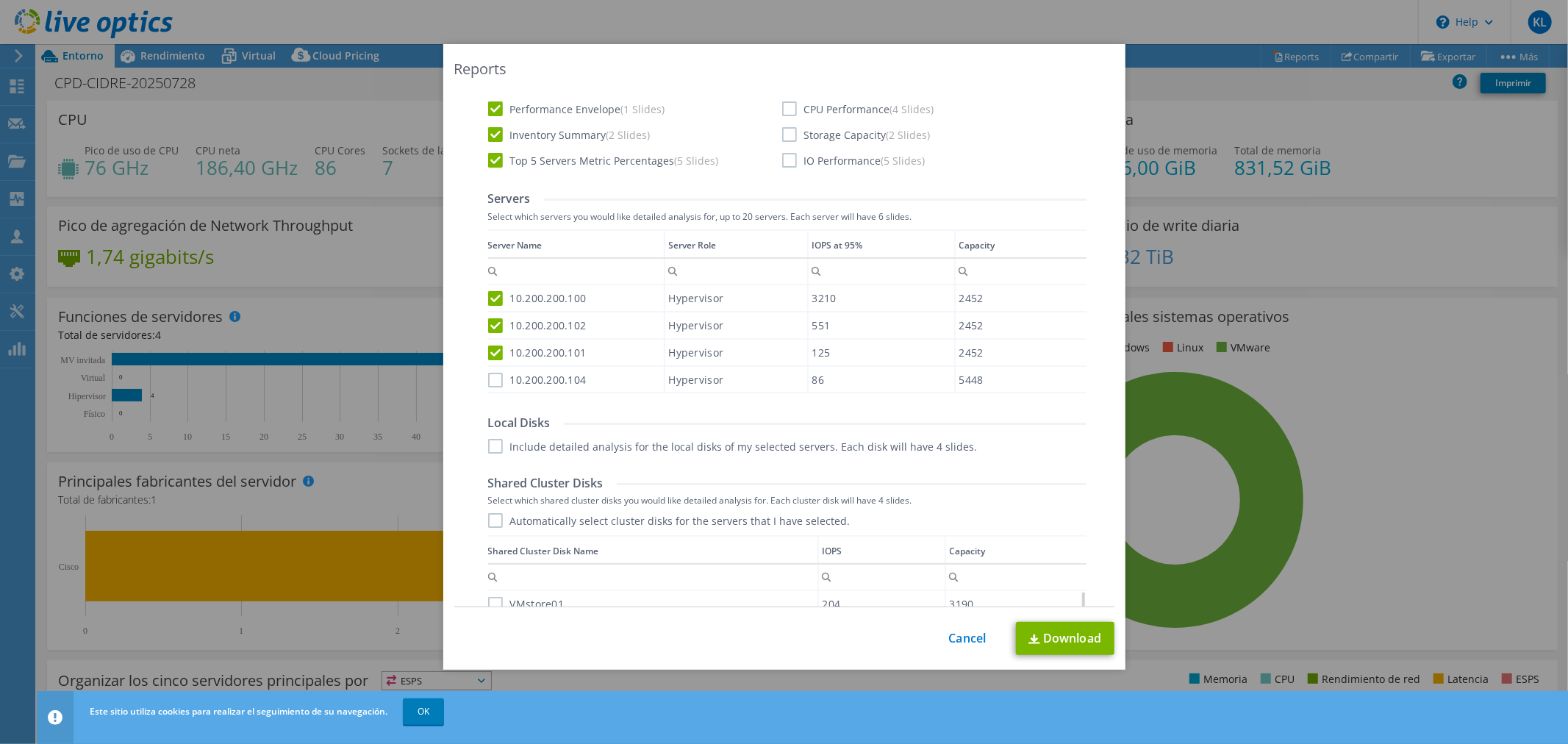 click on "10.200.200.104" at bounding box center (537, 380) 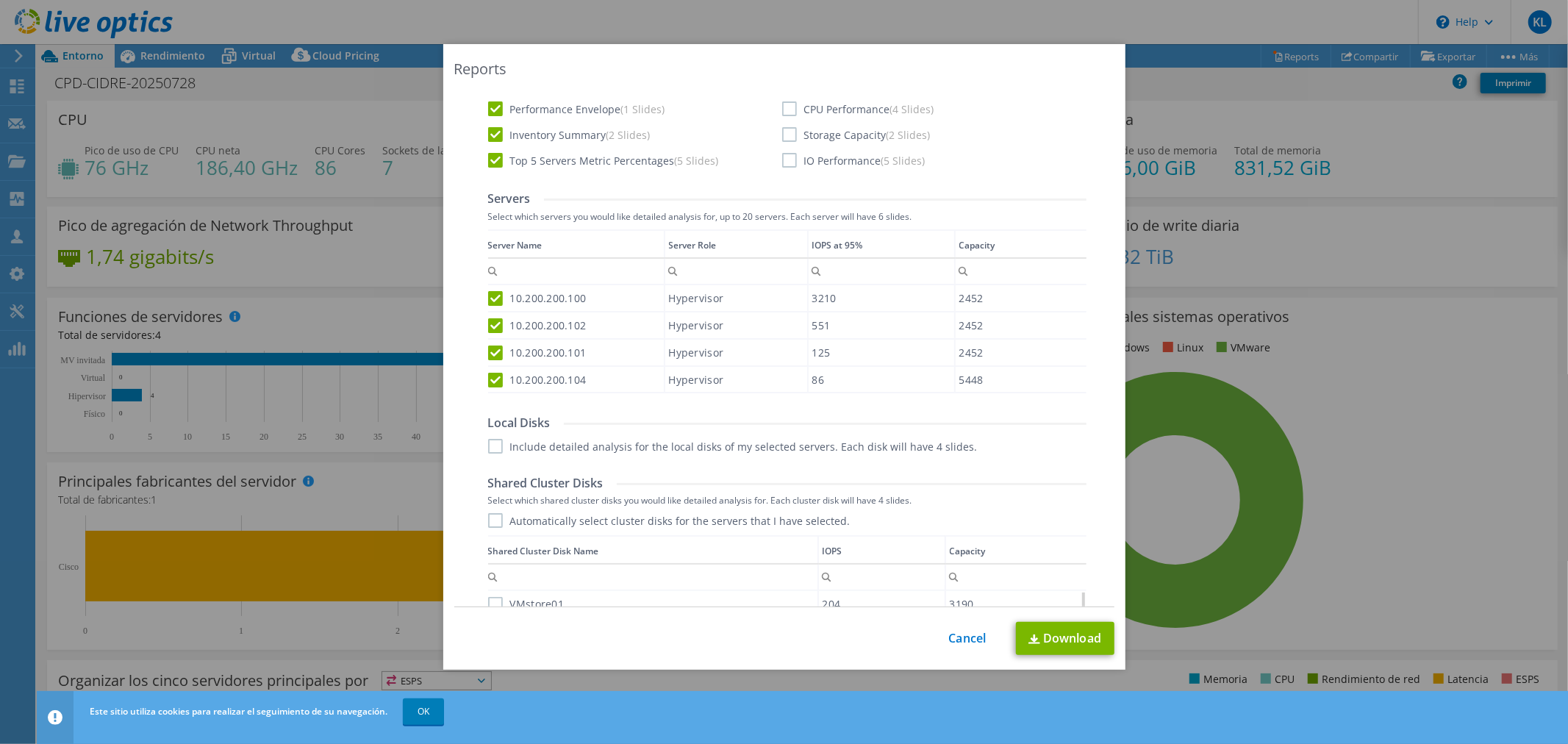 click on "Include detailed analysis for the local disks of my selected servers. Each disk will have 4 slides." at bounding box center [733, 446] 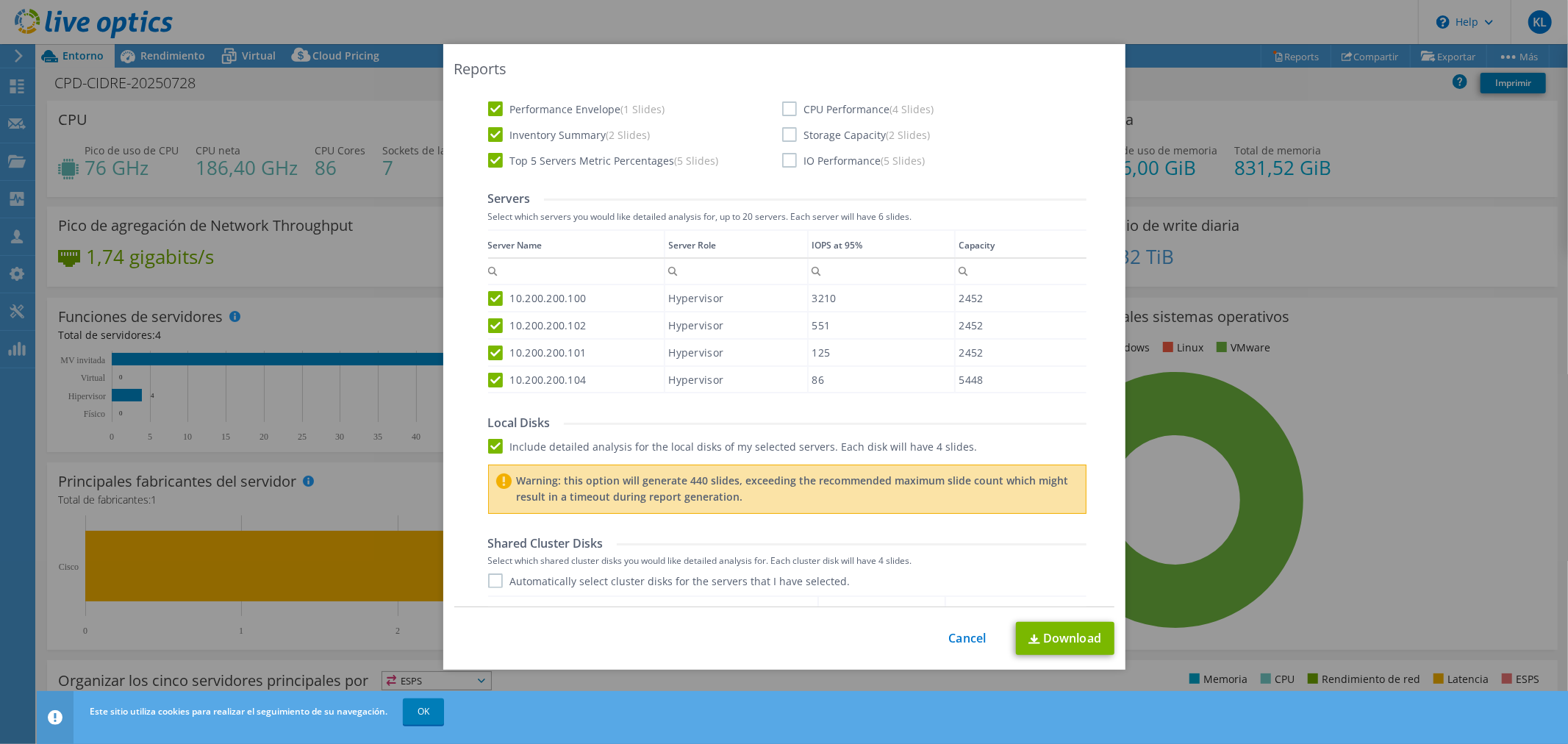 click on "Include detailed analysis for the local disks of my selected servers. Each disk will have 4 slides." at bounding box center [733, 446] 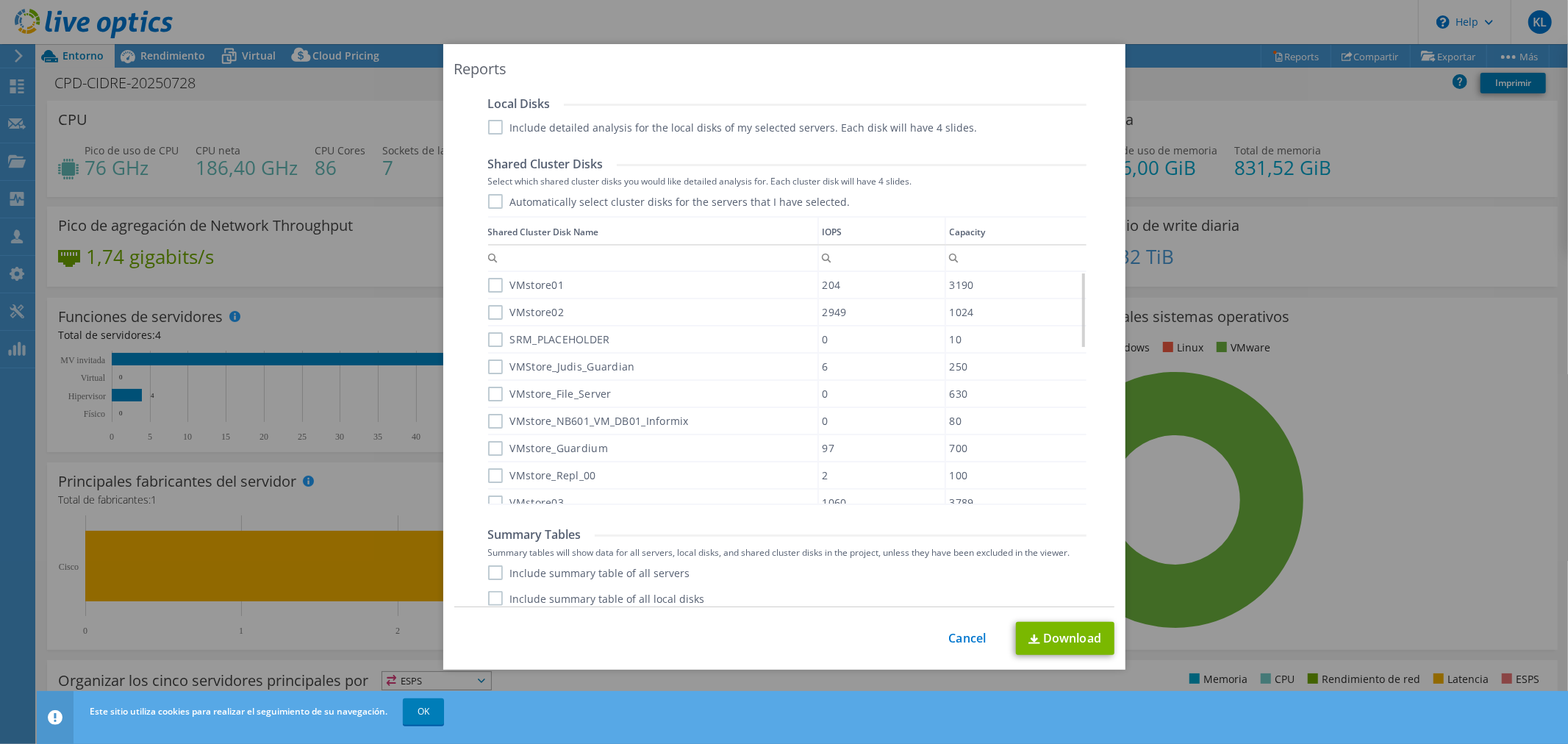 scroll, scrollTop: 762, scrollLeft: 0, axis: vertical 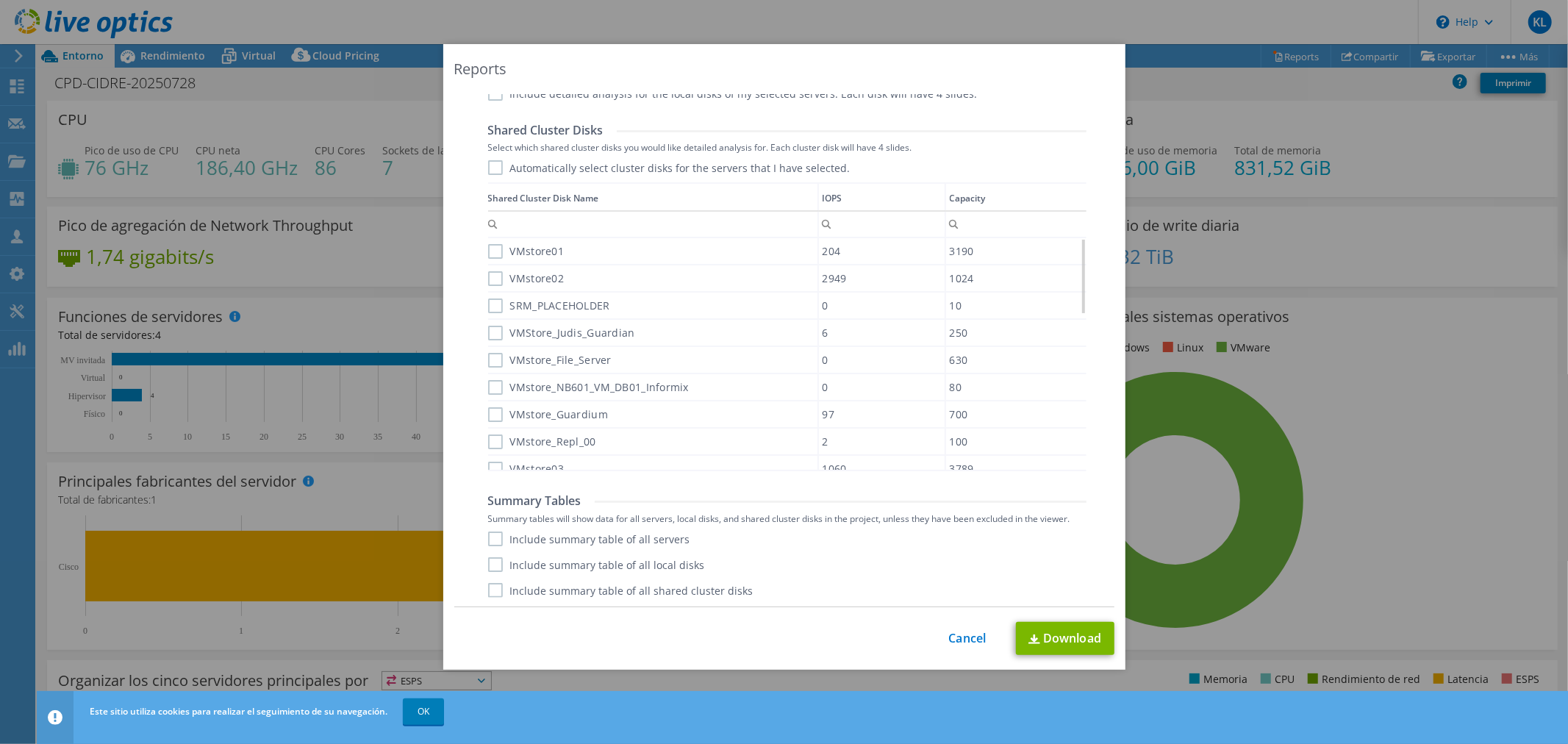 click on "Include summary table of all servers" at bounding box center [589, 539] 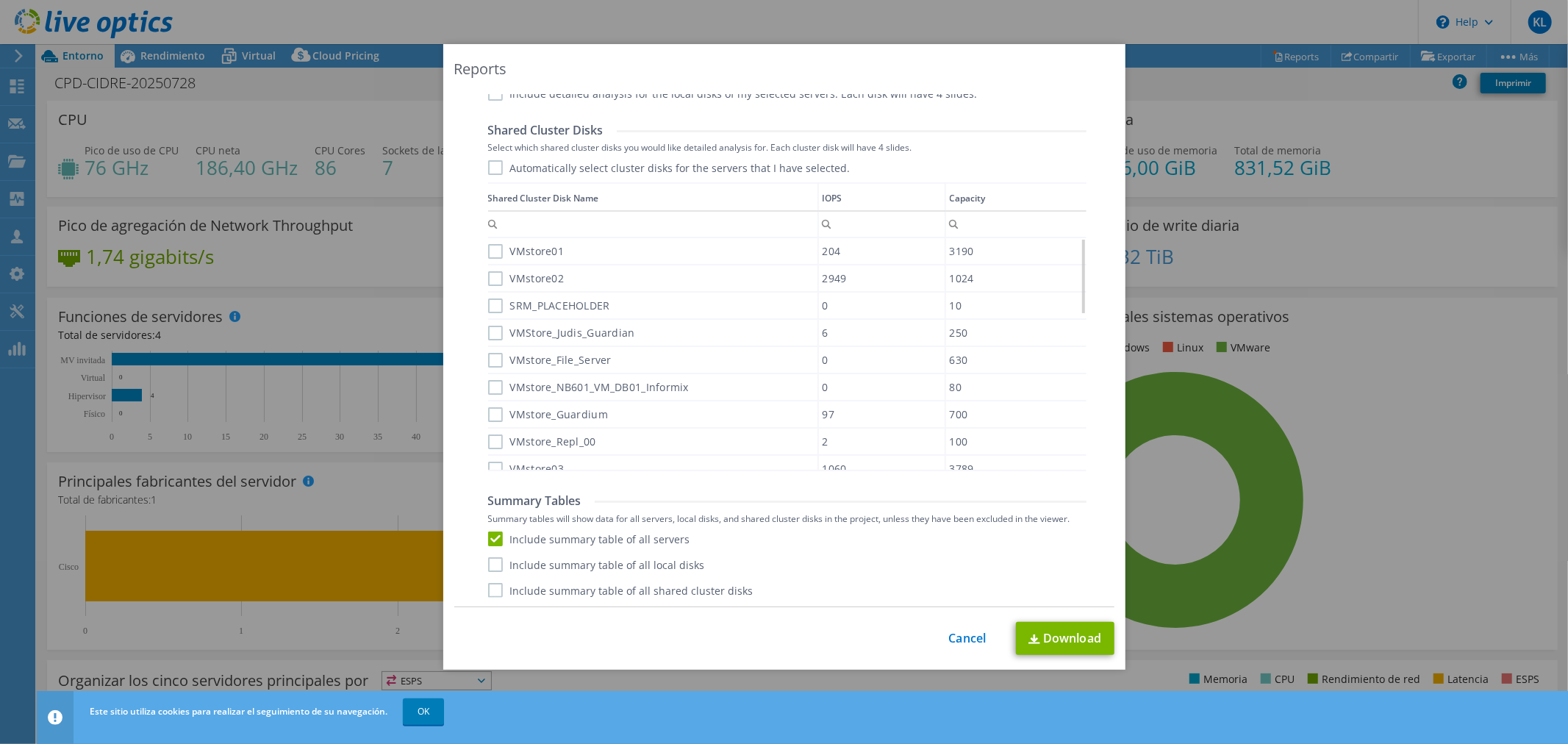 click on "Include summary table of all local disks" at bounding box center (596, 565) 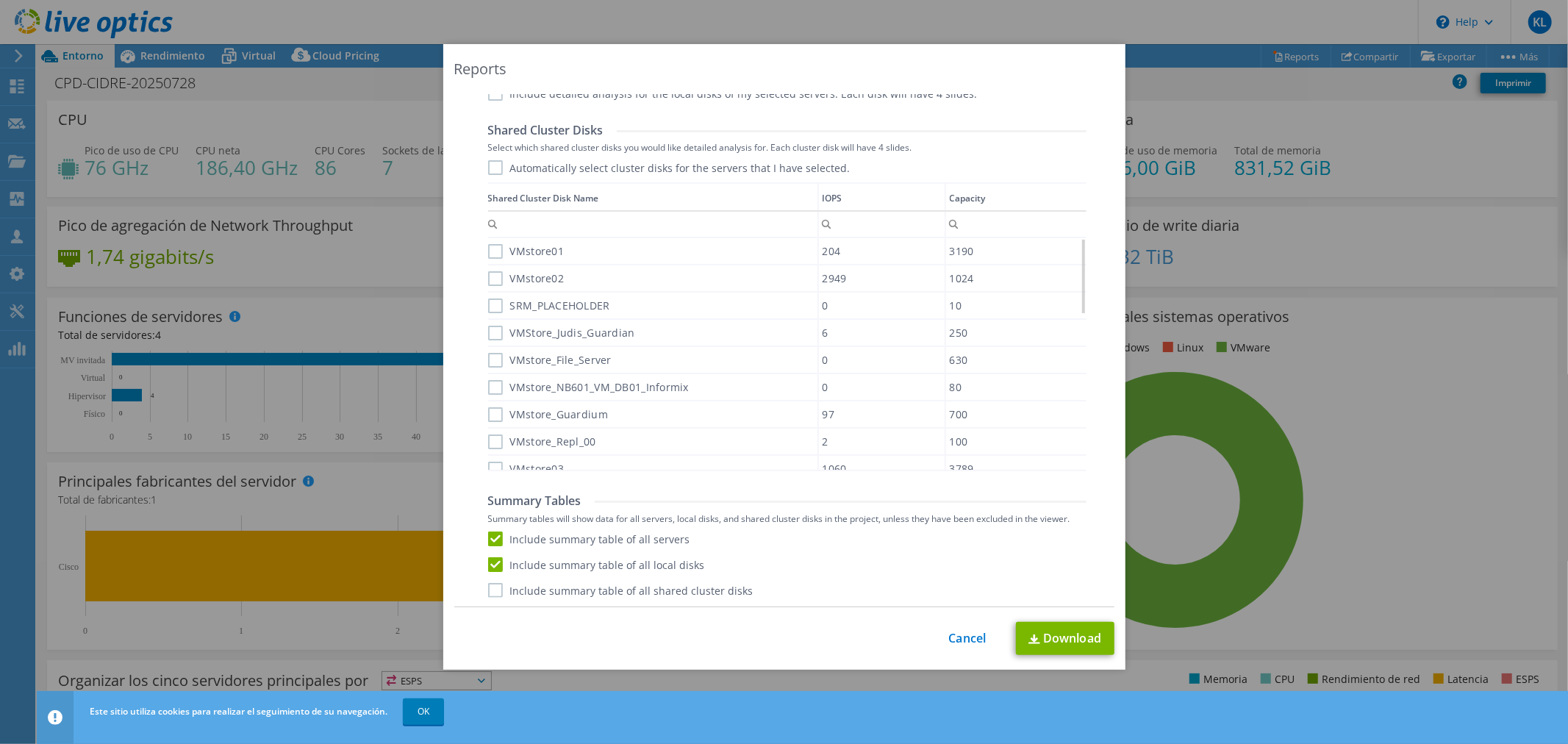 click on "Include summary table of all shared cluster disks" at bounding box center [620, 590] 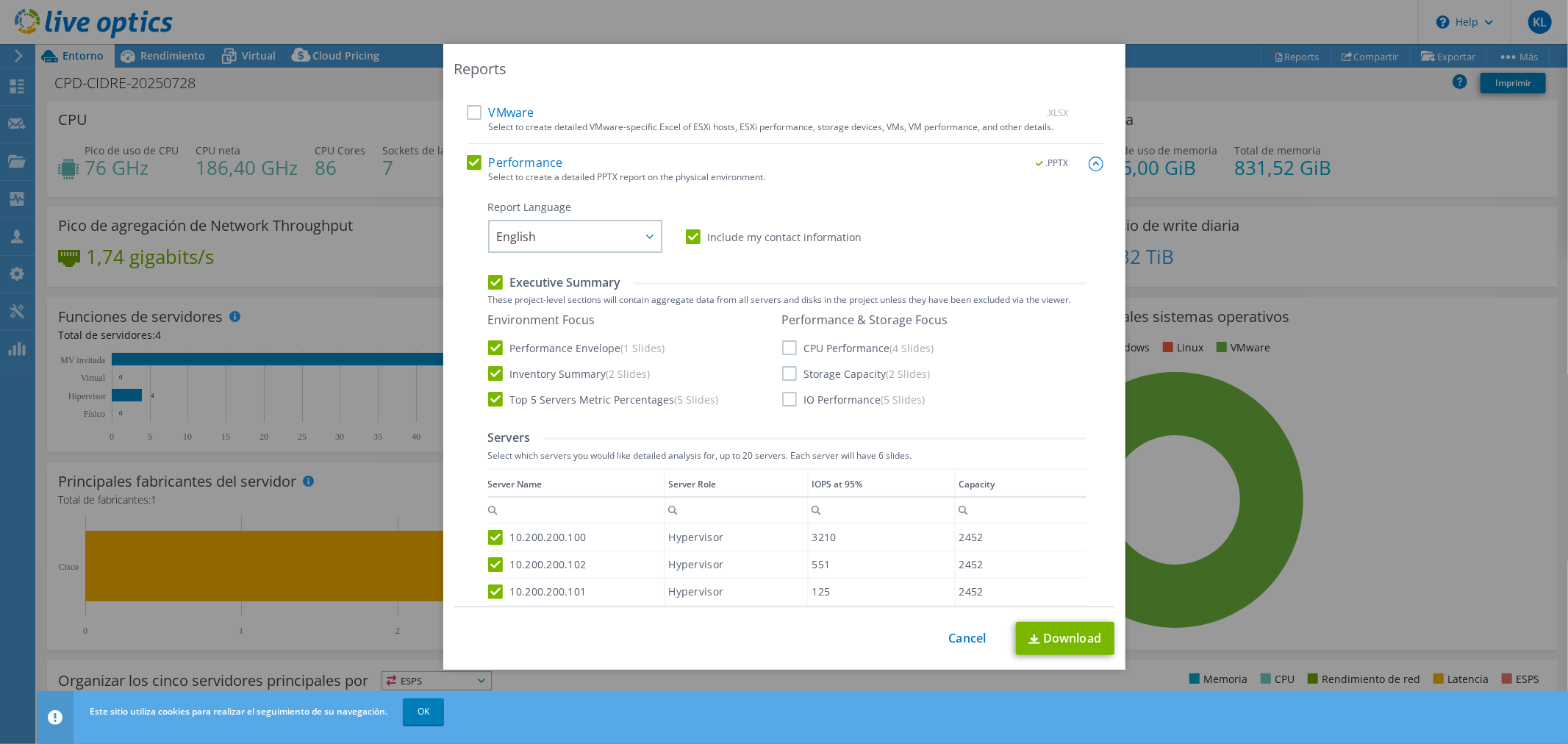 scroll, scrollTop: 165, scrollLeft: 0, axis: vertical 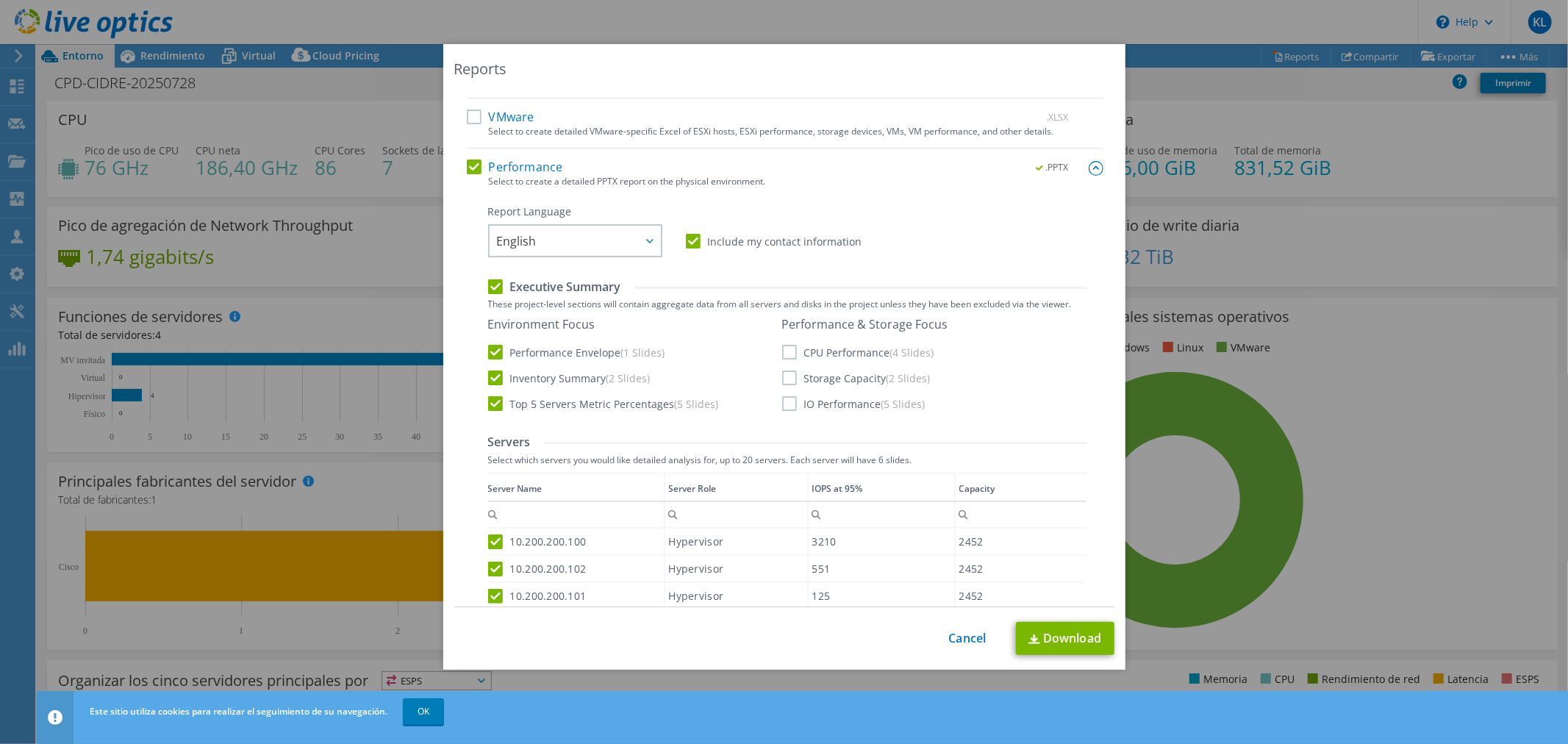 click on "CPU Performance  (4 Slides)" at bounding box center (858, 352) 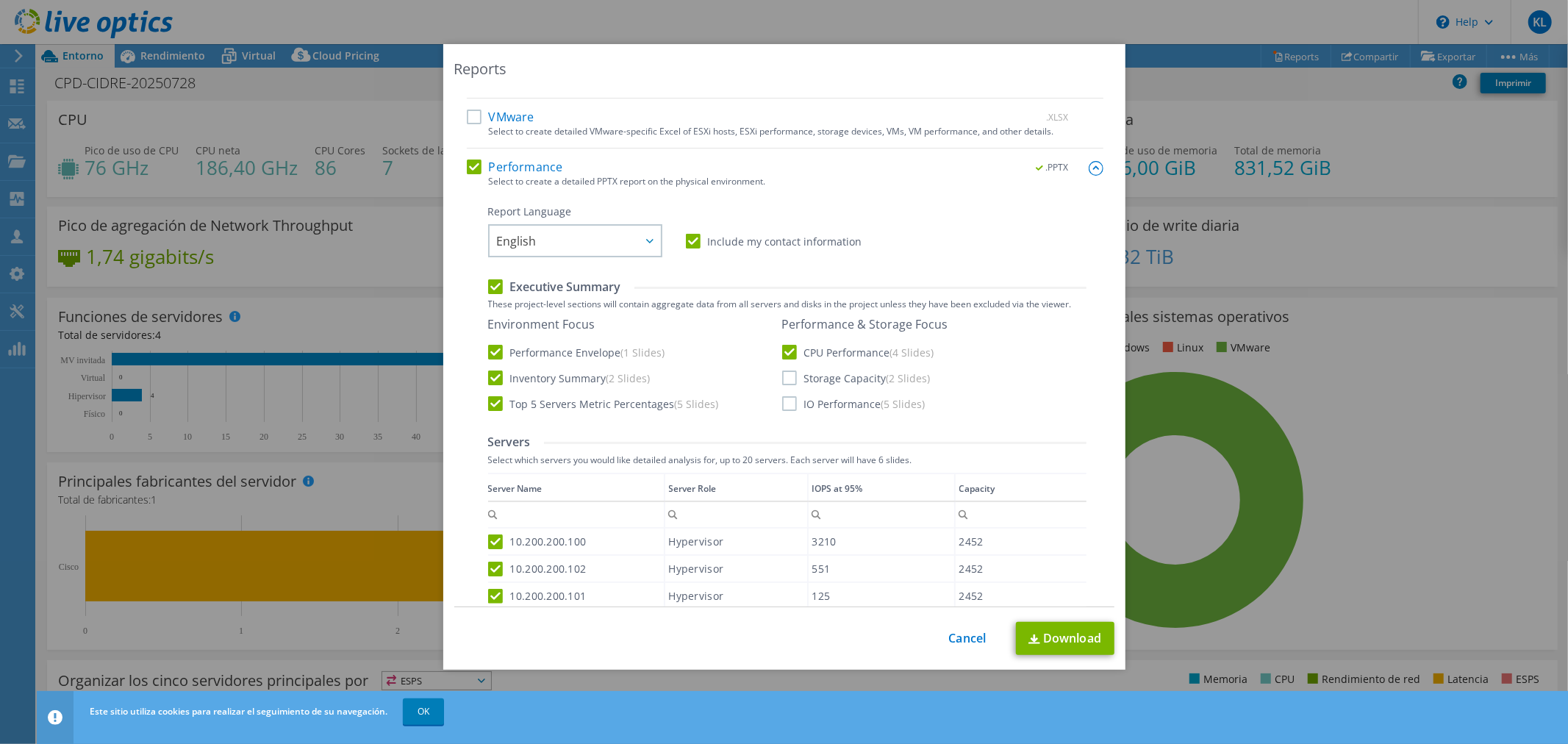 click on "Storage Capacity  (2 Slides)" at bounding box center (856, 378) 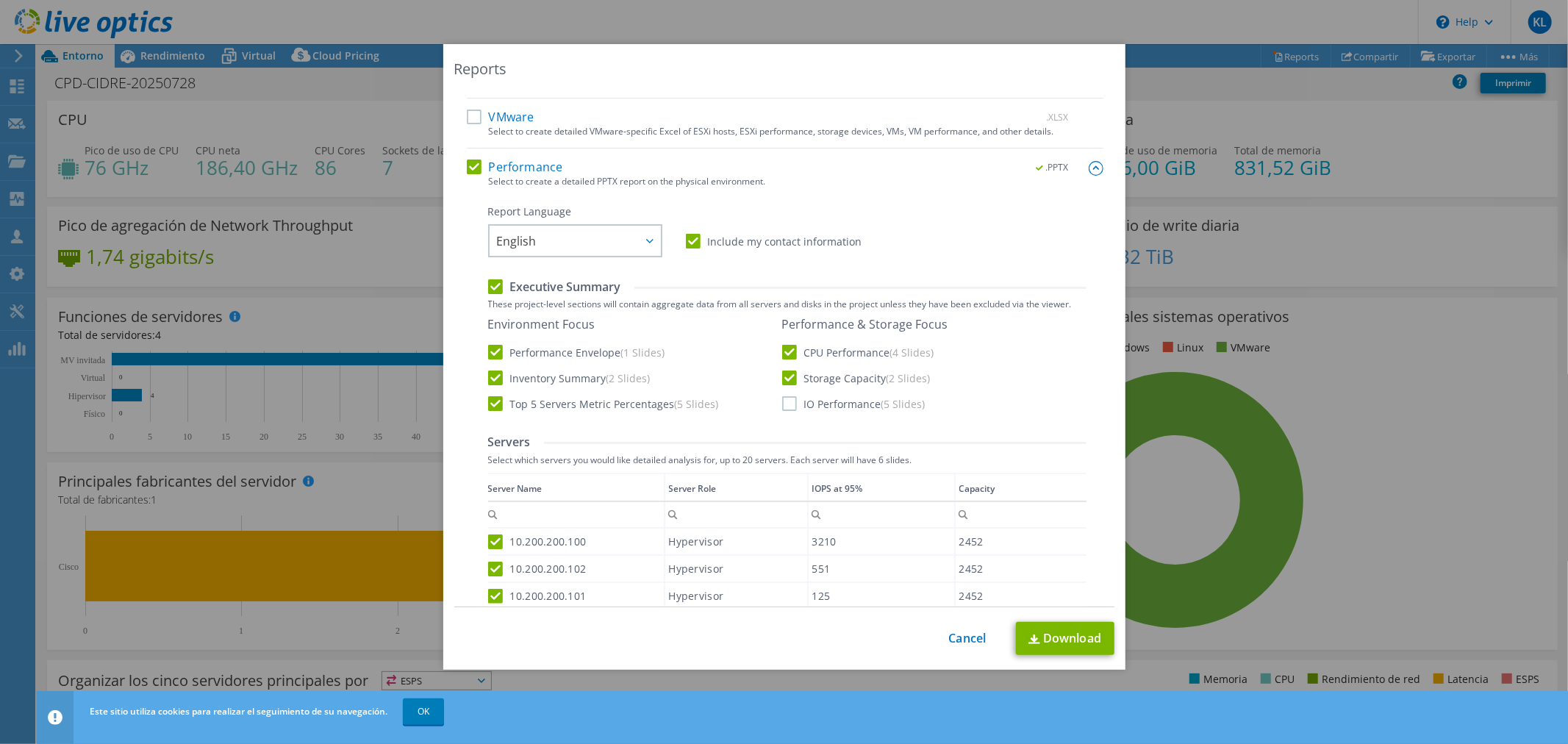 click on "IO Performance  (5 Slides)" at bounding box center [853, 404] 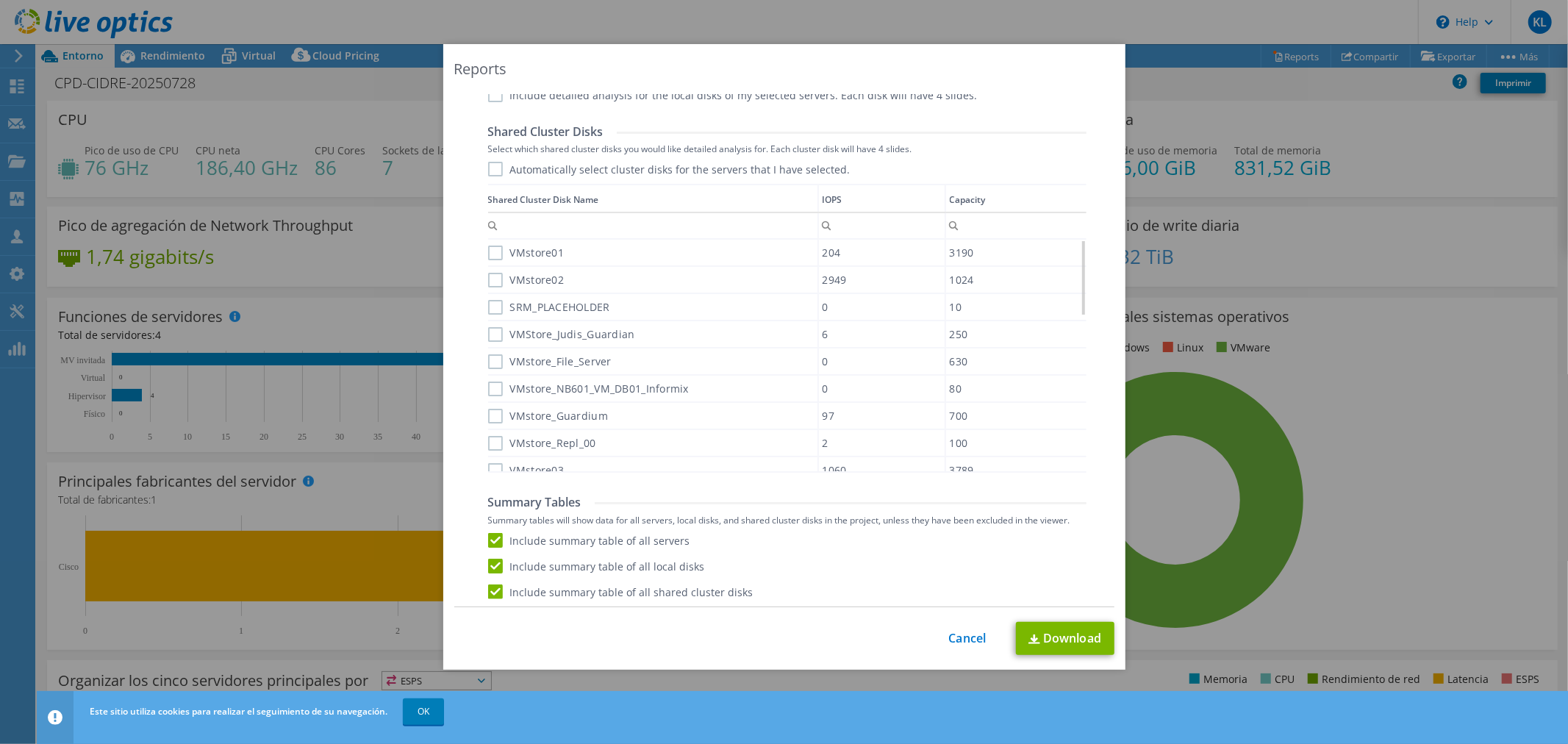 scroll, scrollTop: 762, scrollLeft: 0, axis: vertical 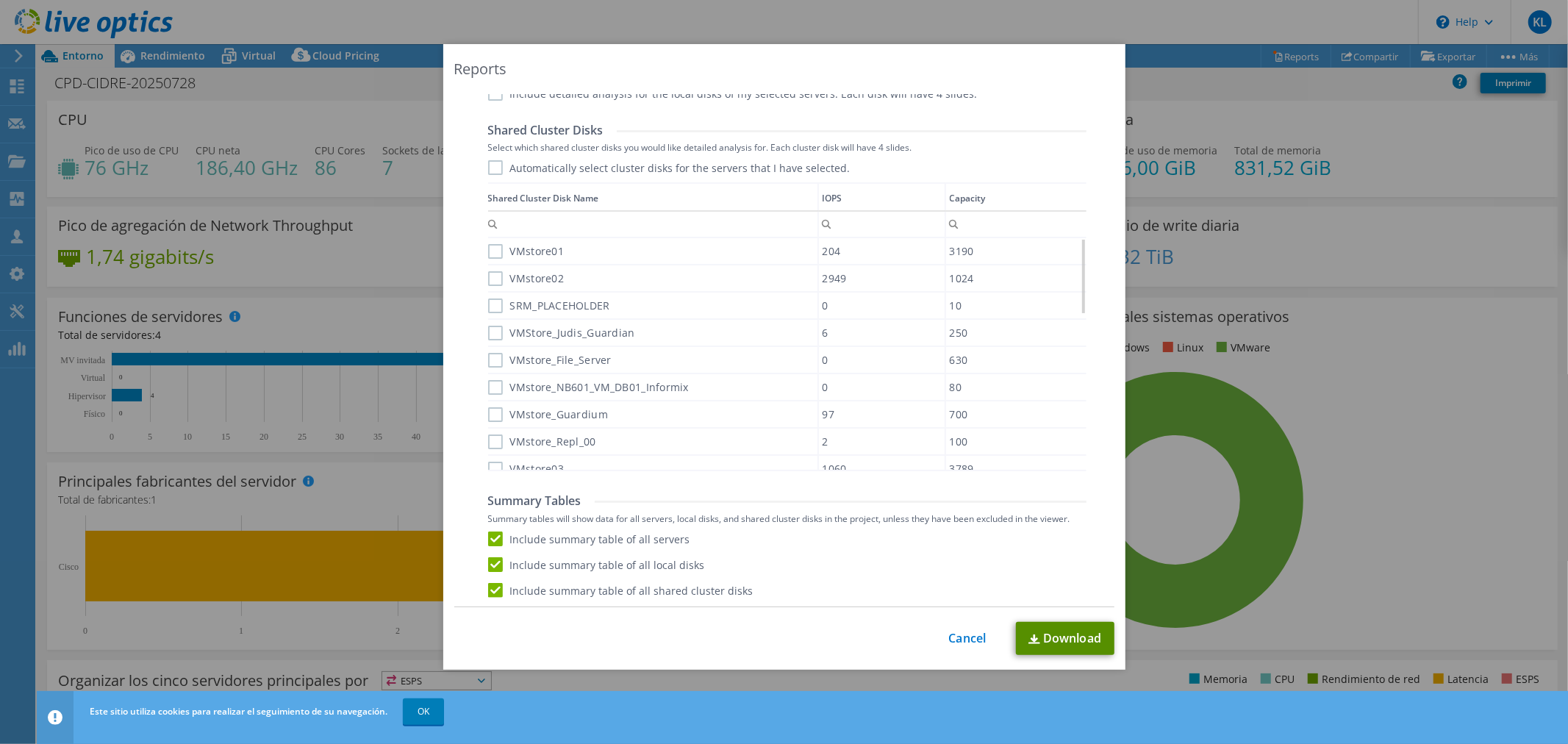 click on "Download" at bounding box center [1065, 638] 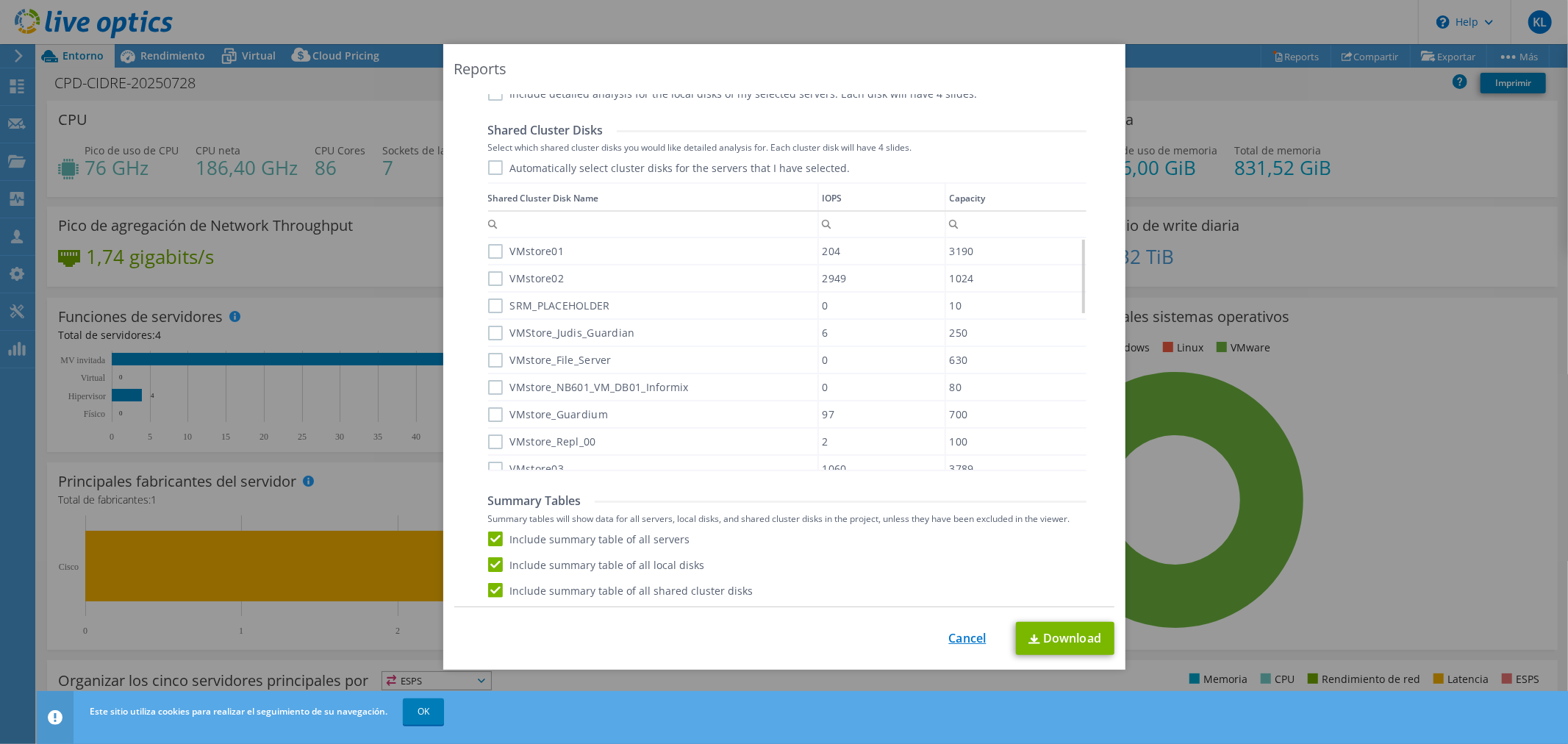 click on "Cancel" at bounding box center [967, 638] 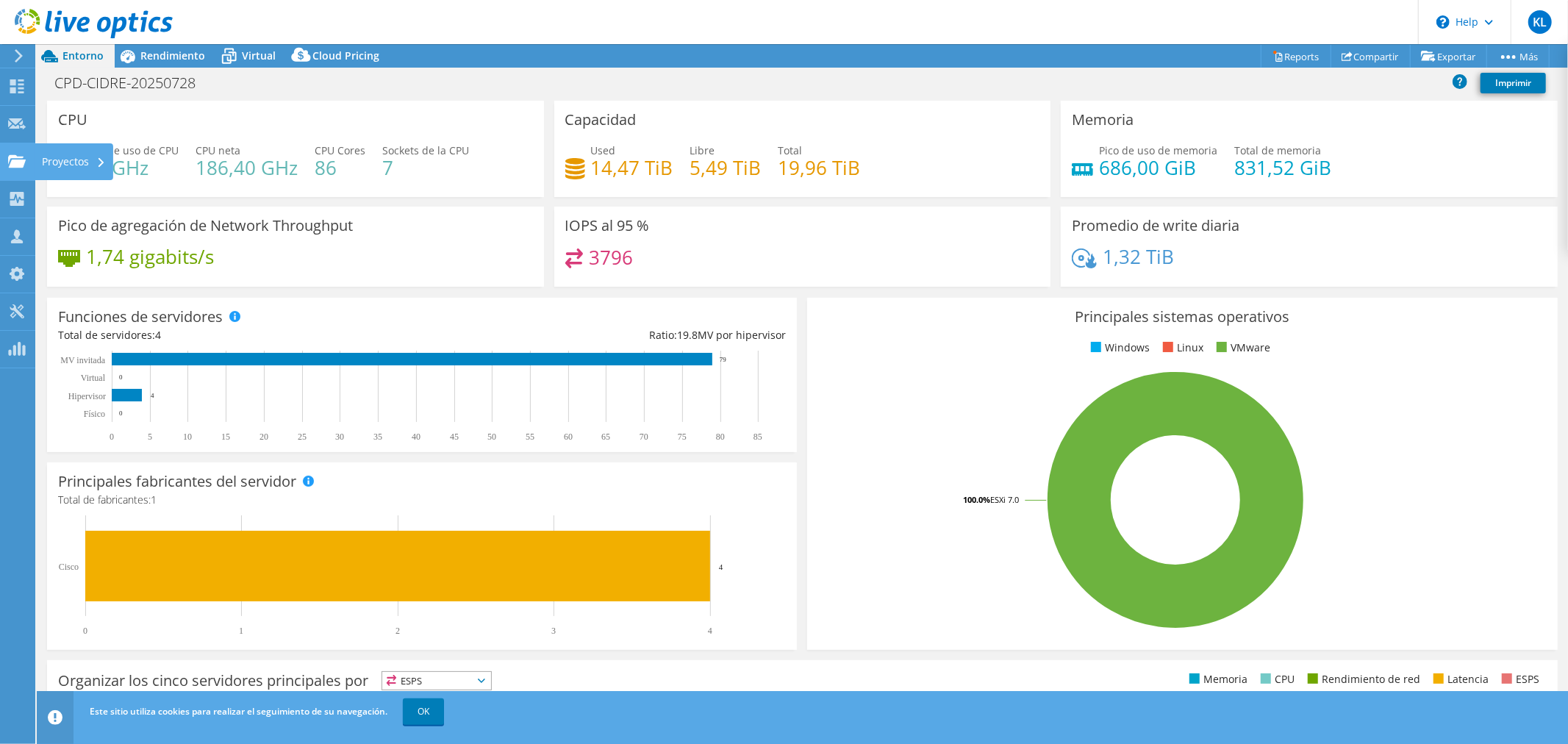 click 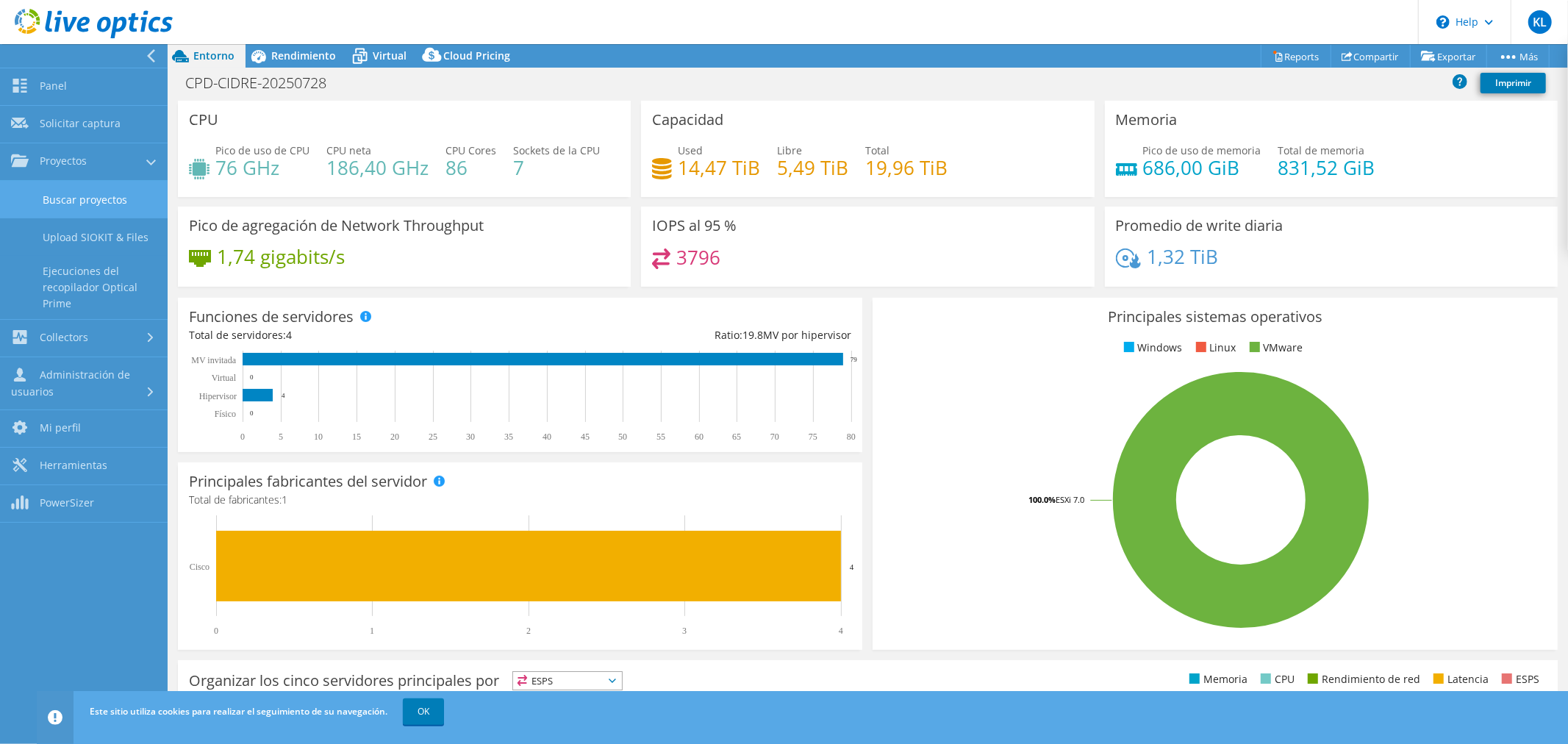 click on "Buscar proyectos" at bounding box center [84, 199] 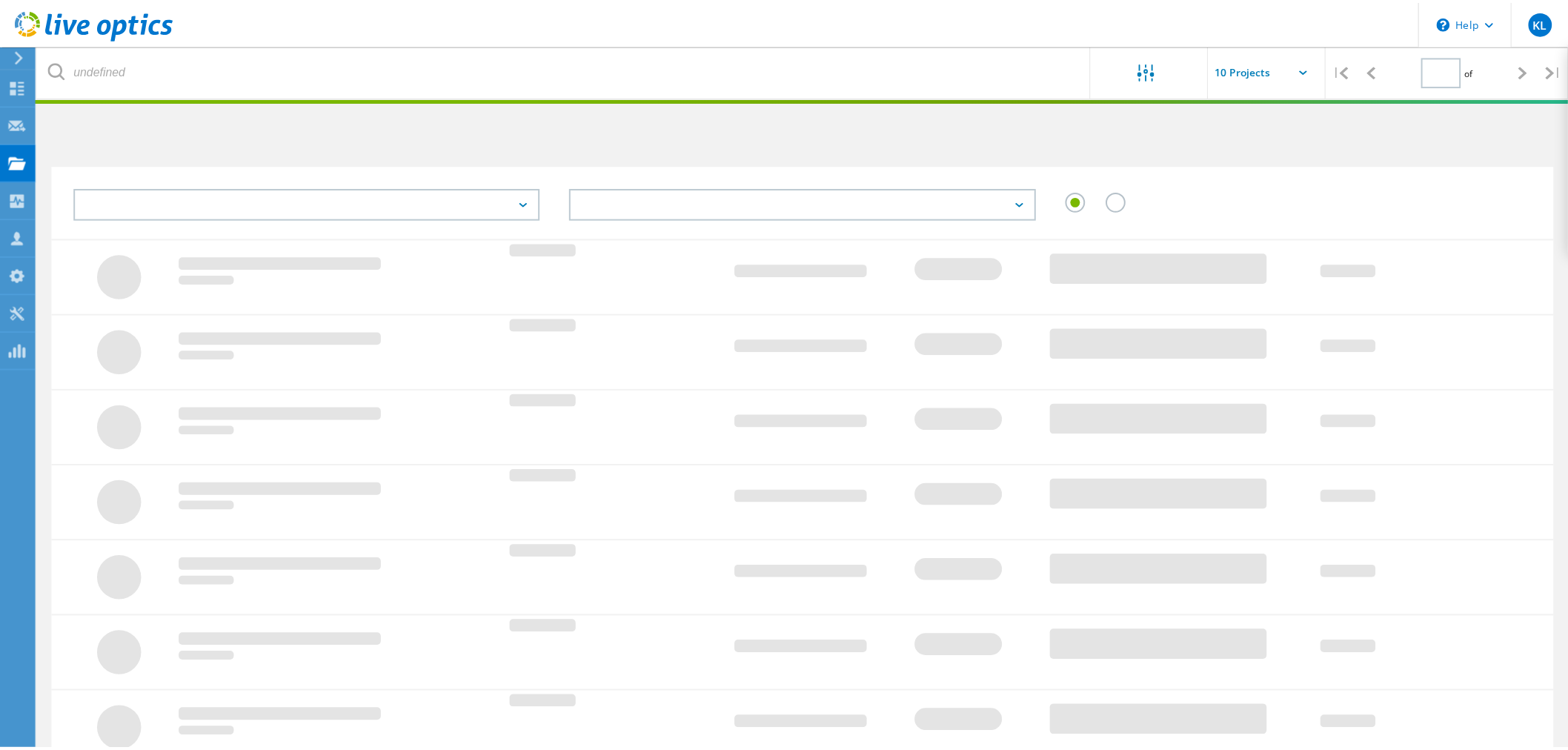 scroll, scrollTop: 0, scrollLeft: 0, axis: both 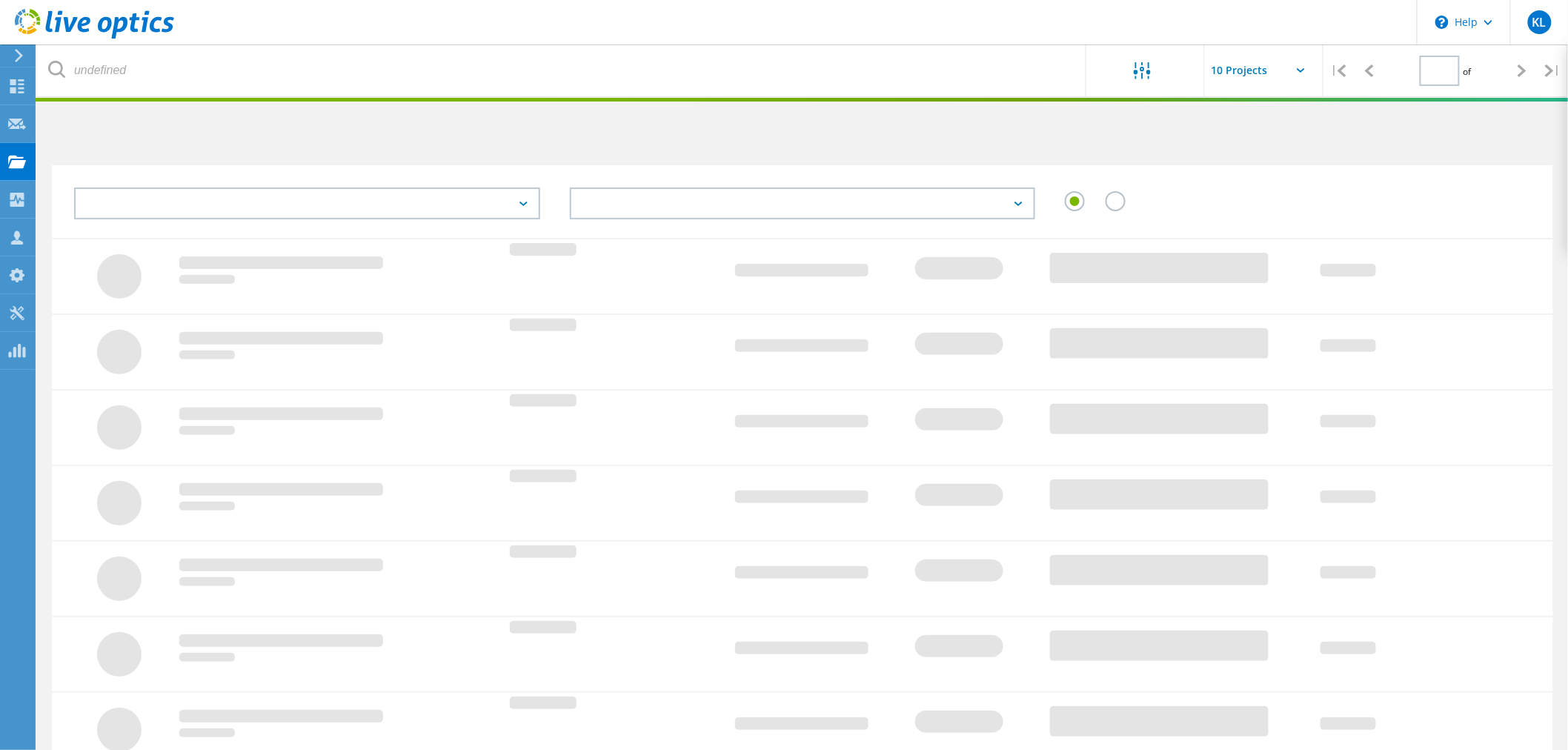 type on "1" 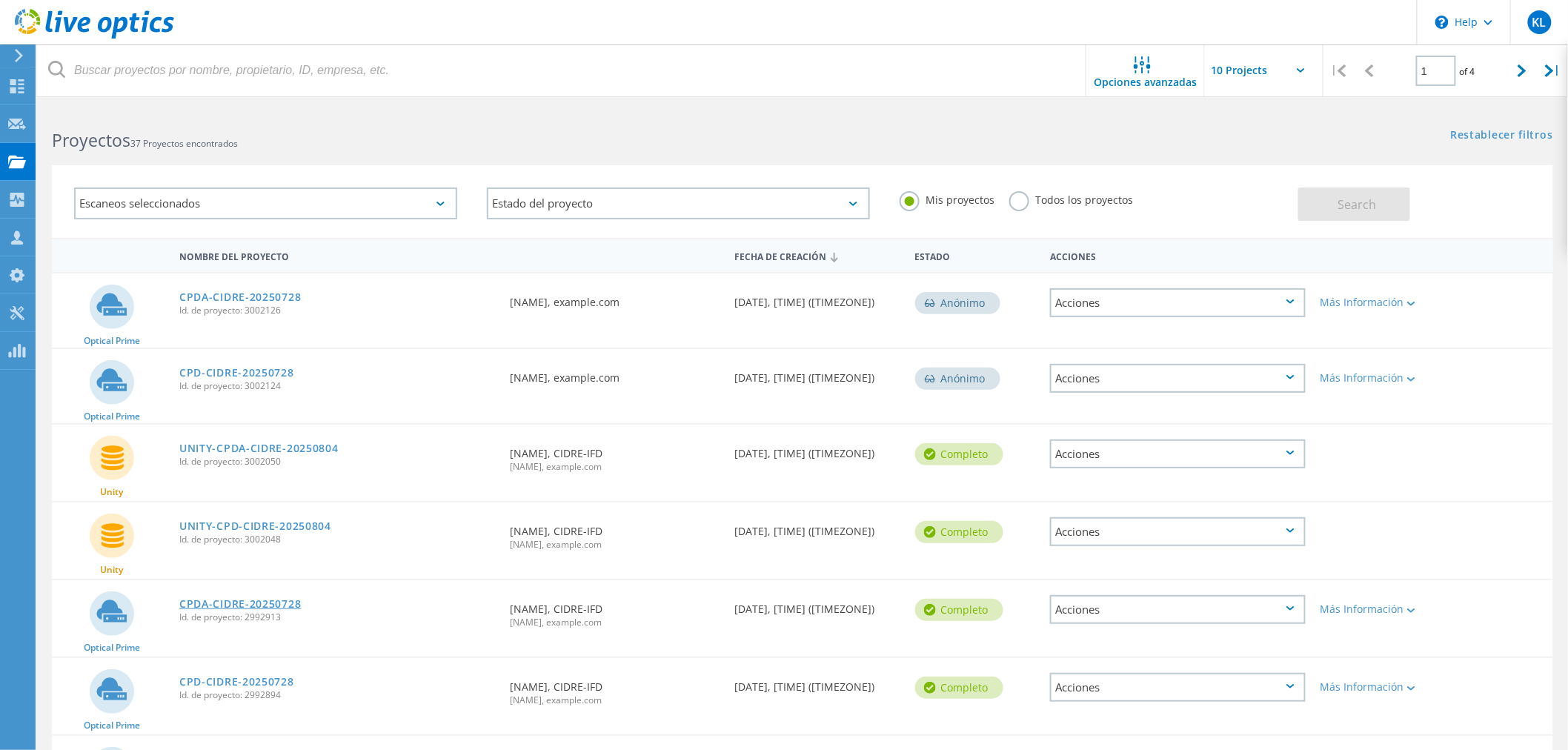 click on "CPDA-CIDRE-20250728" 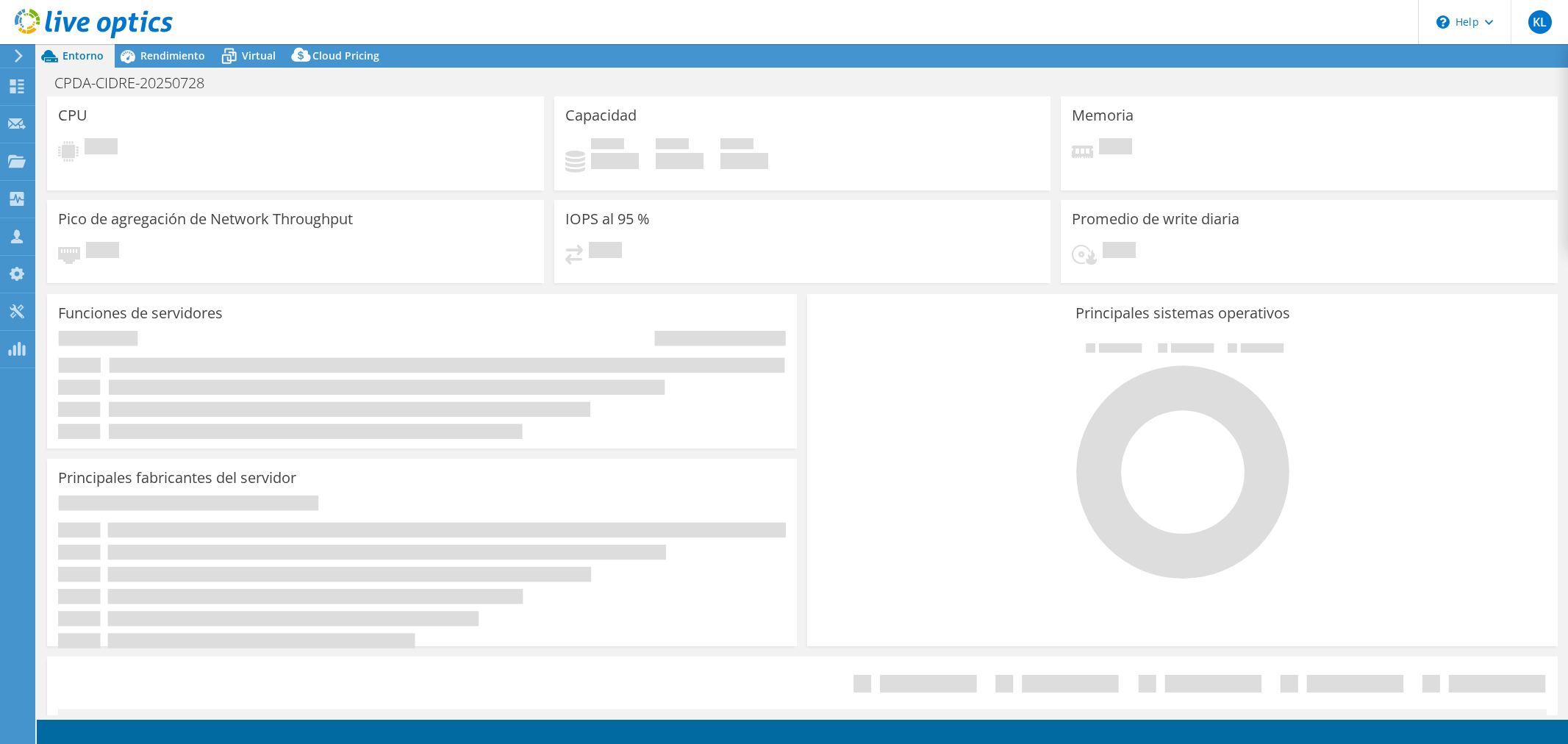 scroll, scrollTop: 0, scrollLeft: 0, axis: both 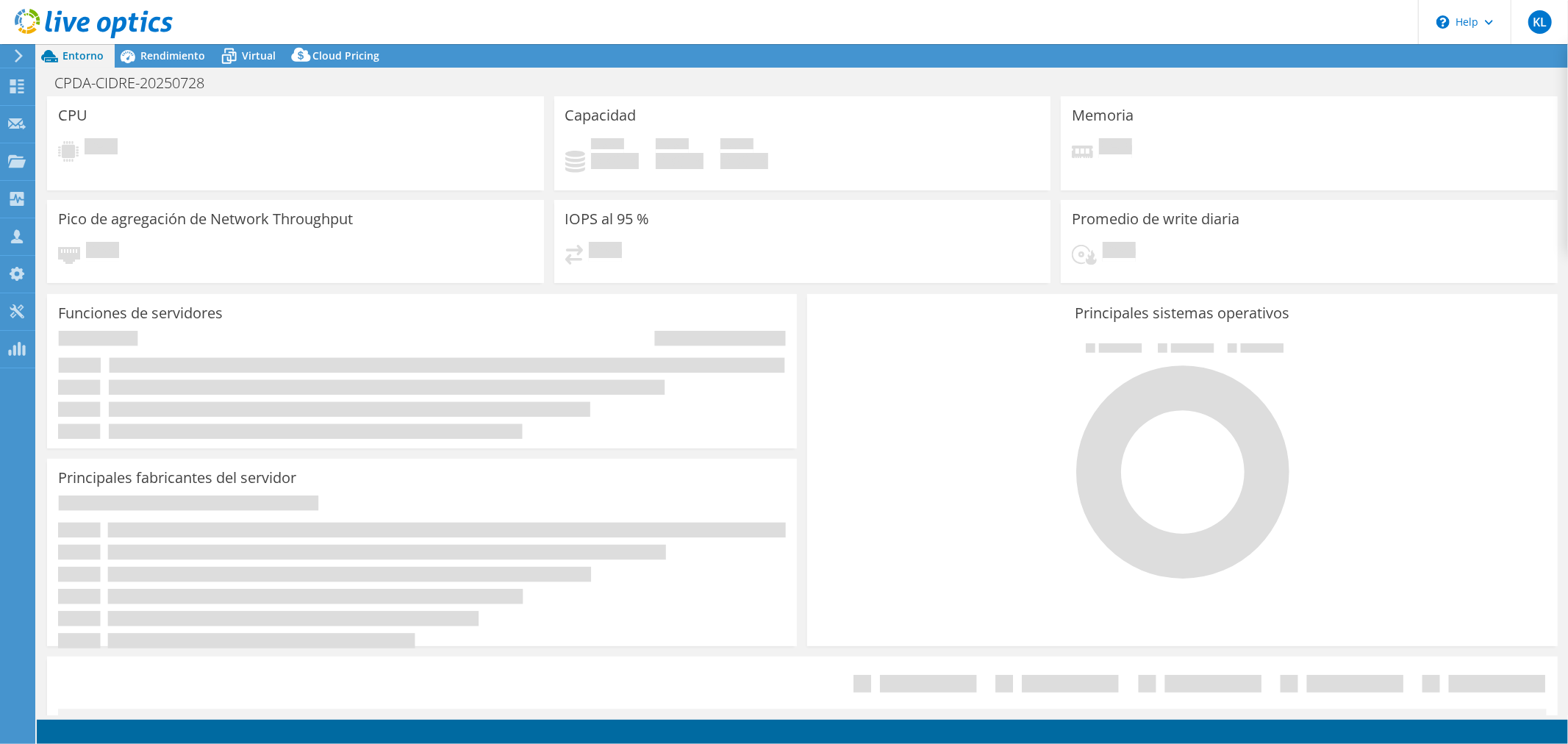 select on "USD" 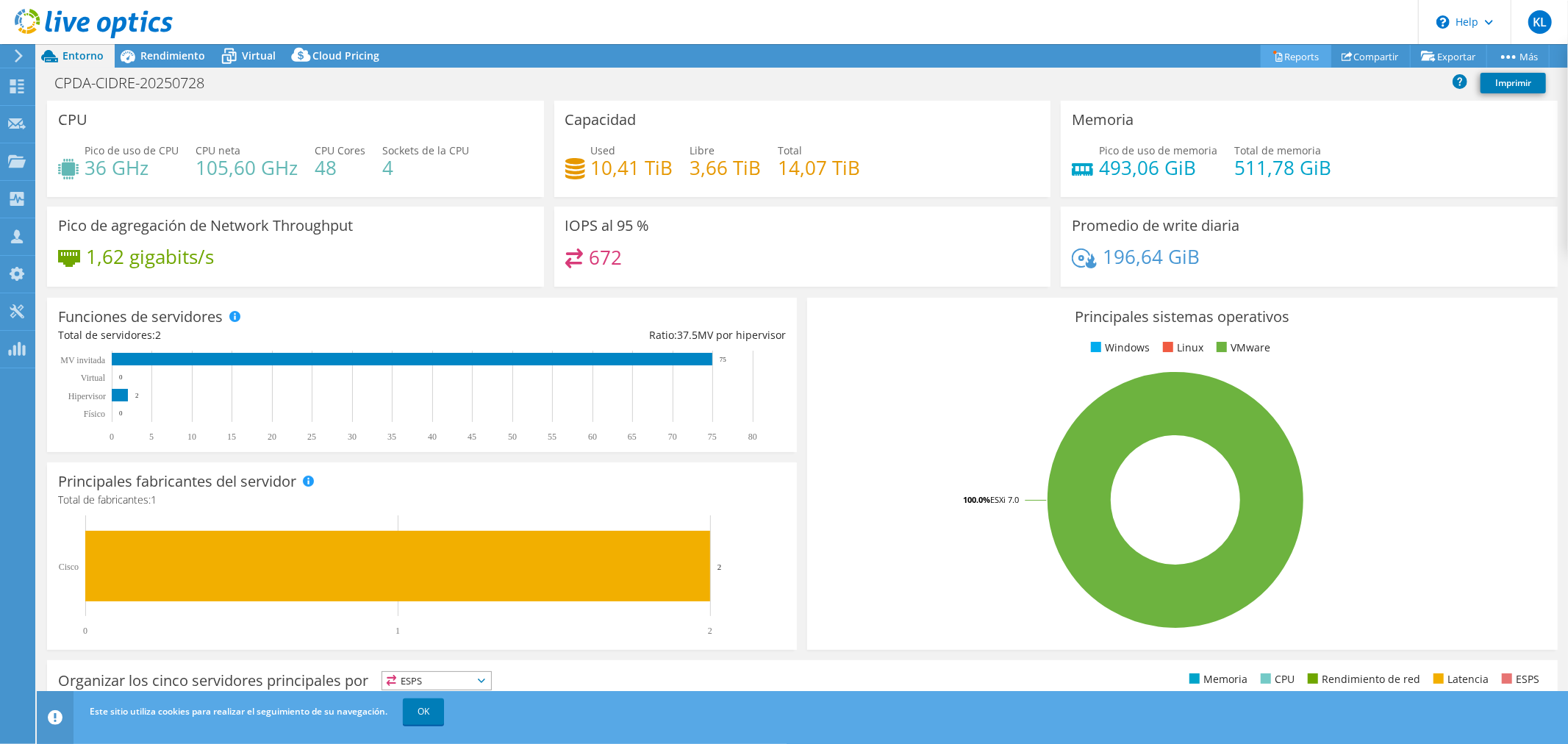click on "Reports" at bounding box center (1296, 56) 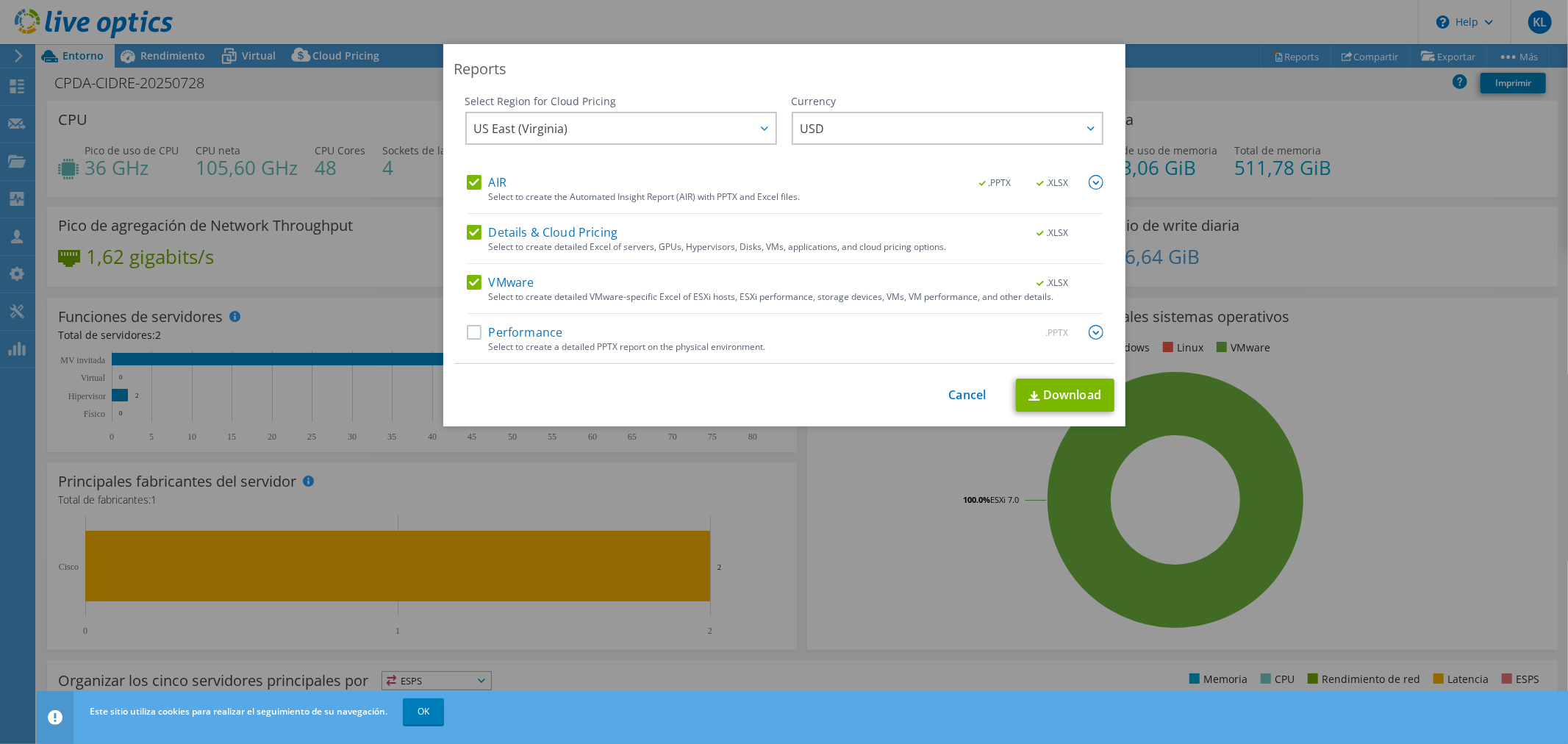 click on "AIR" at bounding box center [487, 182] 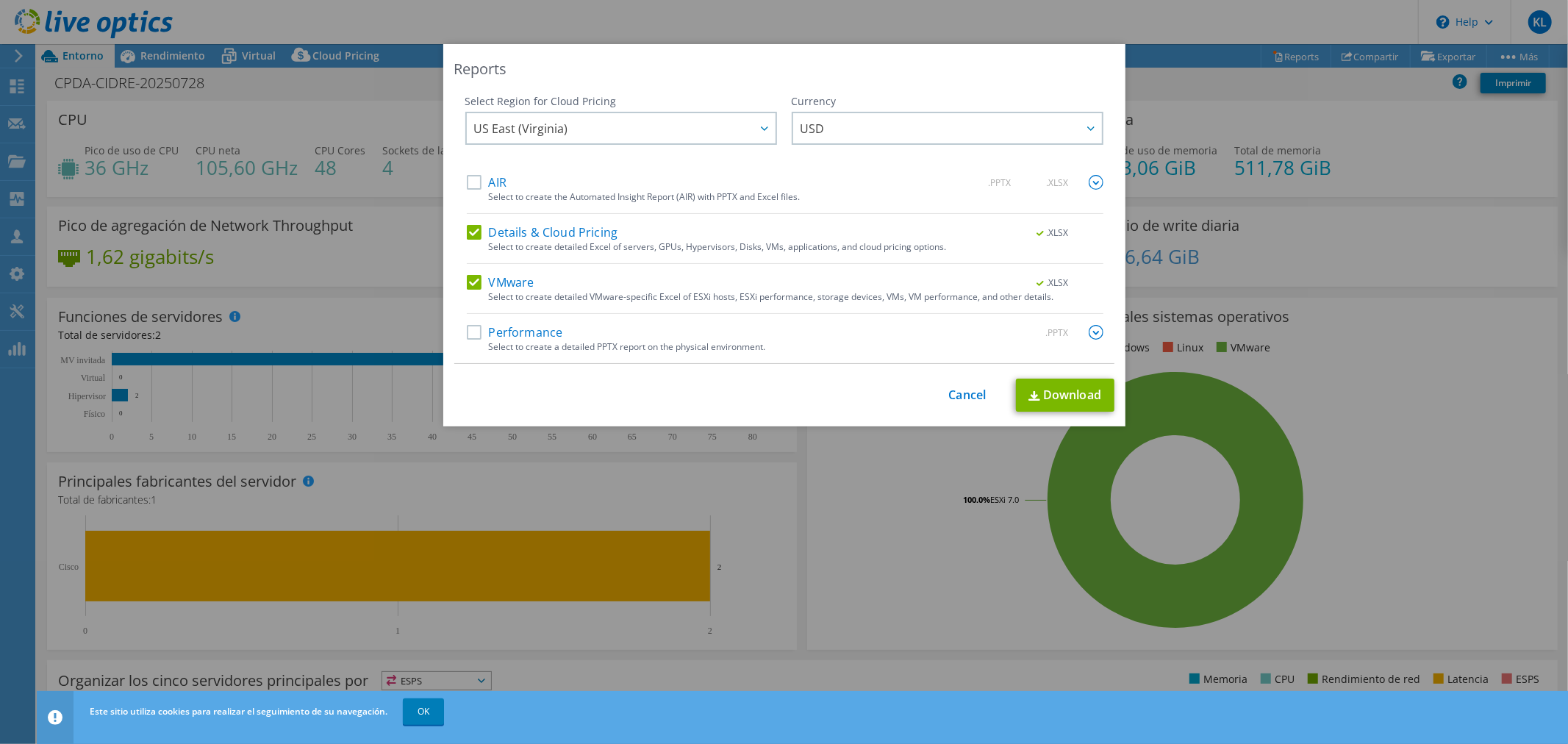 click on "Details & Cloud Pricing" at bounding box center (543, 232) 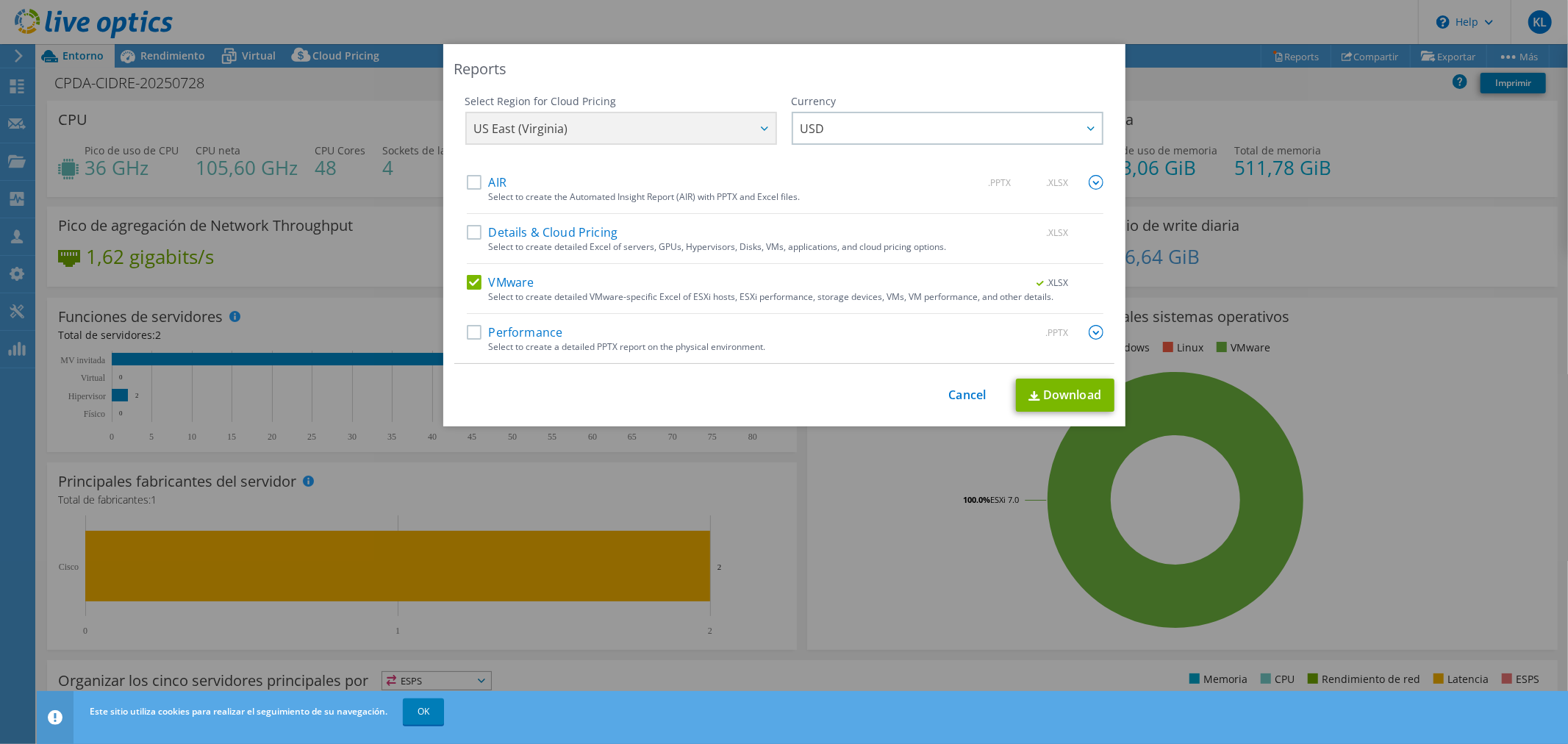 click on "VMware" at bounding box center (501, 282) 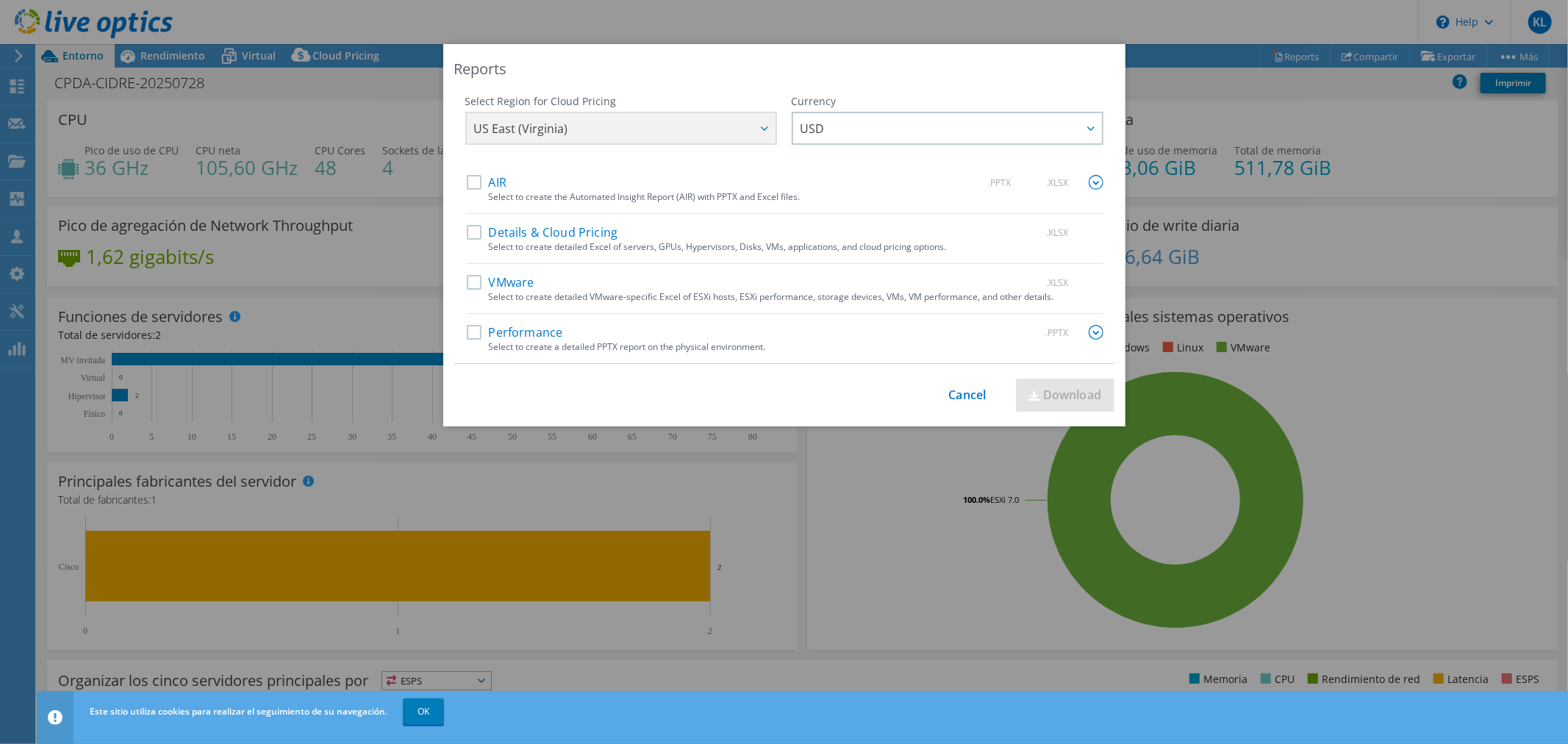 click on "Performance" at bounding box center (515, 332) 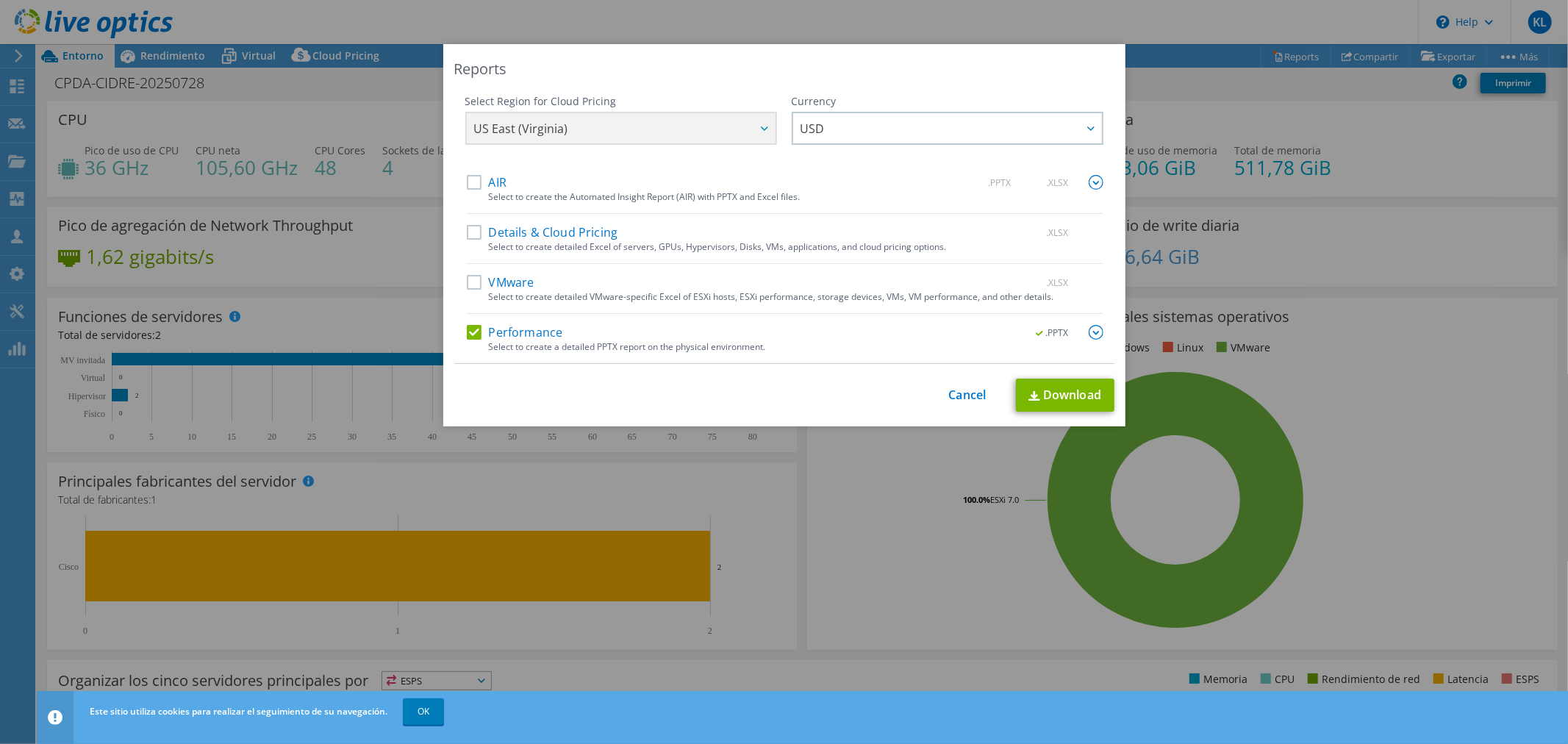 click at bounding box center [1096, 332] 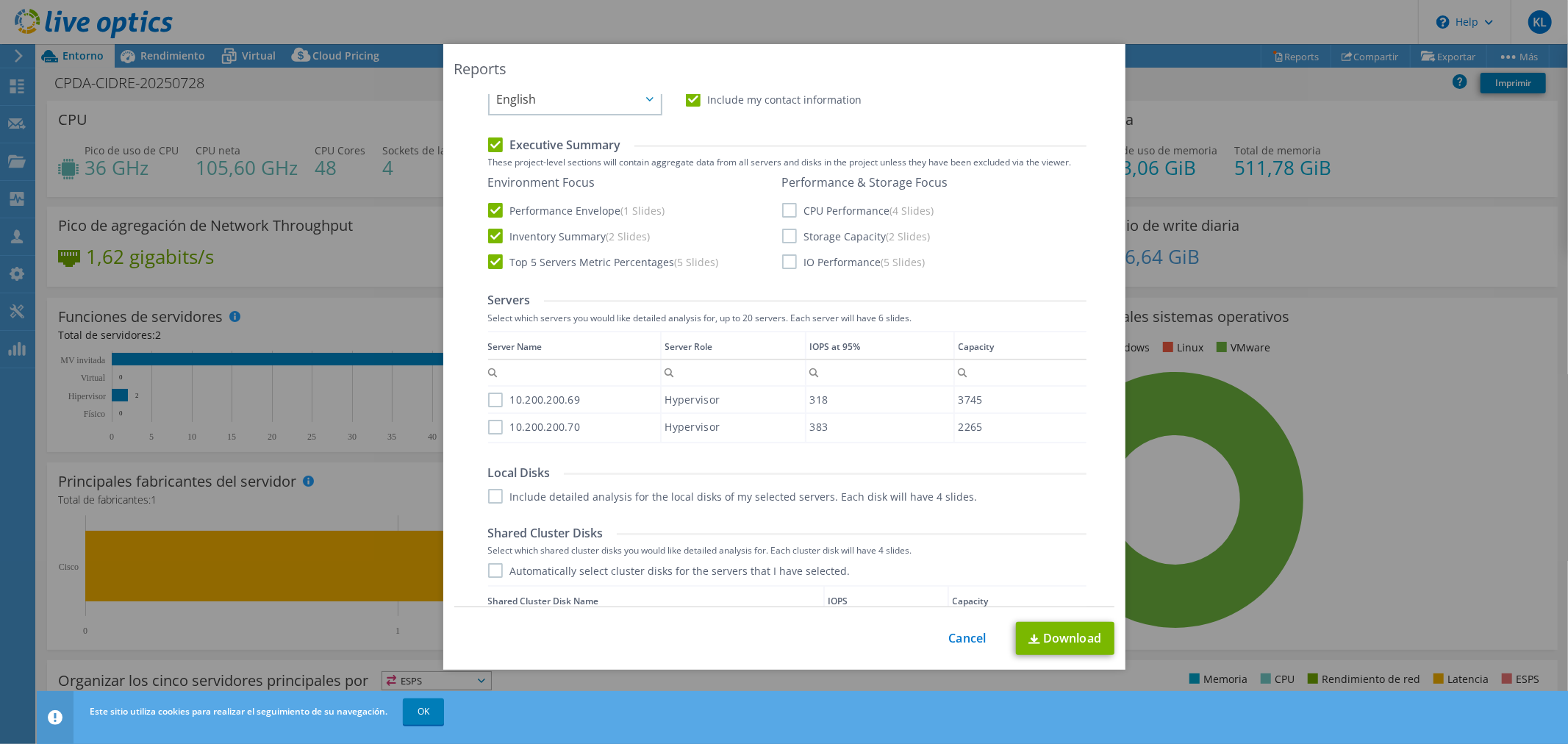 scroll, scrollTop: 316, scrollLeft: 0, axis: vertical 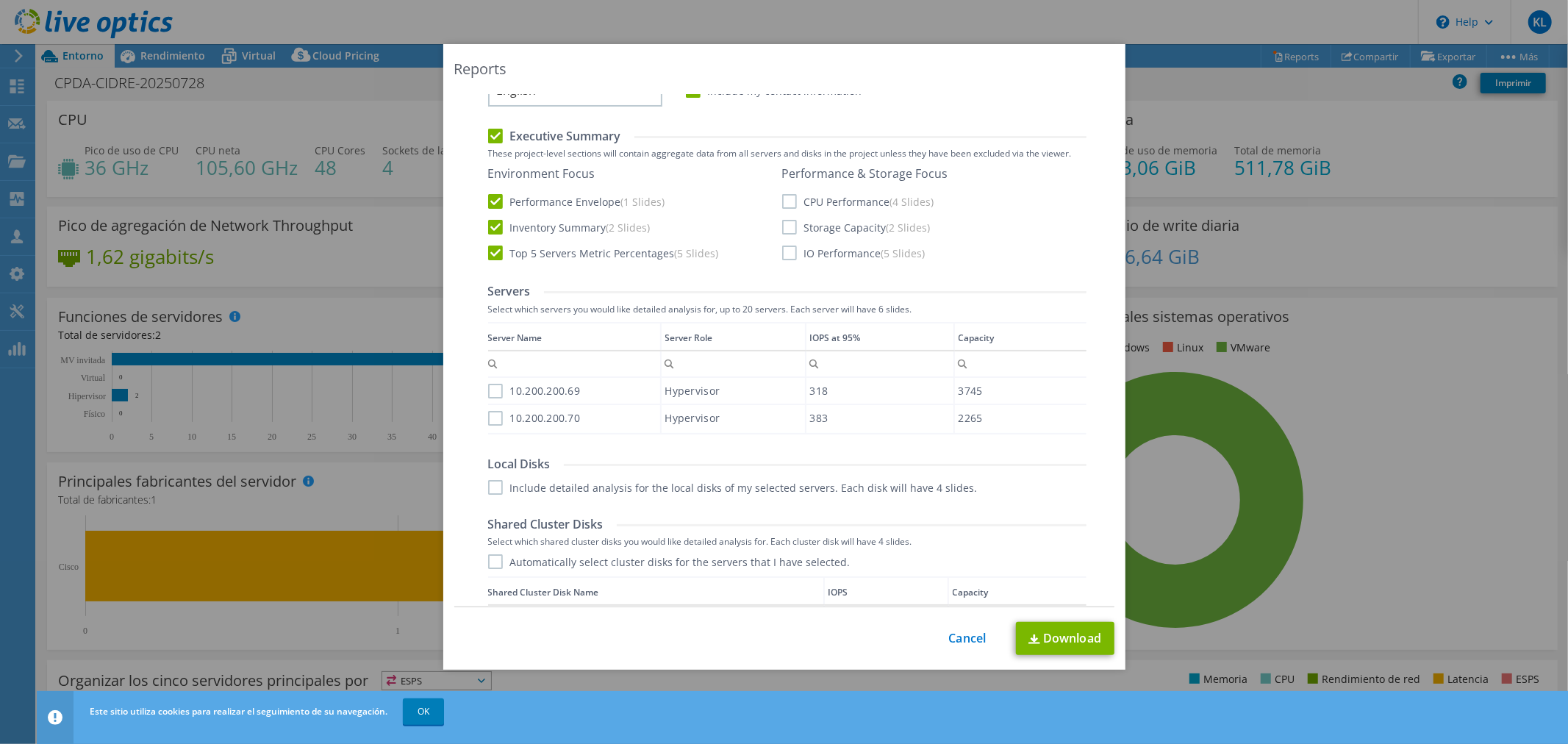 click on "CPU Performance  (4 Slides)" at bounding box center (858, 201) 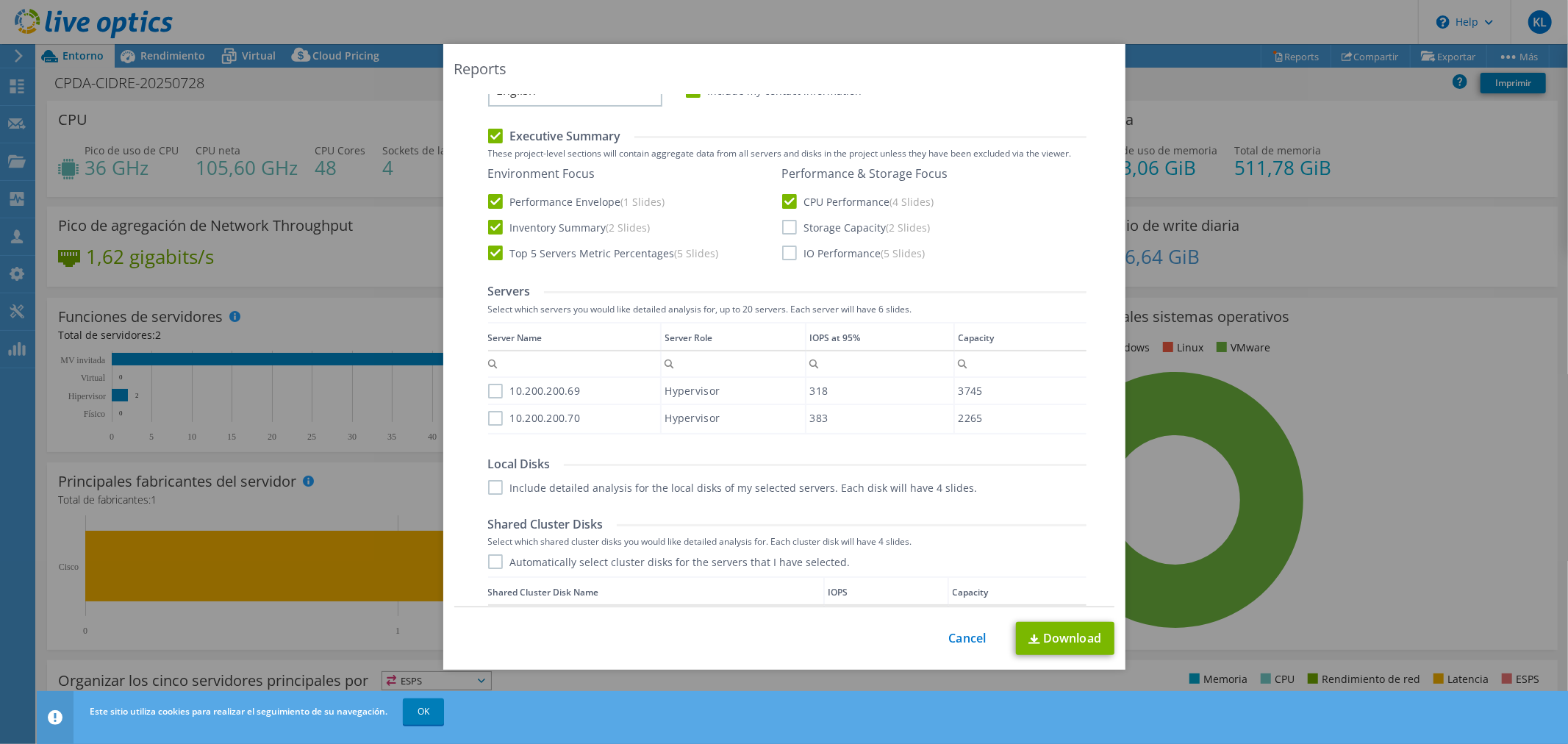 click on "Storage Capacity  (2 Slides)" at bounding box center [856, 227] 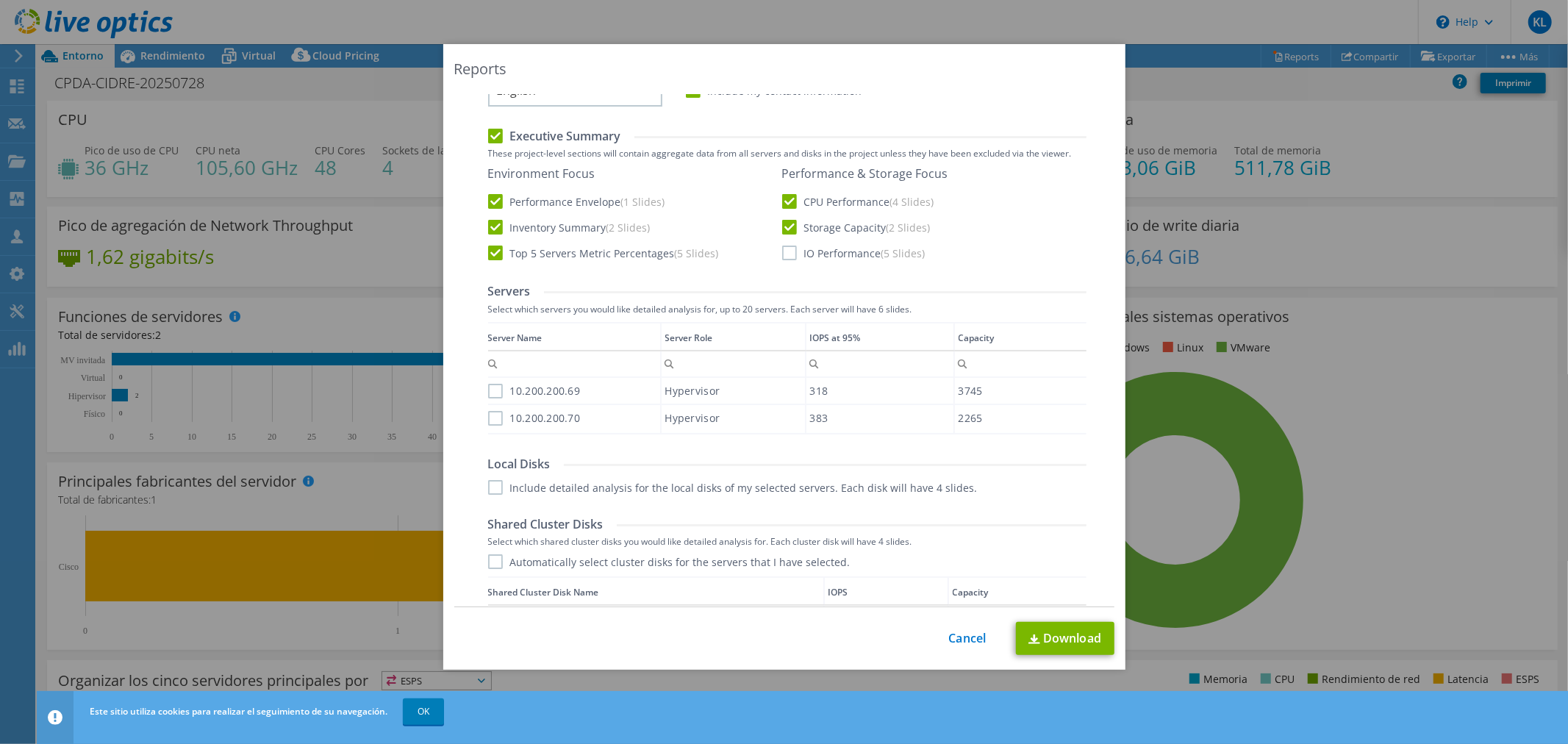 click on "IO Performance  (5 Slides)" at bounding box center (853, 253) 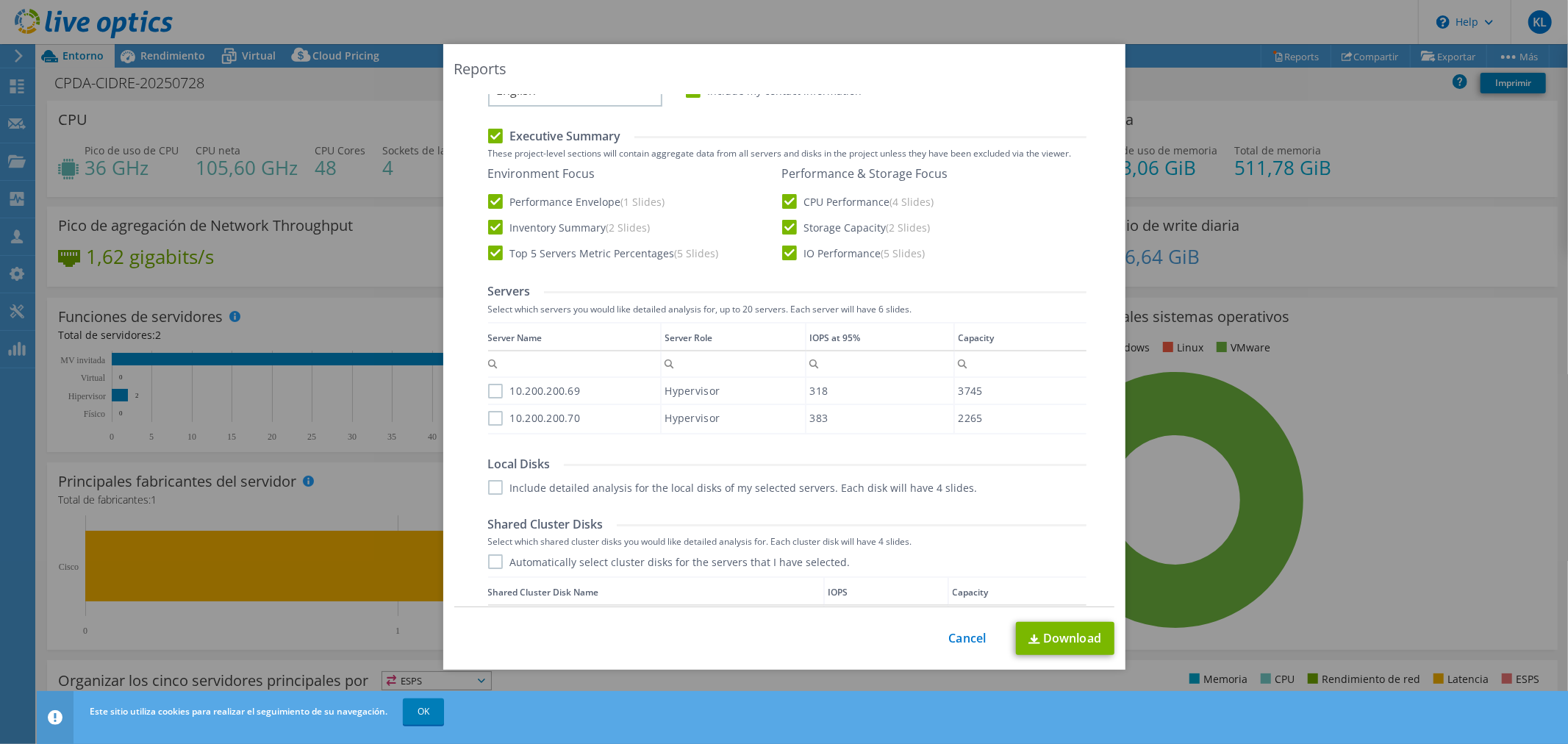 click on "10.200.200.69" at bounding box center [534, 391] 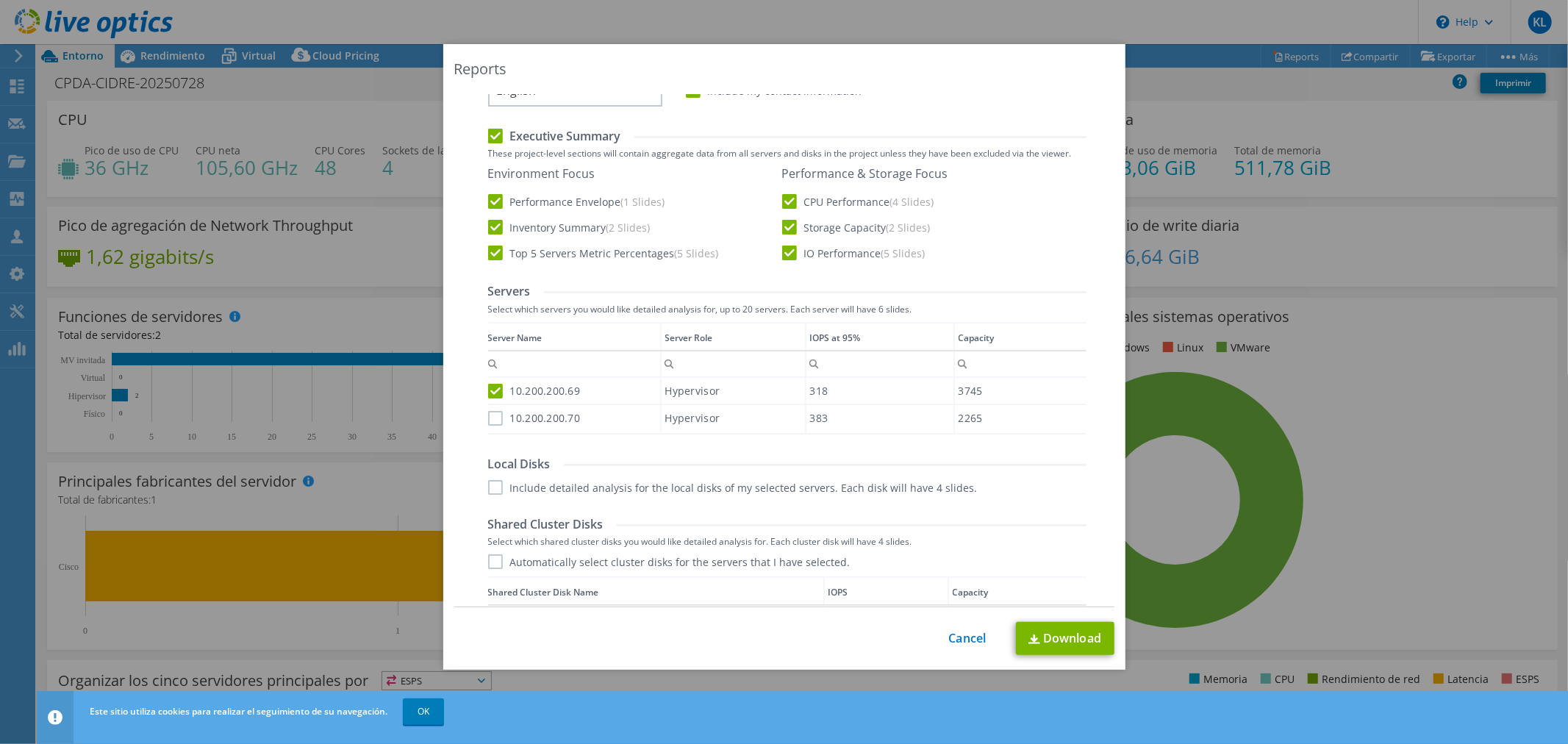 click on "10.200.200.70" at bounding box center [534, 418] 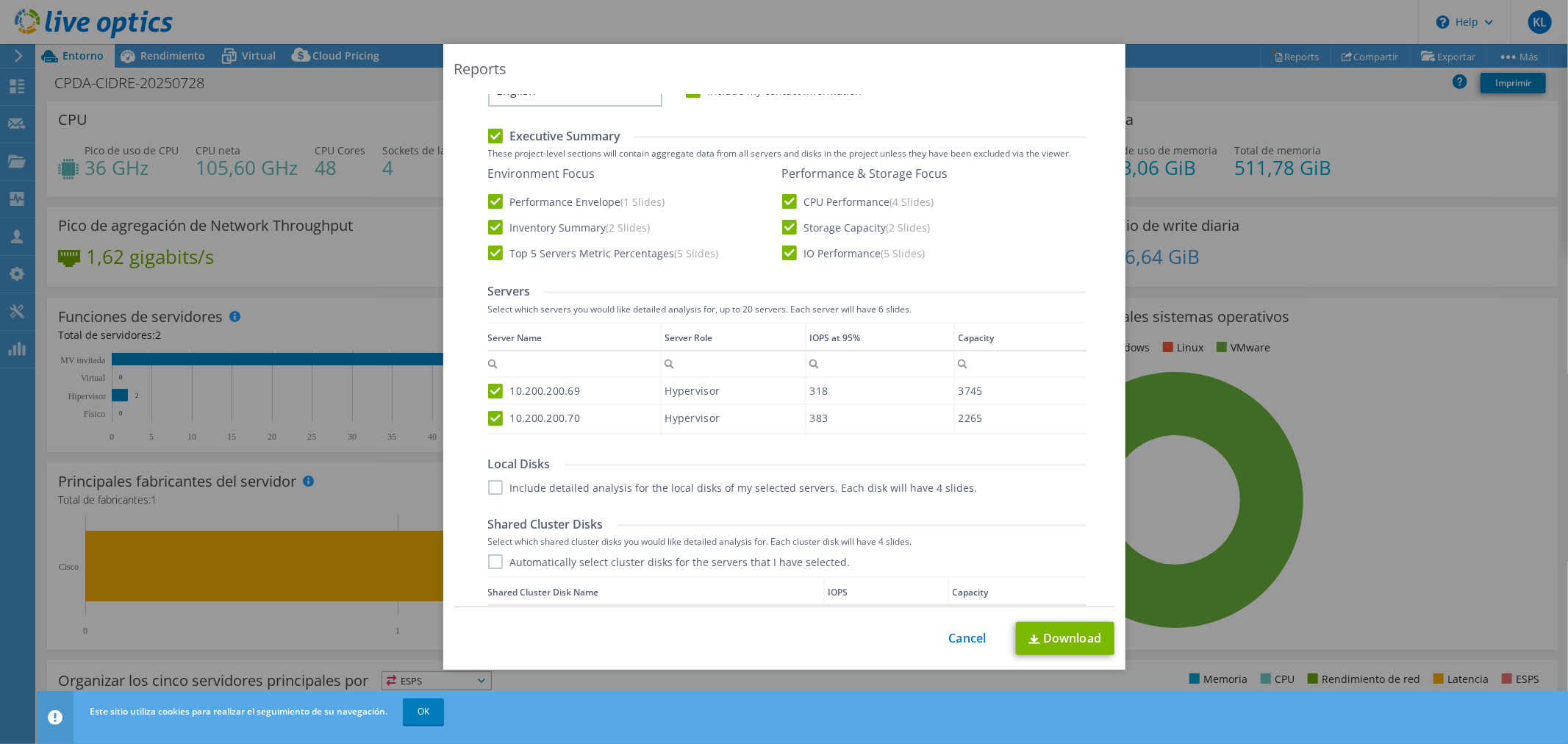 click on "Include detailed analysis for the local disks of my selected servers. Each disk will have 4 slides." at bounding box center [733, 487] 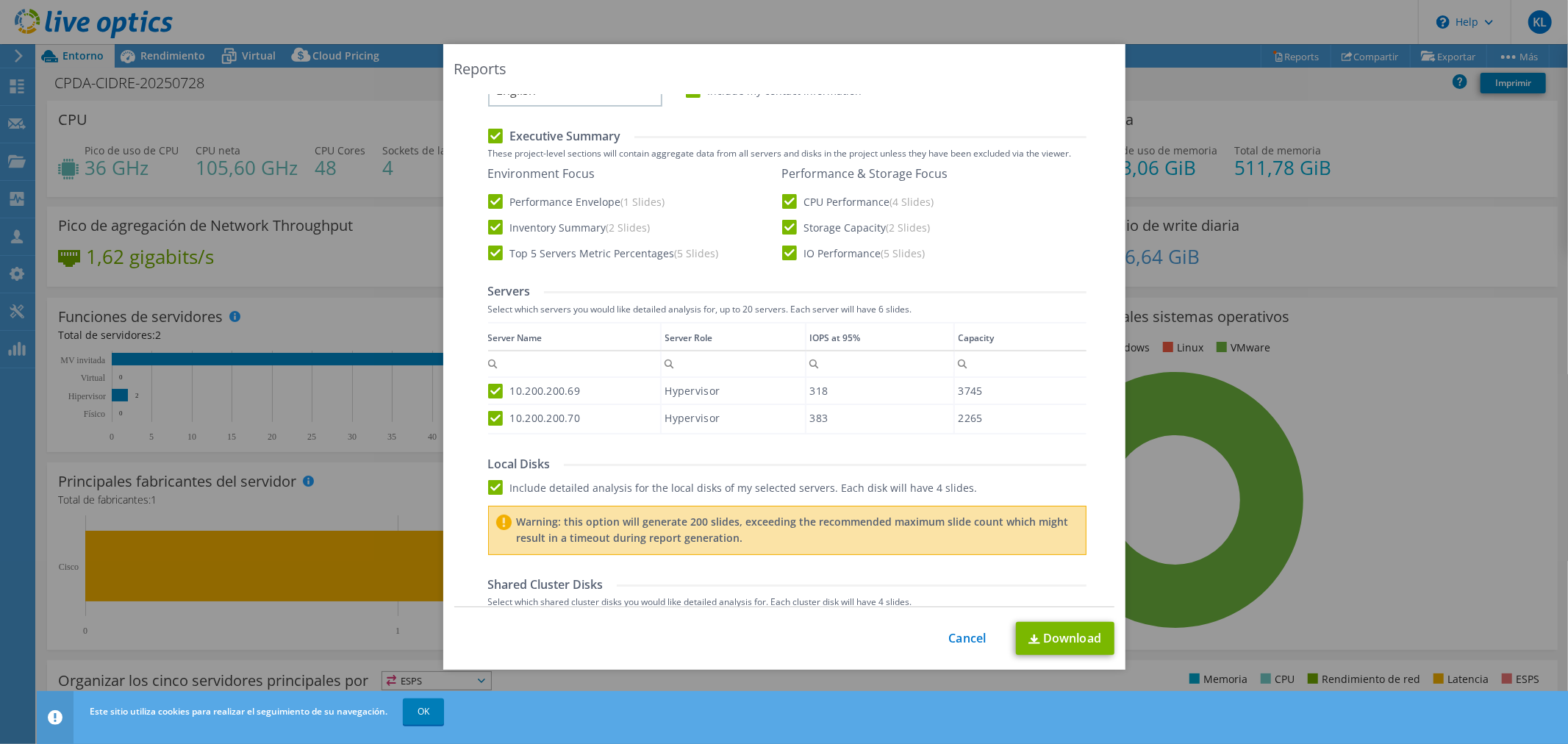 click on "Include detailed analysis for the local disks of my selected servers. Each disk will have 4 slides." at bounding box center [733, 487] 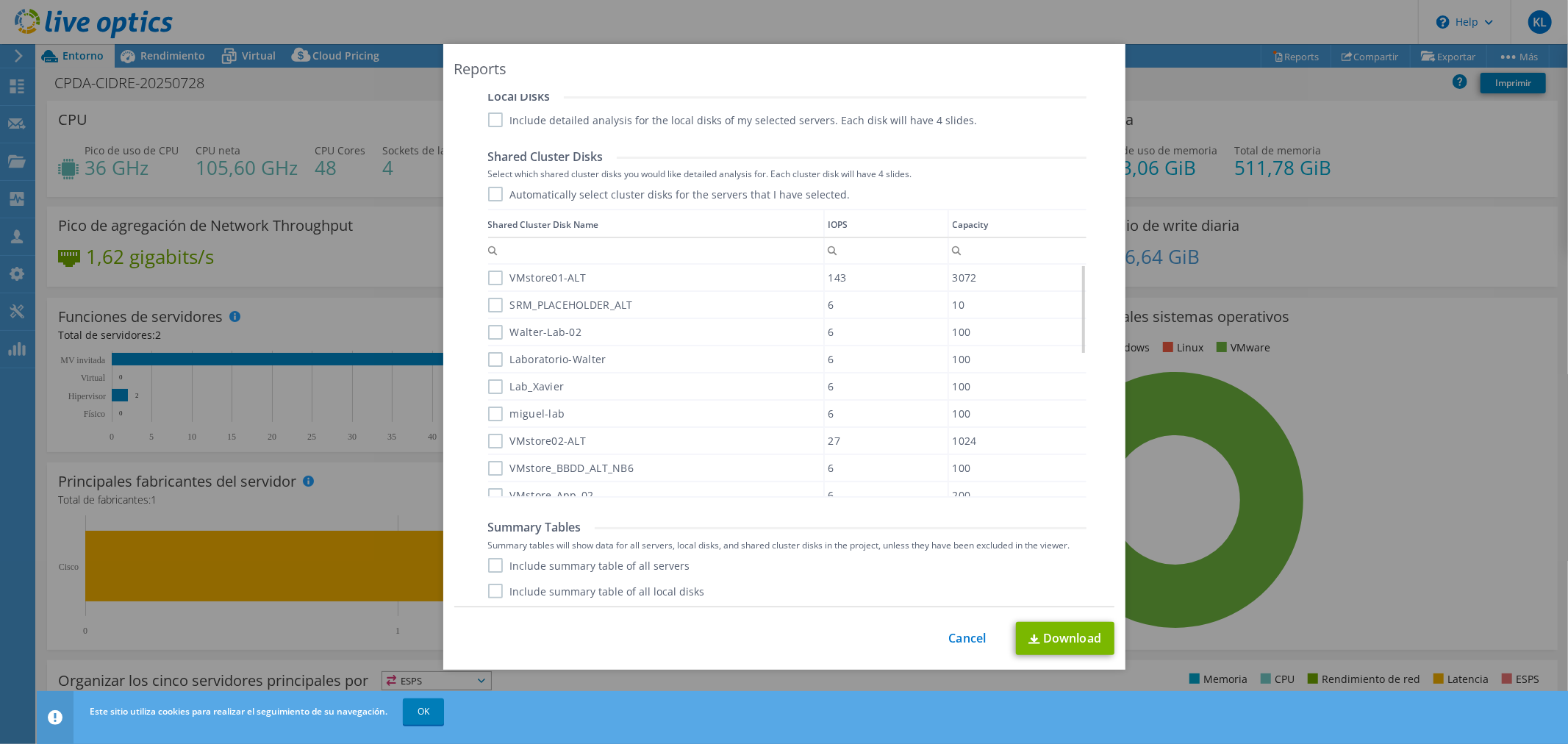 scroll, scrollTop: 710, scrollLeft: 0, axis: vertical 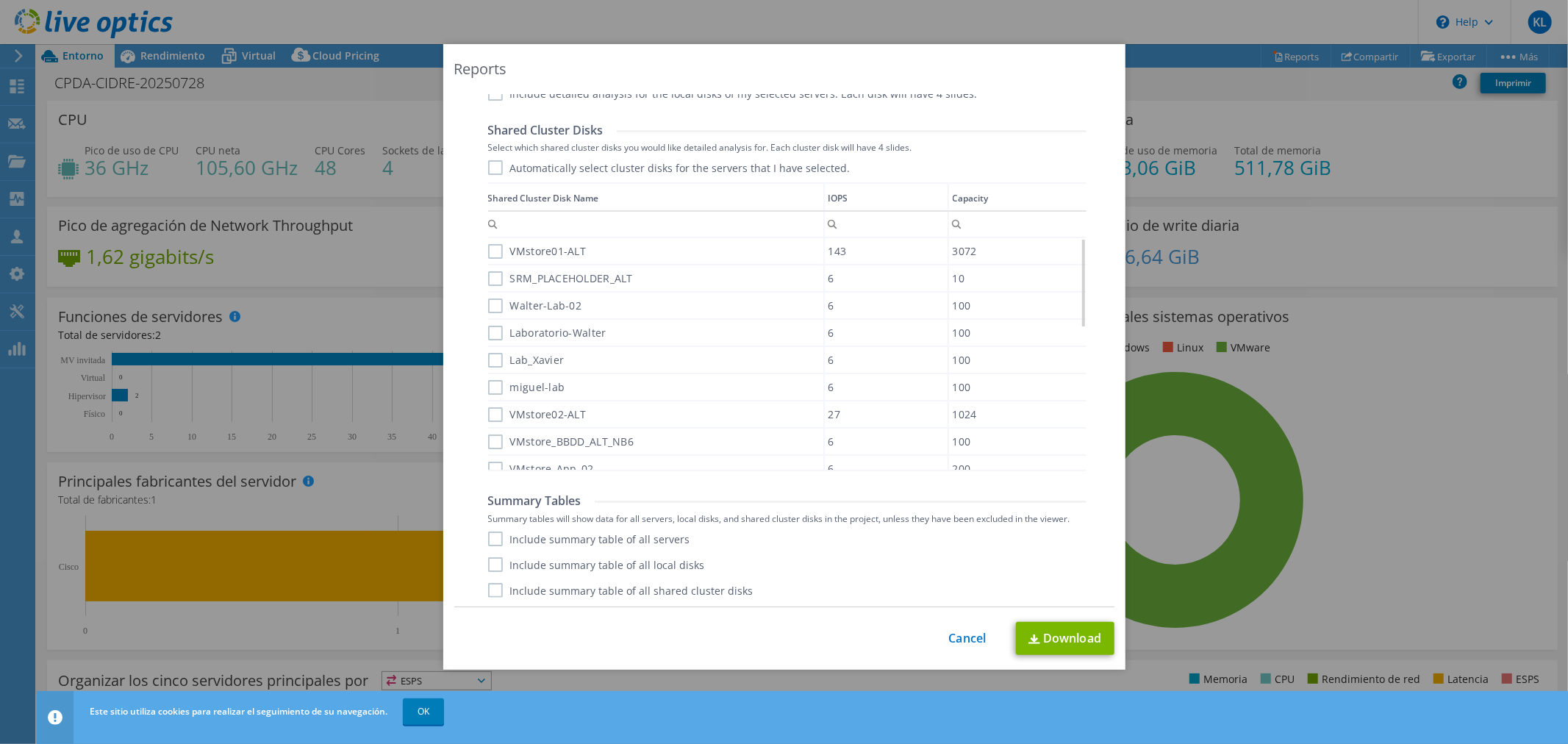 click on "Include summary table of all servers" at bounding box center [589, 539] 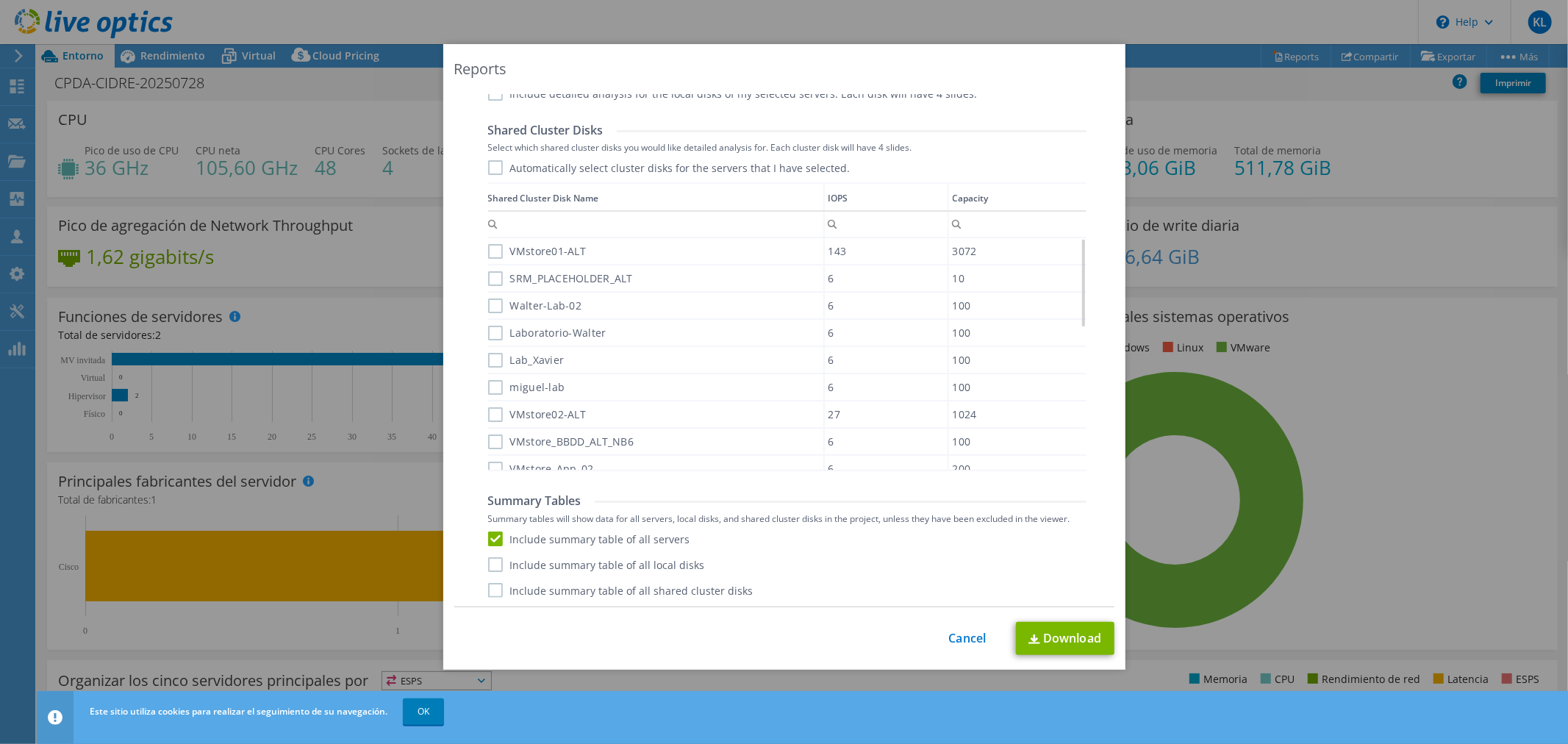 click on "Include summary table of all local disks" at bounding box center [596, 565] 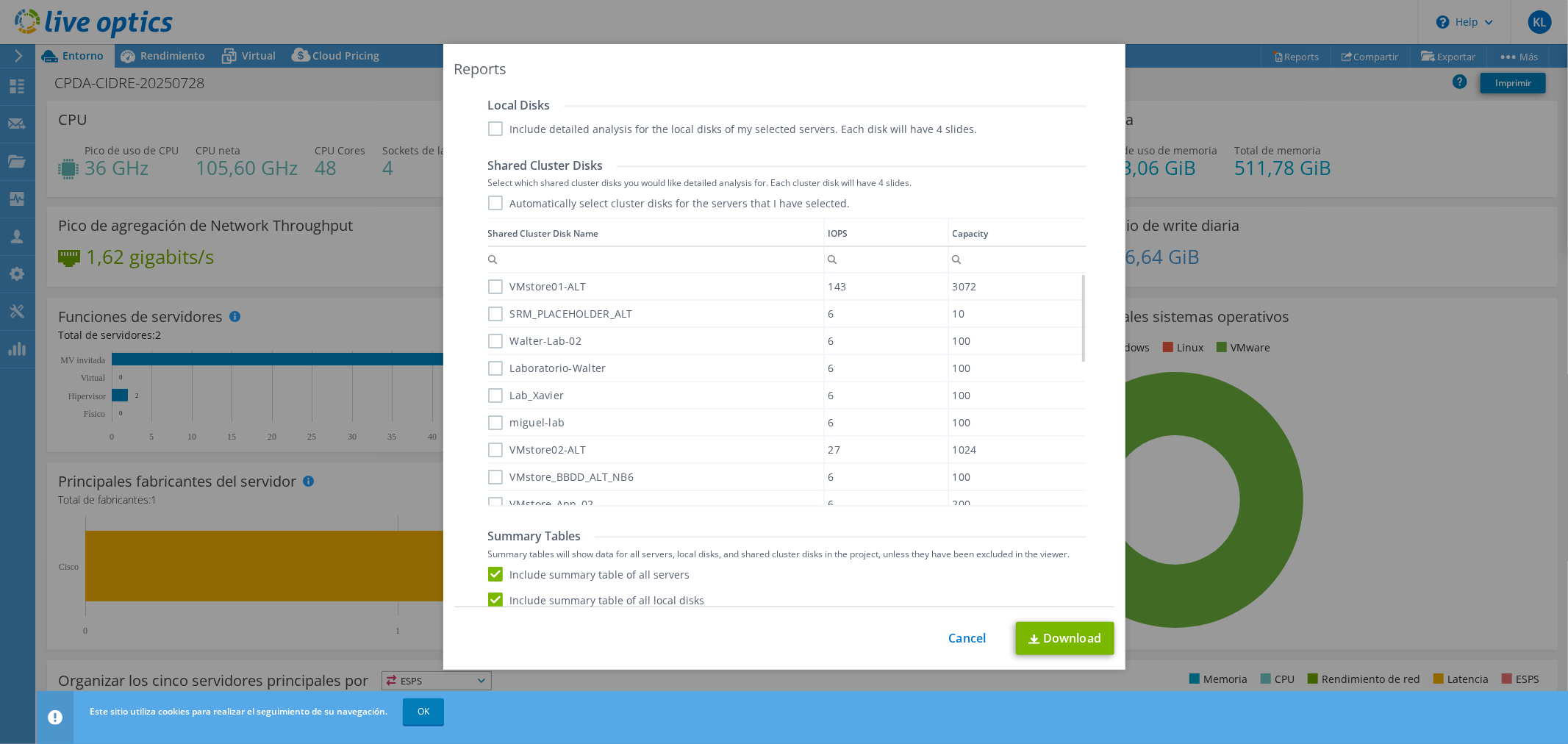 scroll, scrollTop: 630, scrollLeft: 0, axis: vertical 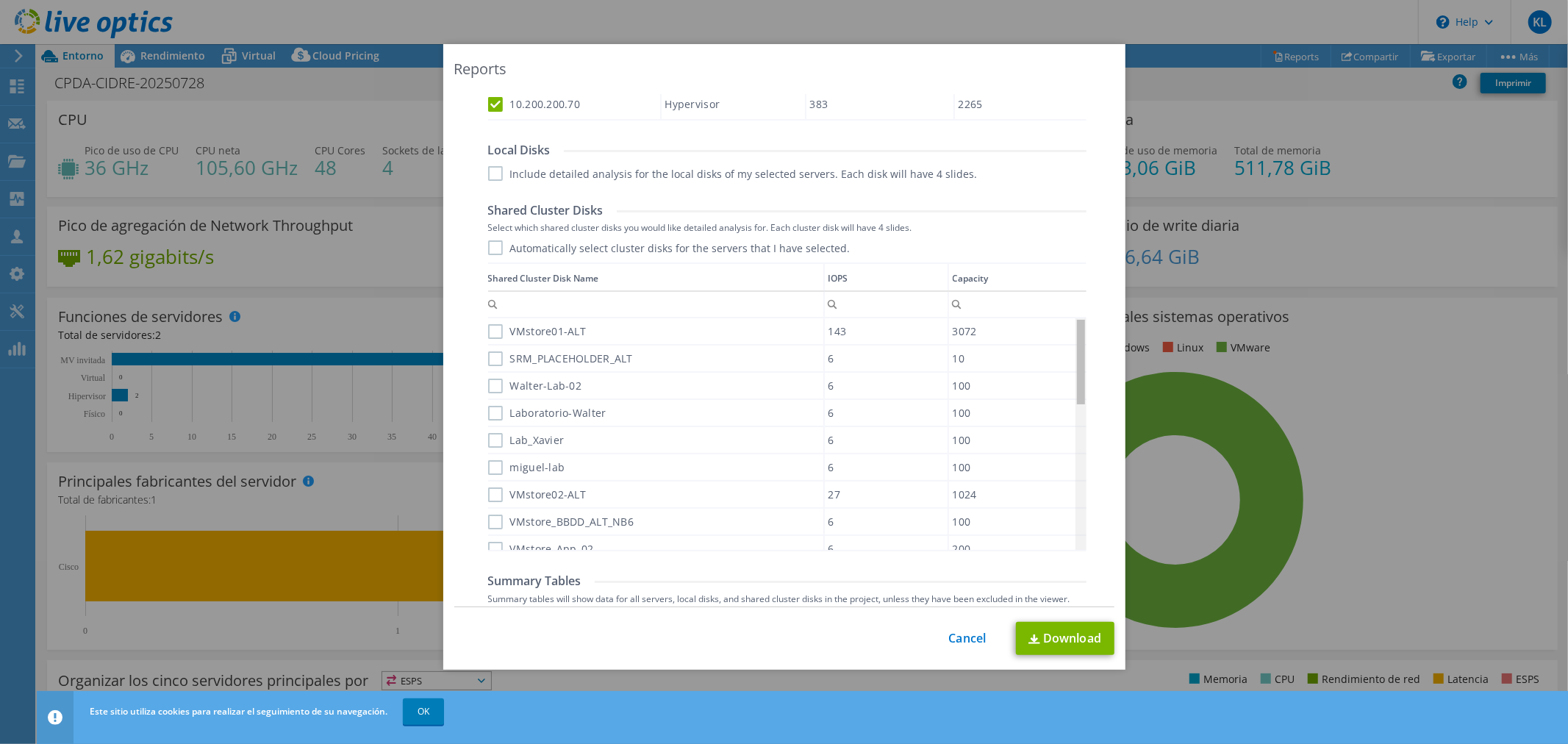 drag, startPoint x: 1075, startPoint y: 366, endPoint x: 1099, endPoint y: 332, distance: 41.617304 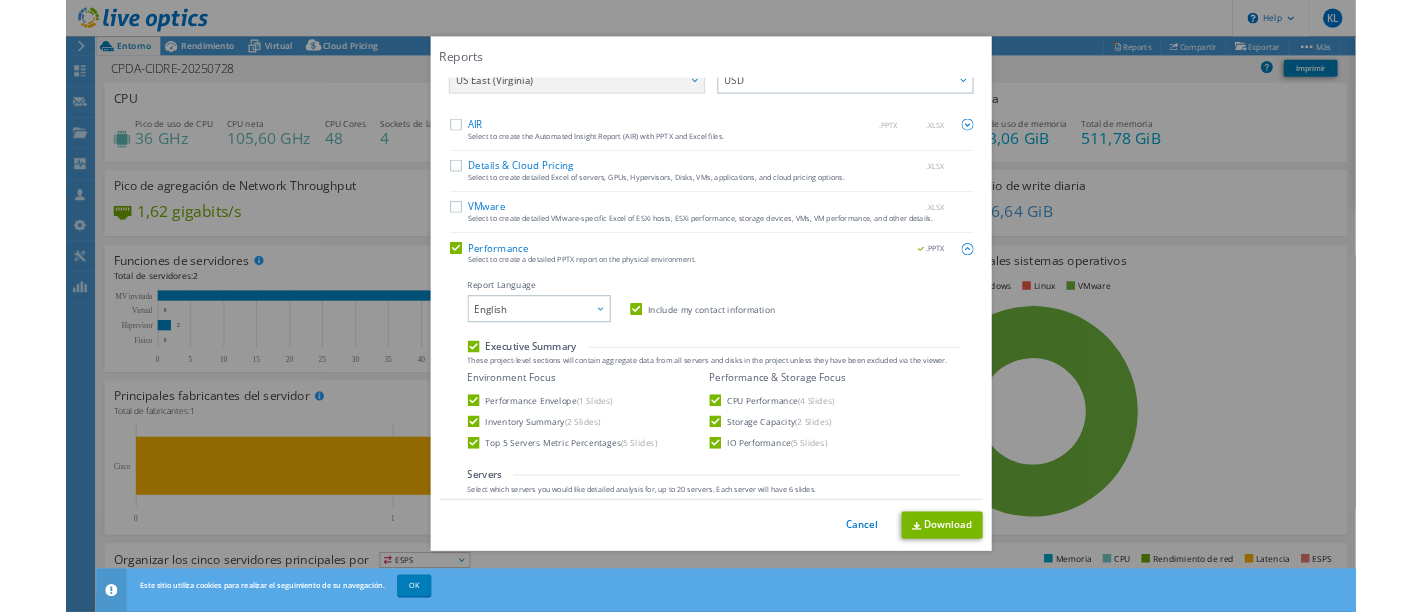 scroll, scrollTop: 0, scrollLeft: 0, axis: both 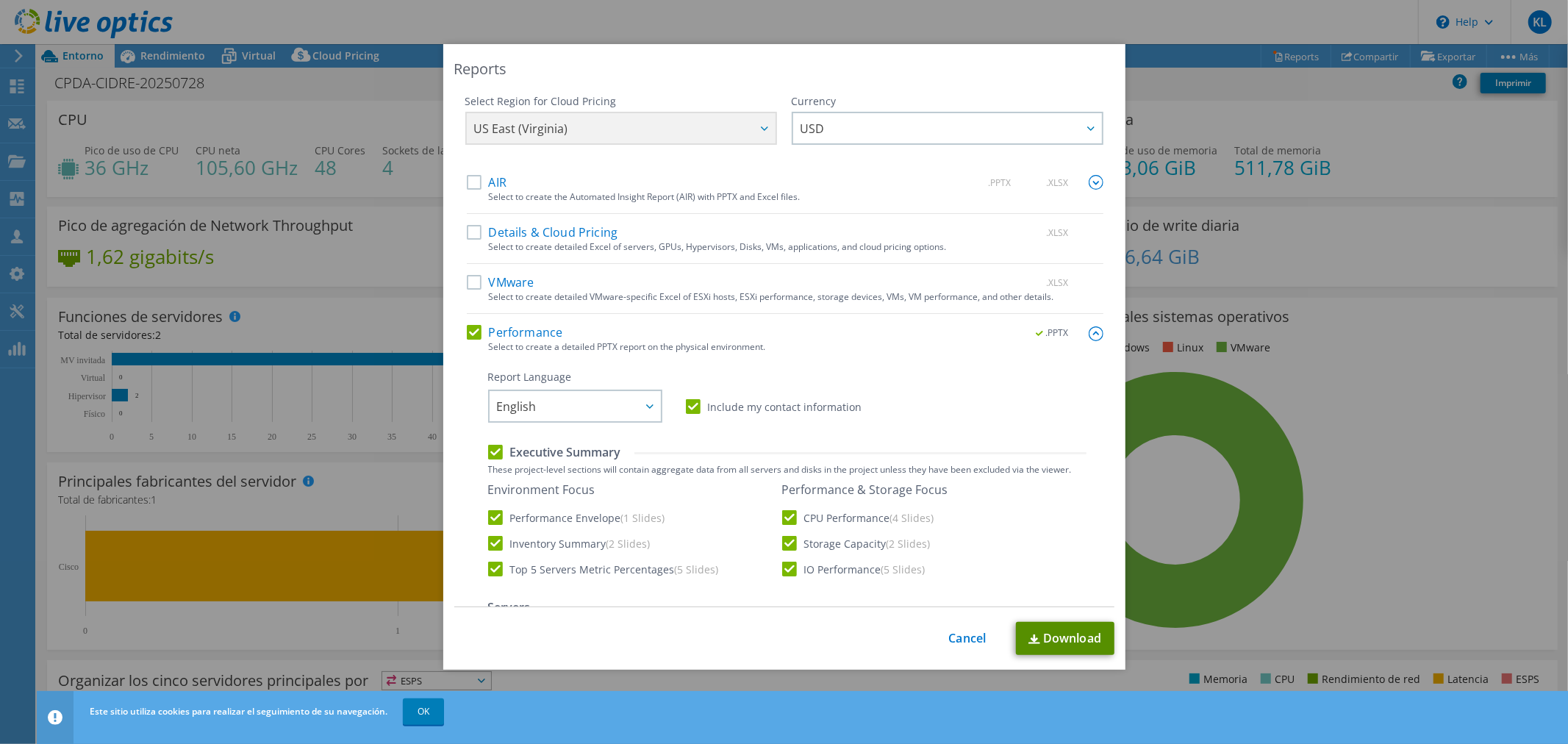 click on "Download" at bounding box center (1065, 638) 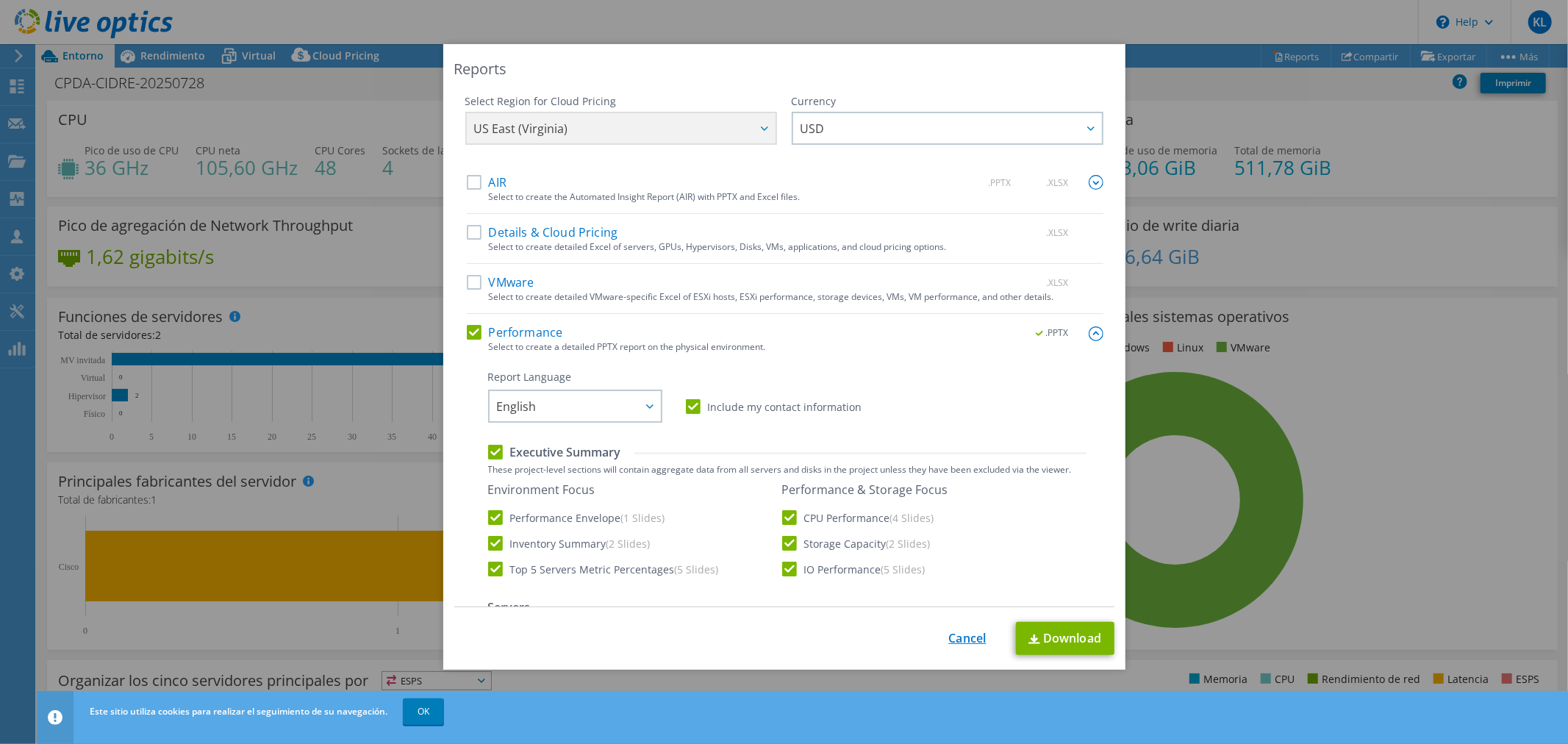 click on "Cancel" at bounding box center (967, 638) 